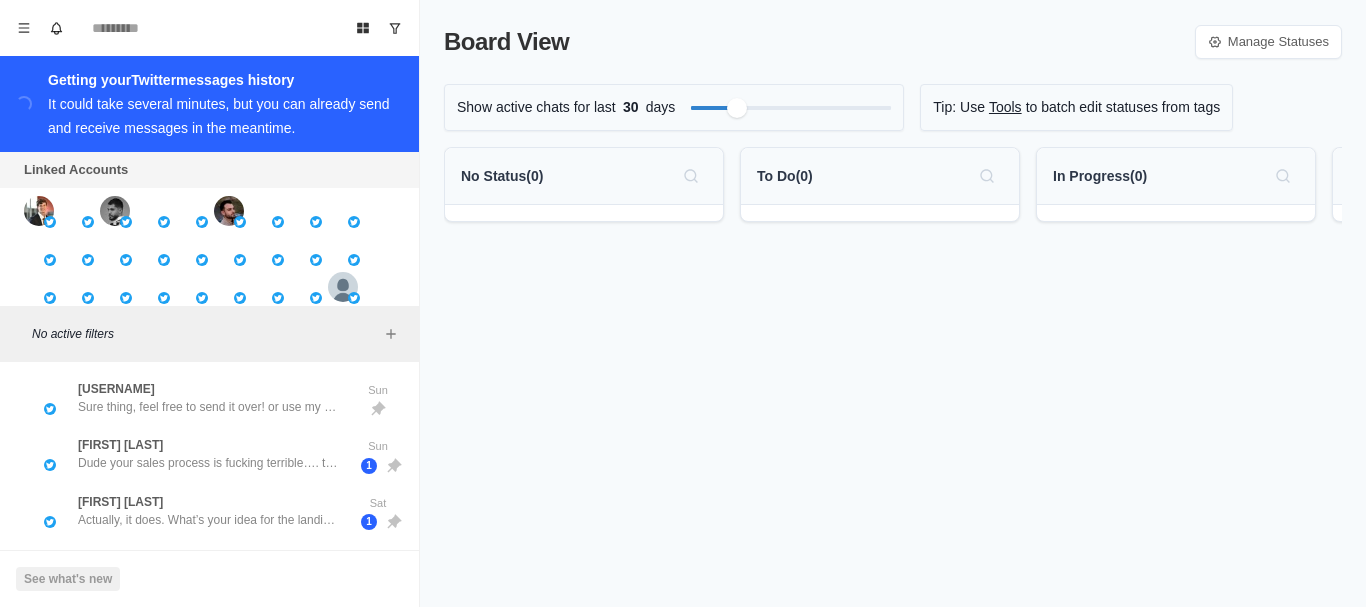 scroll, scrollTop: 0, scrollLeft: 0, axis: both 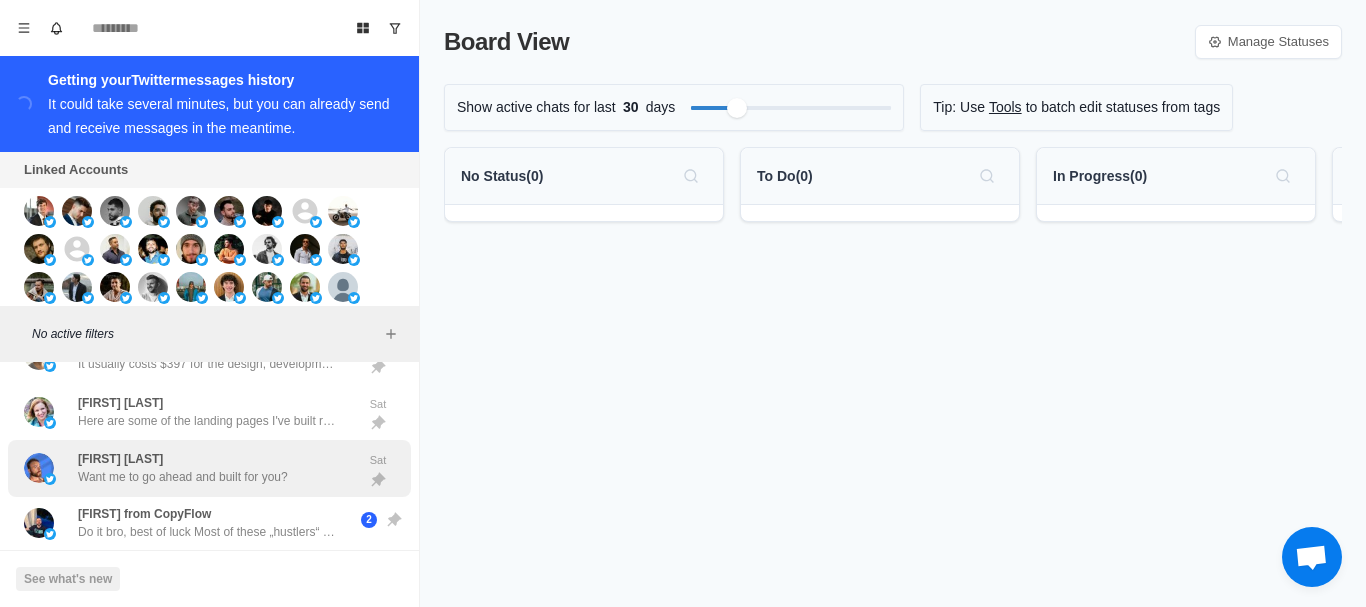 drag, startPoint x: 271, startPoint y: 390, endPoint x: 276, endPoint y: 480, distance: 90.13878 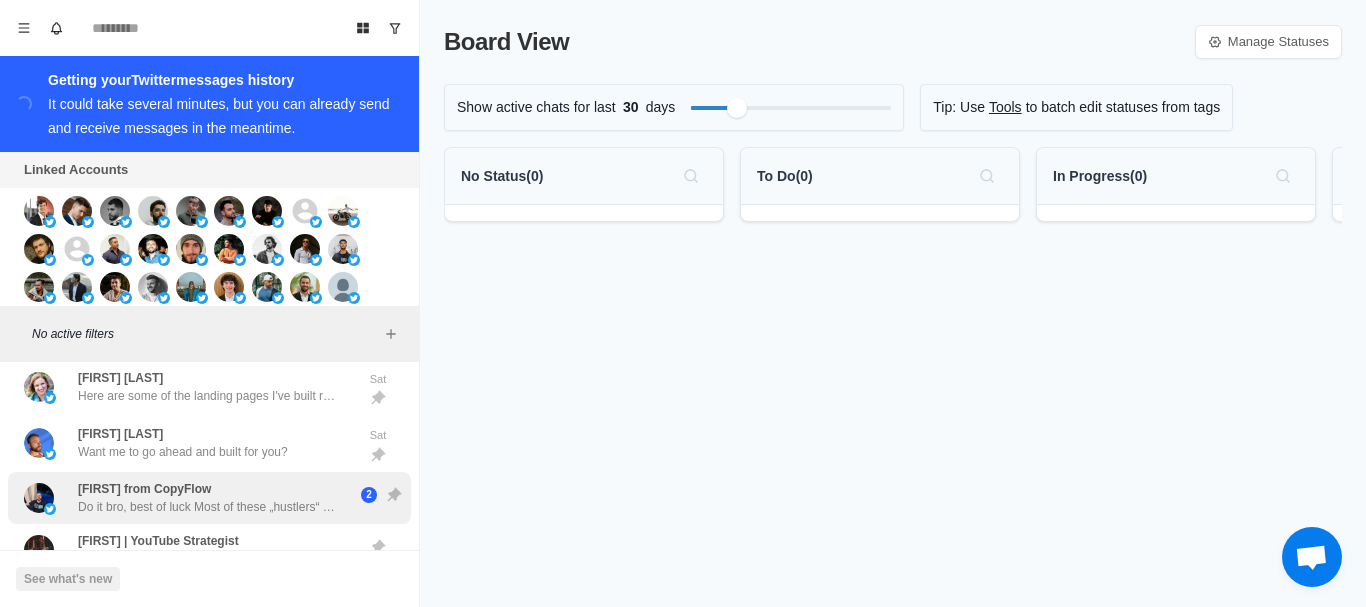 drag, startPoint x: 286, startPoint y: 459, endPoint x: 281, endPoint y: 529, distance: 70.178345 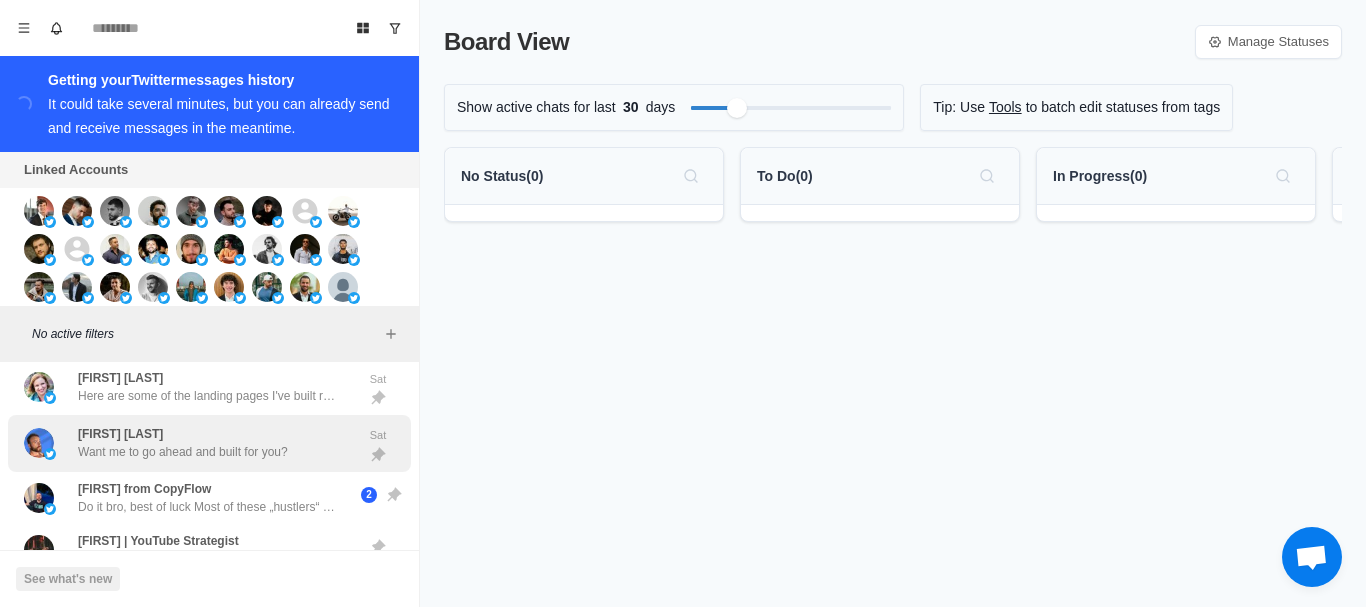 scroll, scrollTop: 260, scrollLeft: 0, axis: vertical 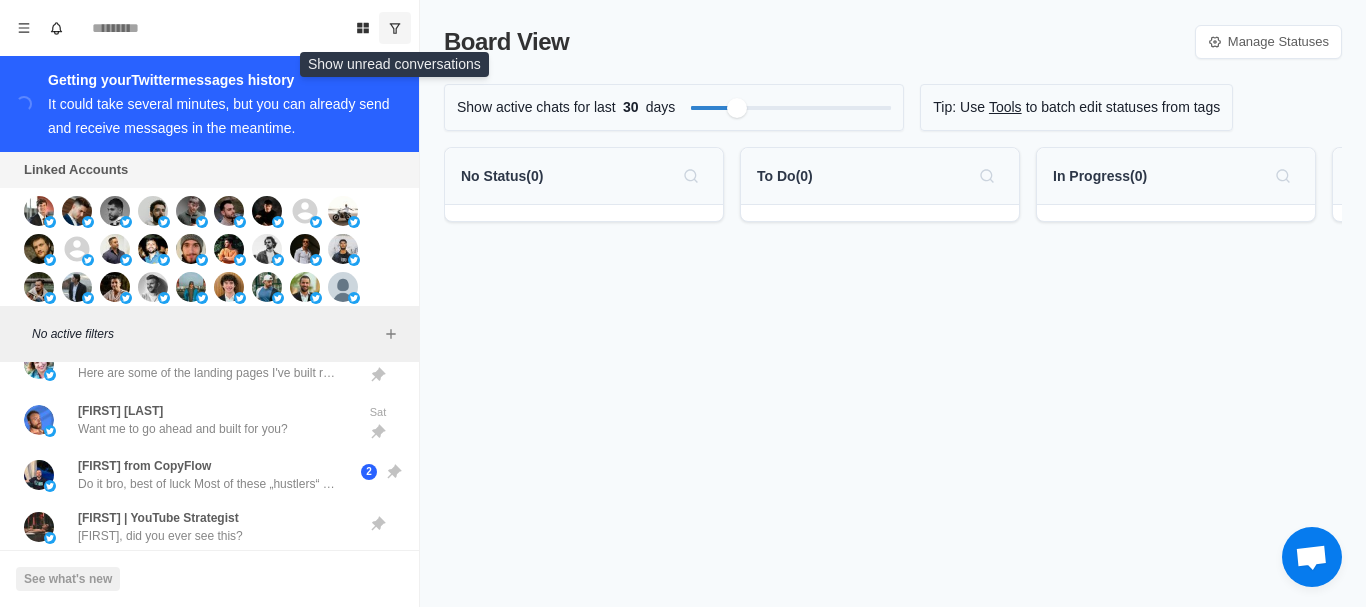 click 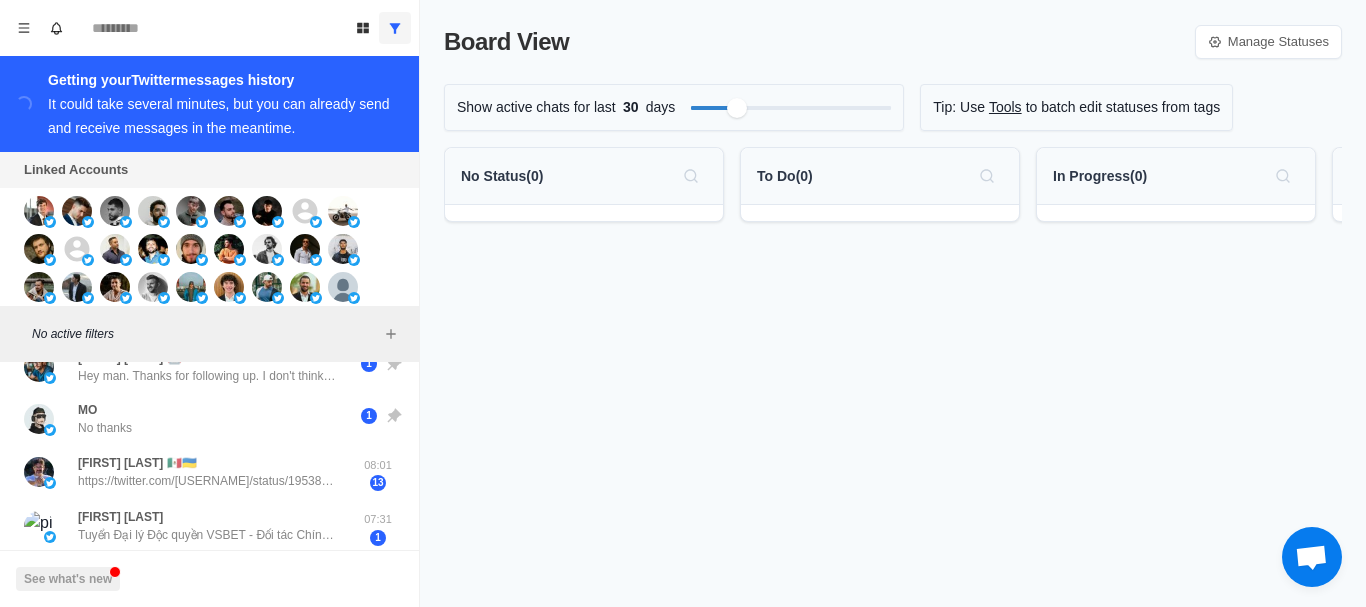 drag, startPoint x: 324, startPoint y: 432, endPoint x: 319, endPoint y: 476, distance: 44.28318 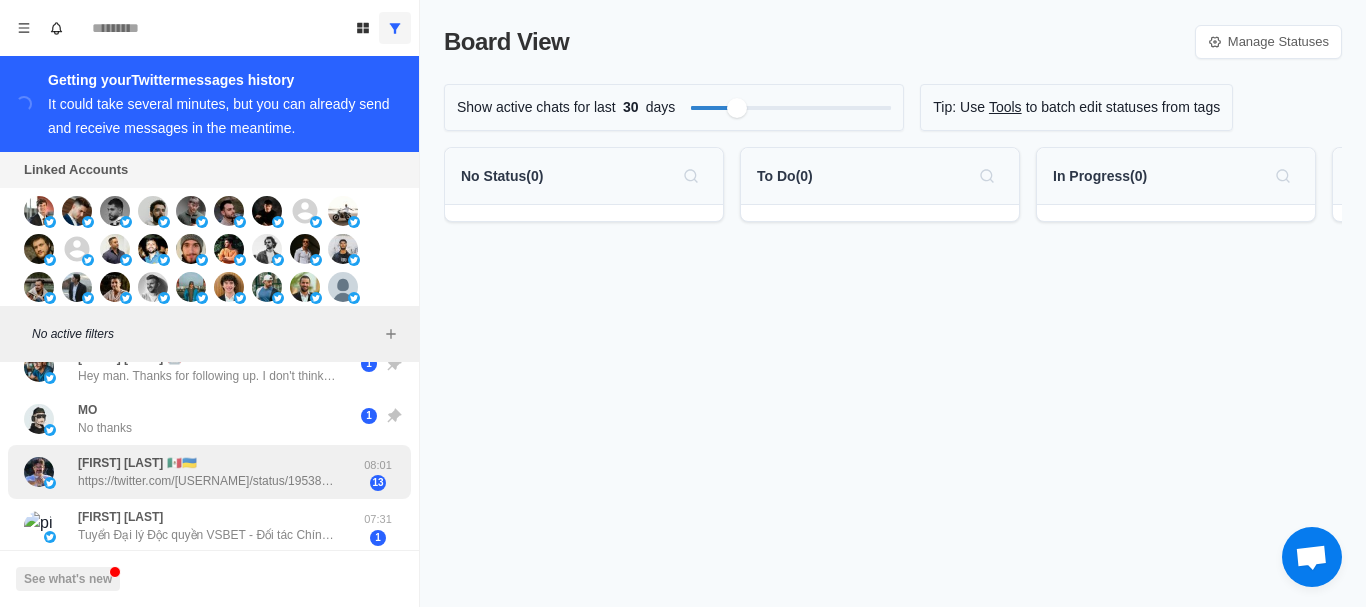 scroll, scrollTop: 210, scrollLeft: 0, axis: vertical 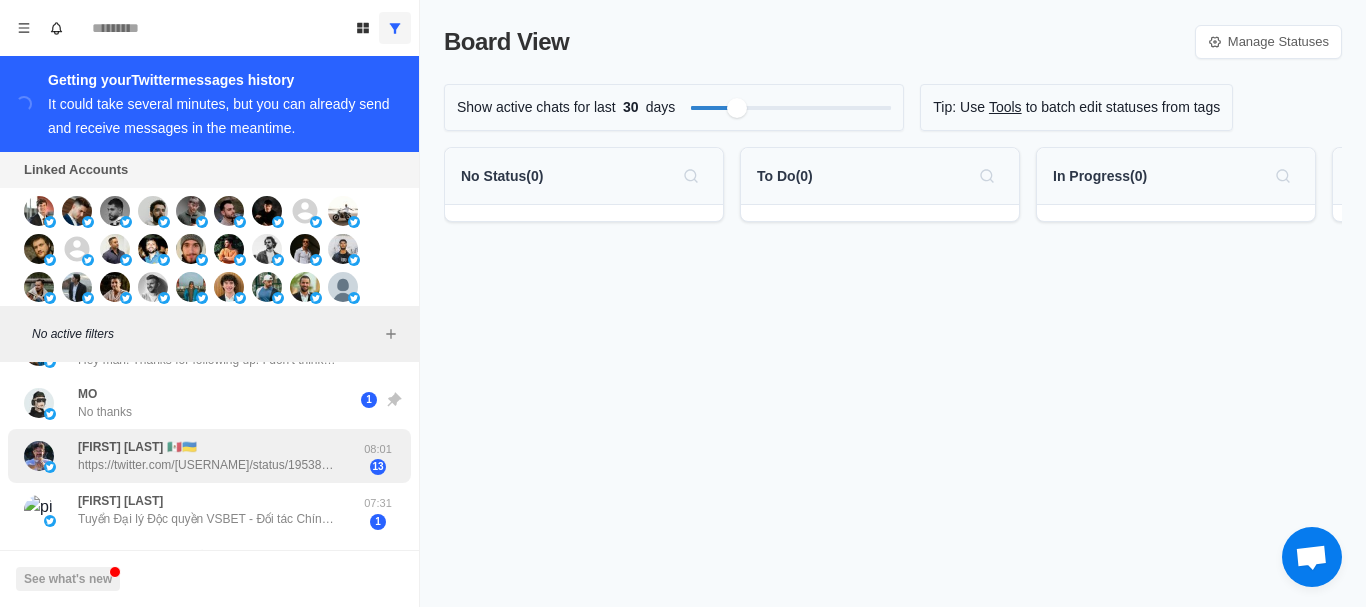 drag, startPoint x: 282, startPoint y: 429, endPoint x: 282, endPoint y: 443, distance: 14 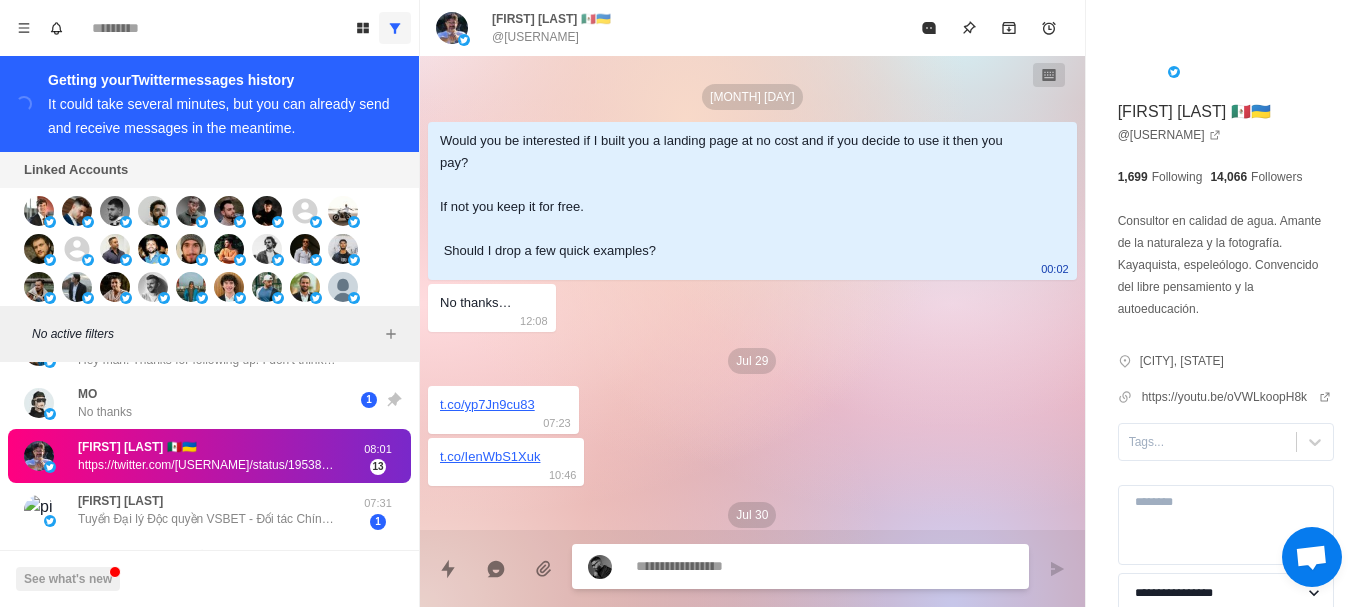 scroll, scrollTop: 880, scrollLeft: 0, axis: vertical 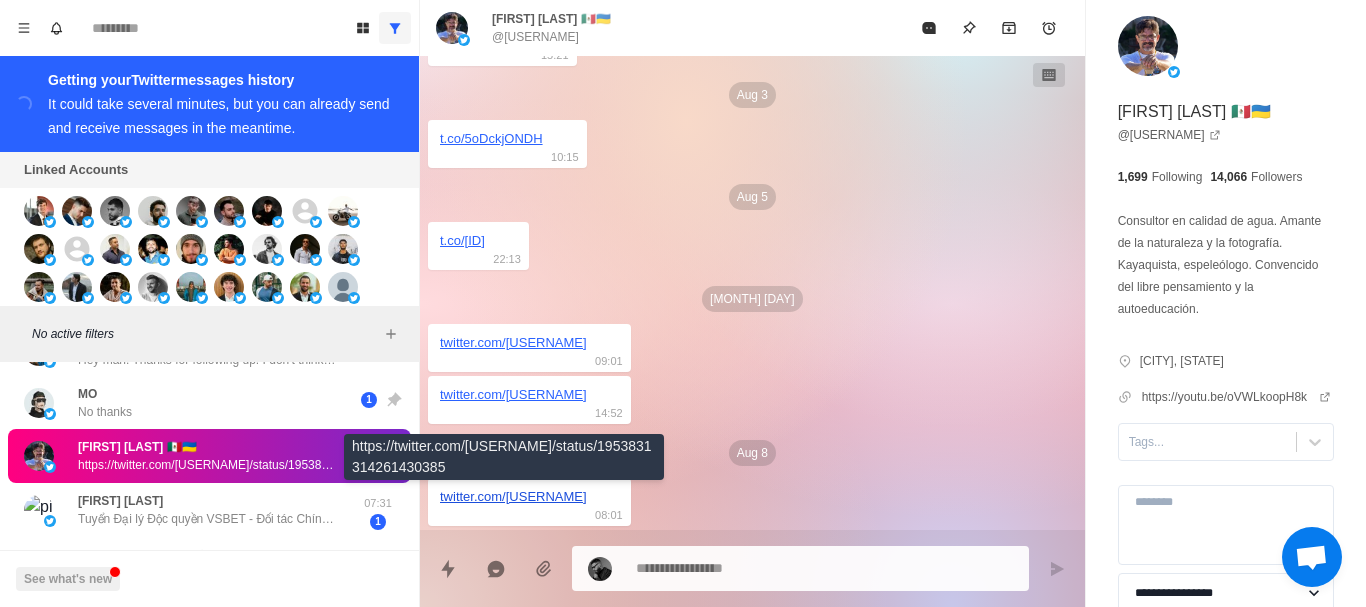 click on "twitter.com/[USERNAME]" at bounding box center (513, 496) 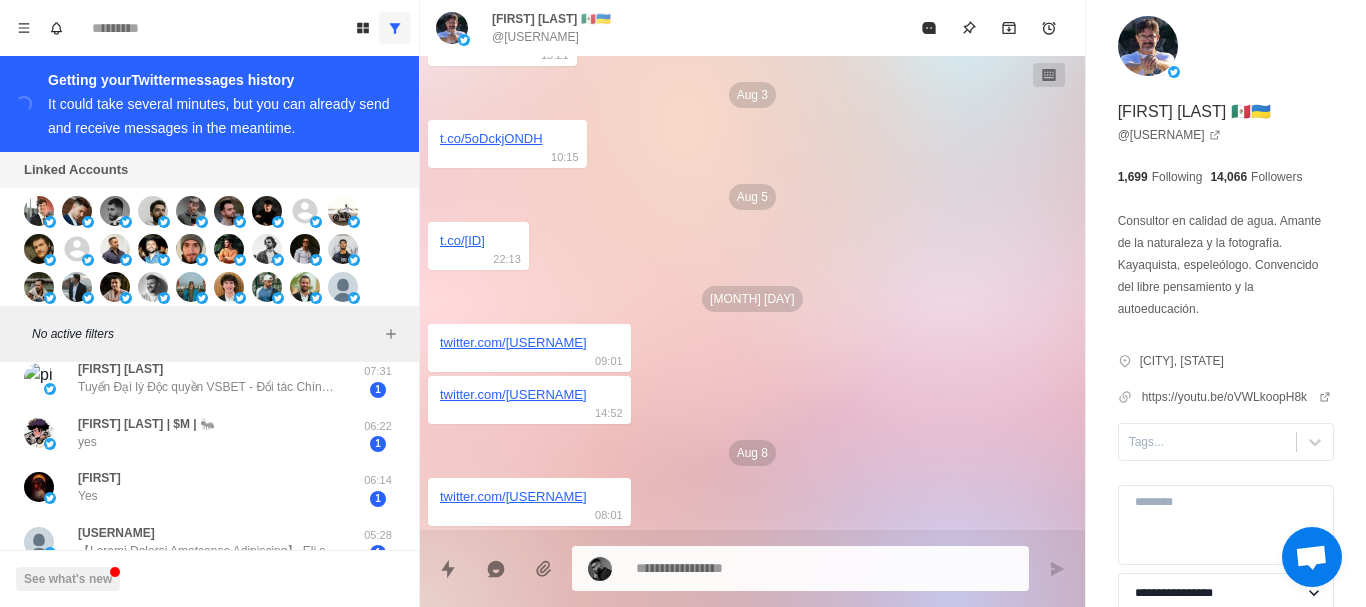 drag, startPoint x: 269, startPoint y: 480, endPoint x: 257, endPoint y: 568, distance: 88.814415 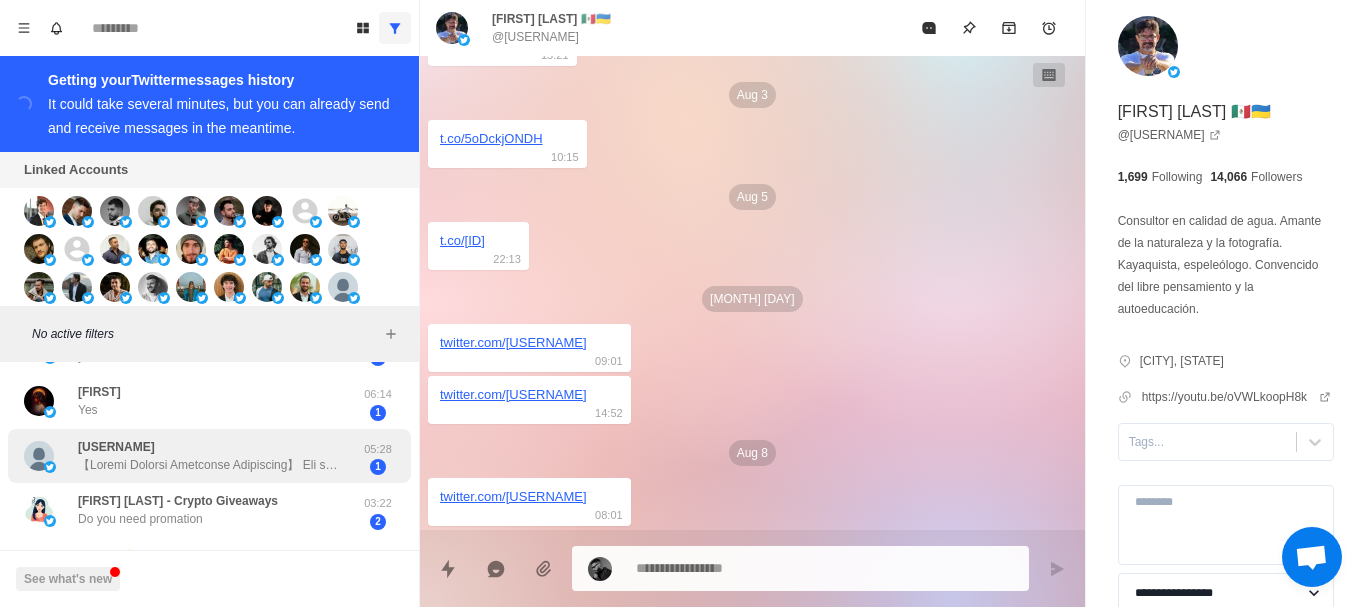 scroll, scrollTop: 397, scrollLeft: 0, axis: vertical 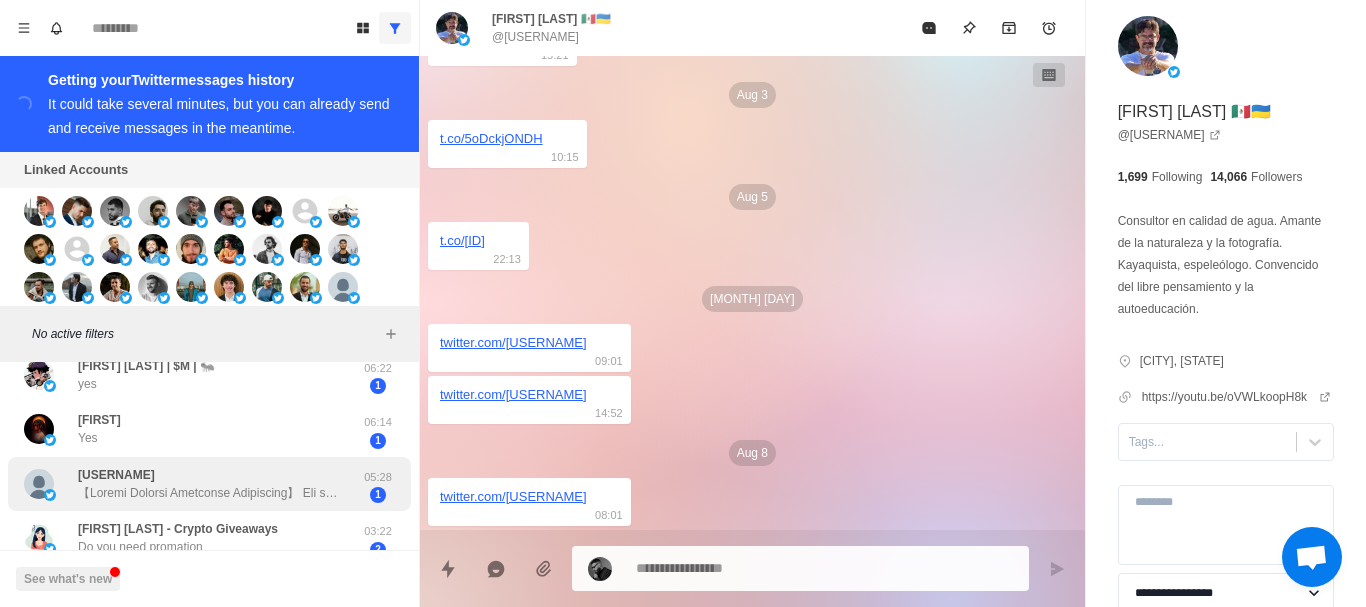 drag, startPoint x: 264, startPoint y: 479, endPoint x: 278, endPoint y: 427, distance: 53.851646 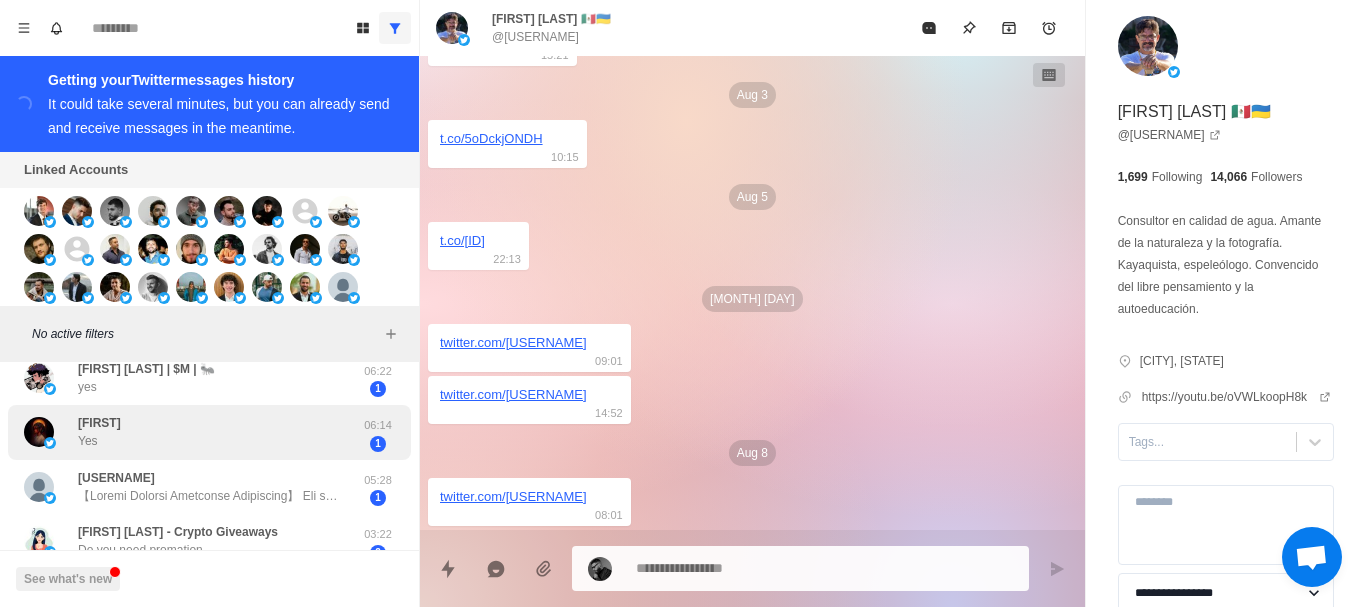 click on "[FIRST] Yes" at bounding box center (188, 432) 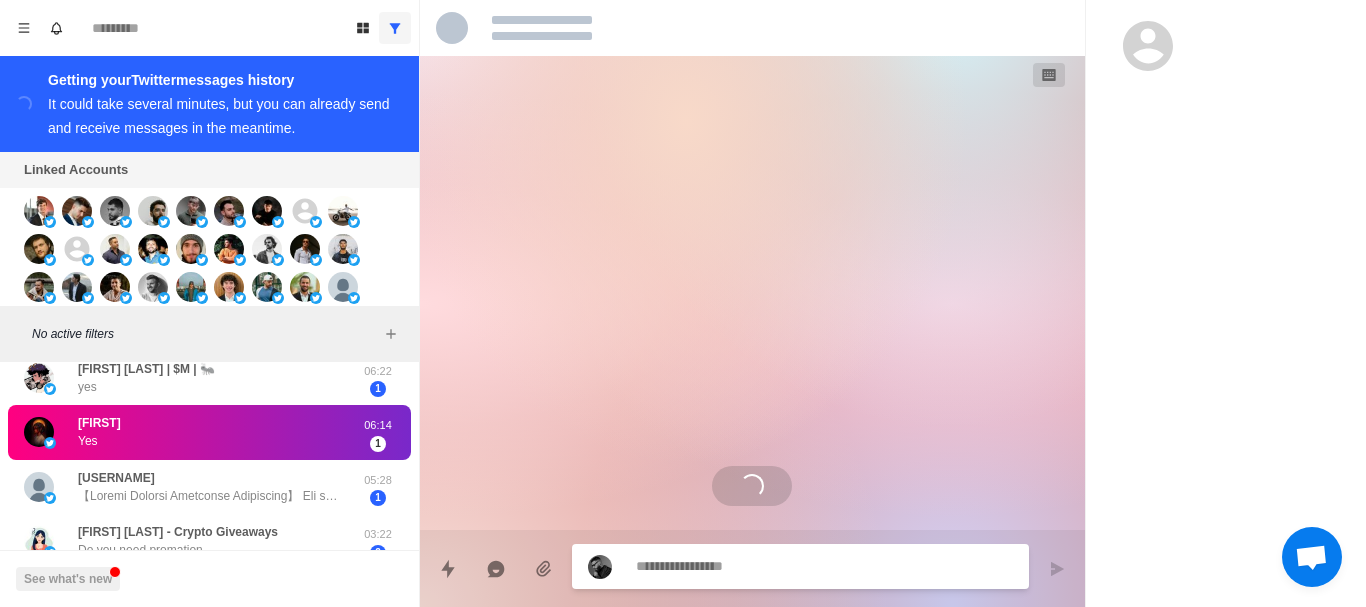 scroll, scrollTop: 0, scrollLeft: 0, axis: both 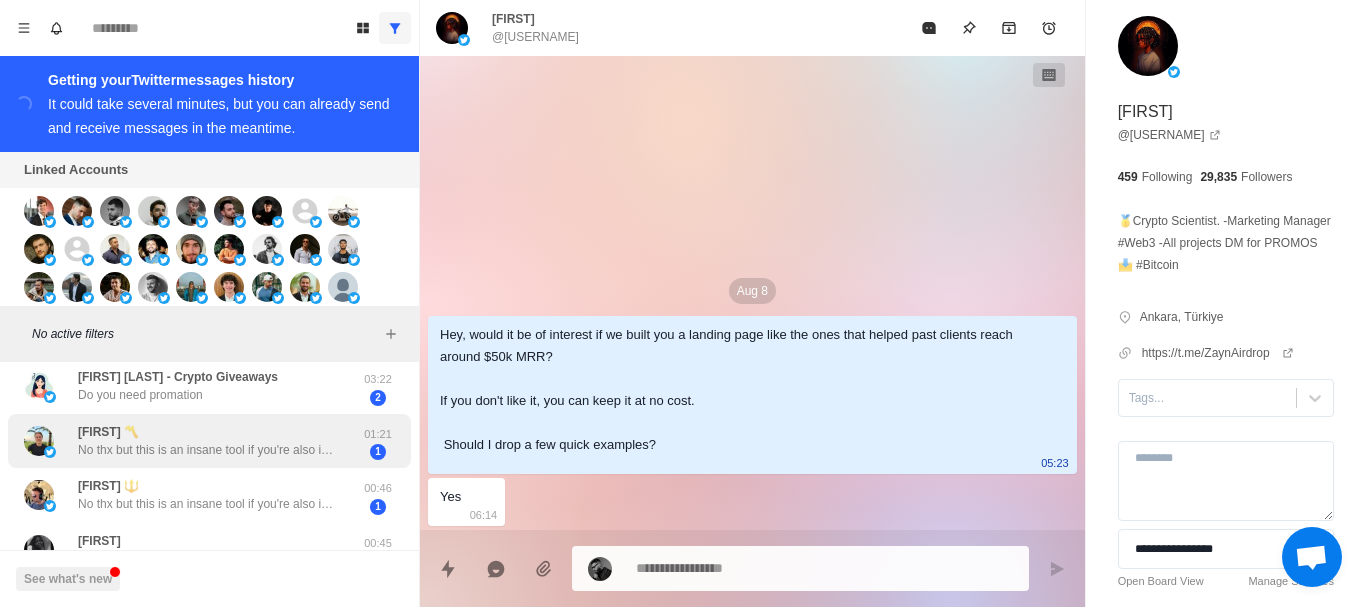 drag, startPoint x: 292, startPoint y: 408, endPoint x: 285, endPoint y: 489, distance: 81.3019 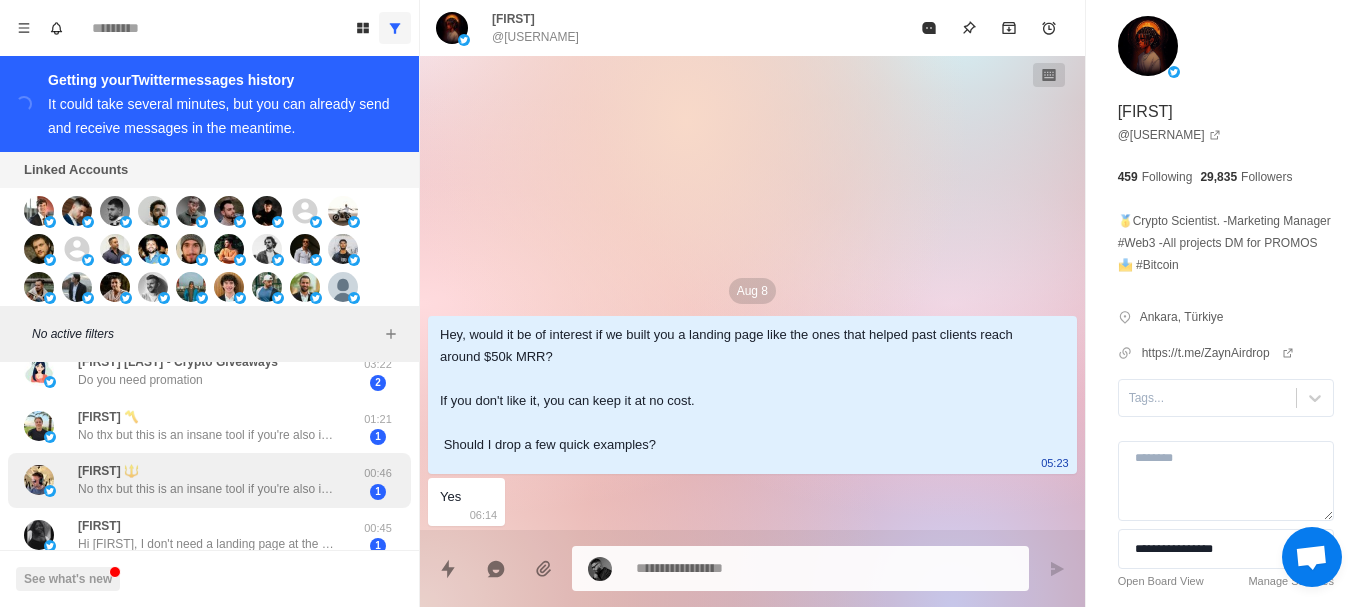 click on "[FIRST] No thx but this is an insane tool if you're also interested in scraping emails from your target audience on twitter/x tweetscraper .io" at bounding box center [208, 480] 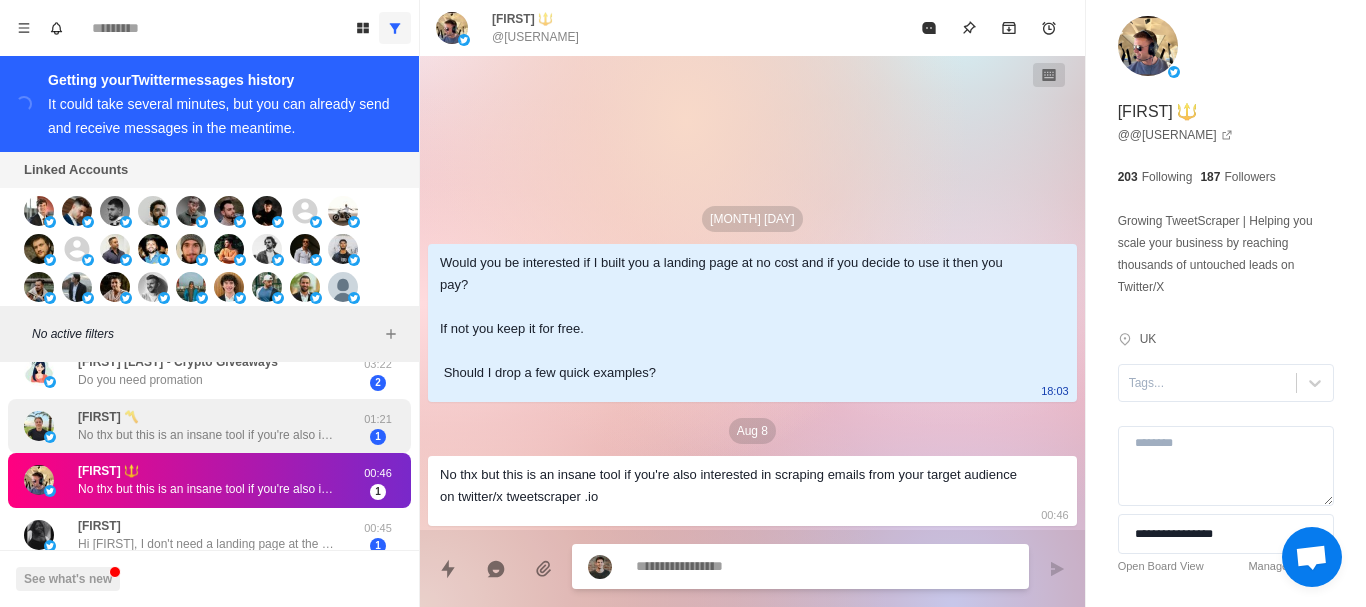 click on "[FIRST] 〽️ No thx but this is an insane tool if you're also interested in scraping emails from your target audience on Instagram: socialscraper.io/" at bounding box center [208, 426] 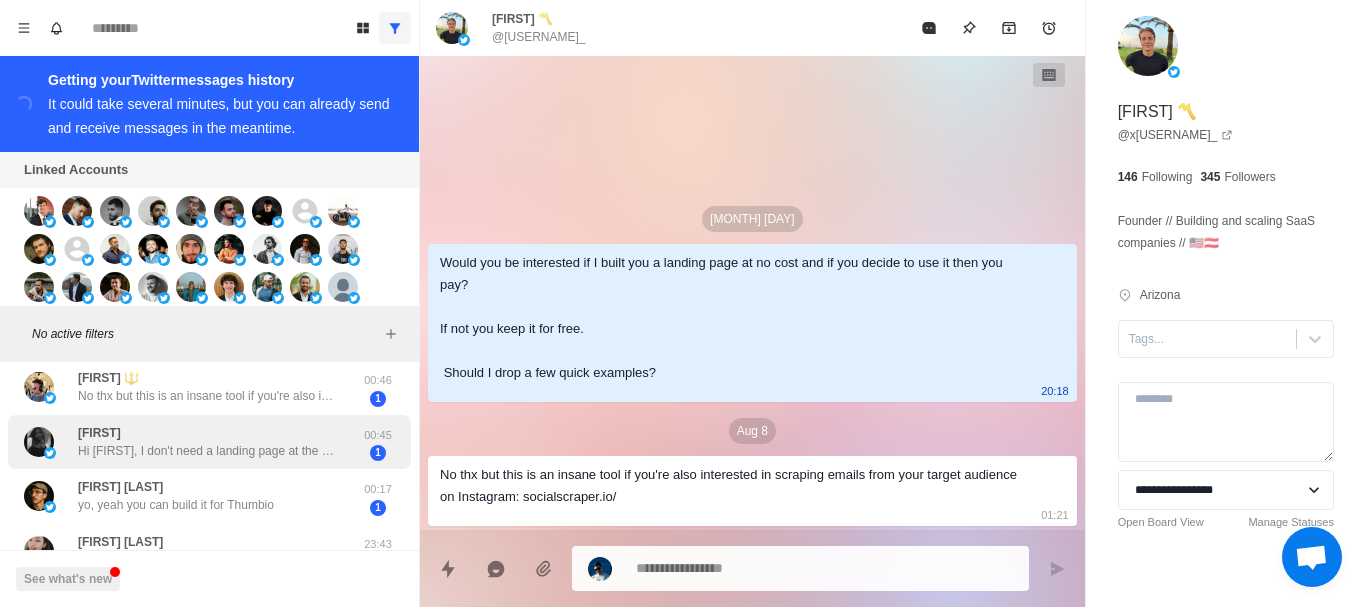 drag, startPoint x: 288, startPoint y: 469, endPoint x: 286, endPoint y: 513, distance: 44.04543 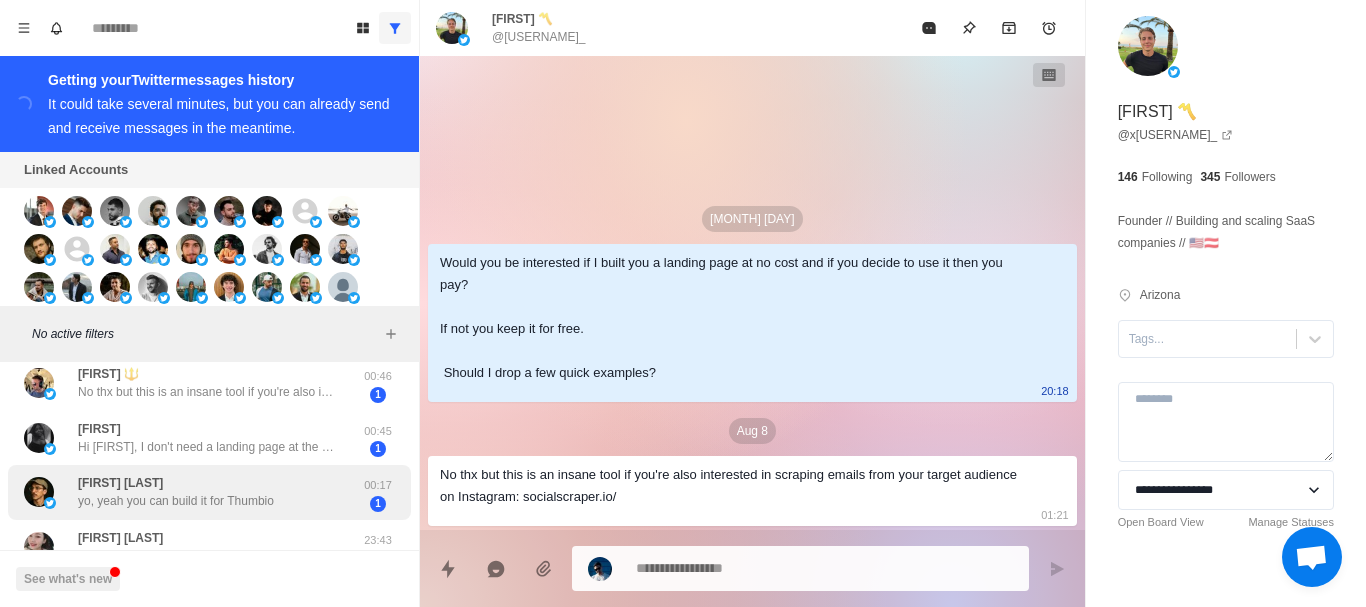 scroll, scrollTop: 646, scrollLeft: 0, axis: vertical 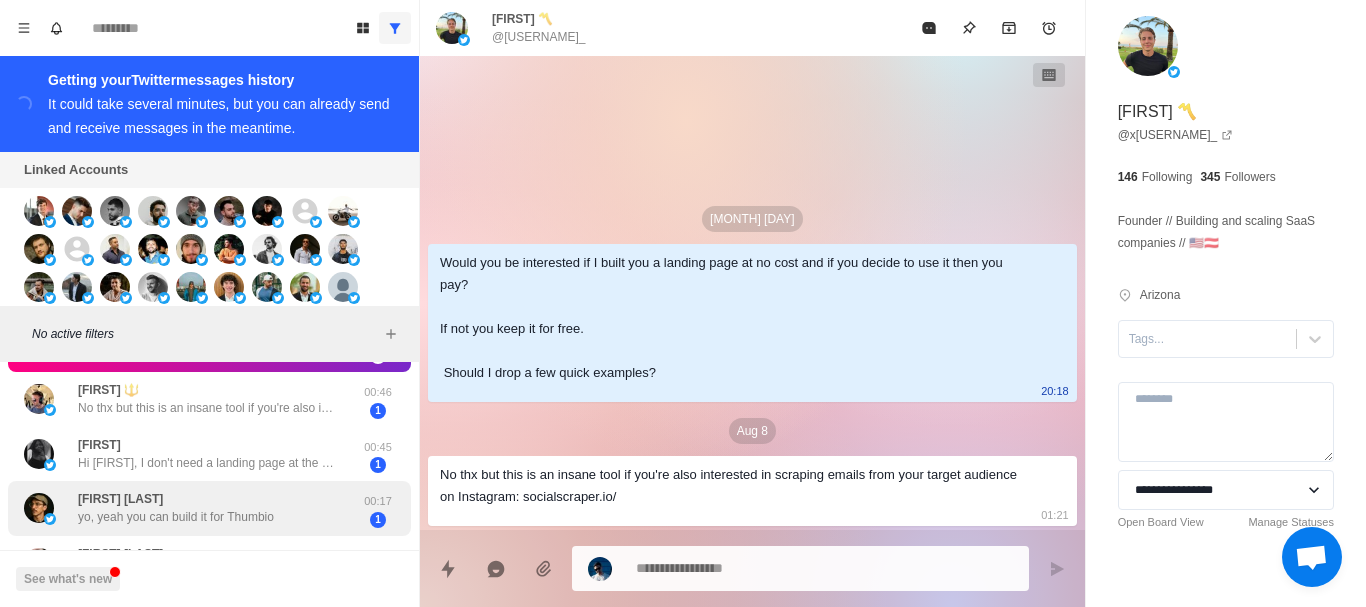 drag, startPoint x: 284, startPoint y: 508, endPoint x: 290, endPoint y: 473, distance: 35.510563 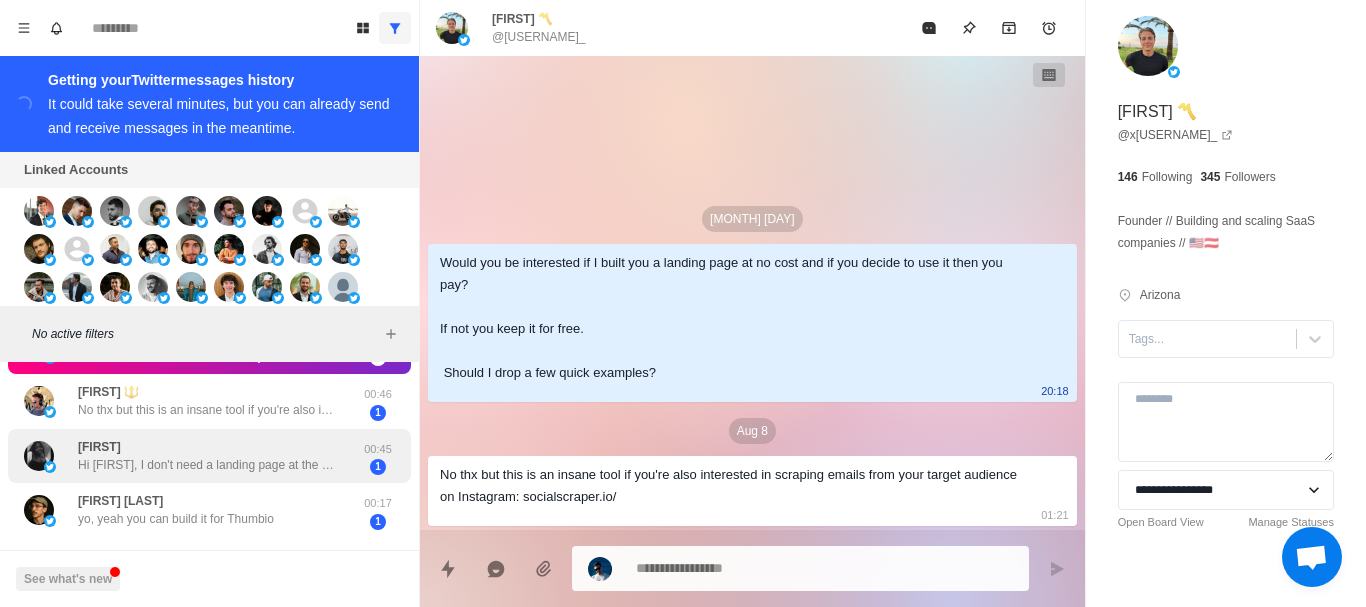 click on "Hi [FIRST], I don't need a landing page at the moment.
However, if you need my help writing scripts or content, then don't hesitate to let me know." at bounding box center [208, 465] 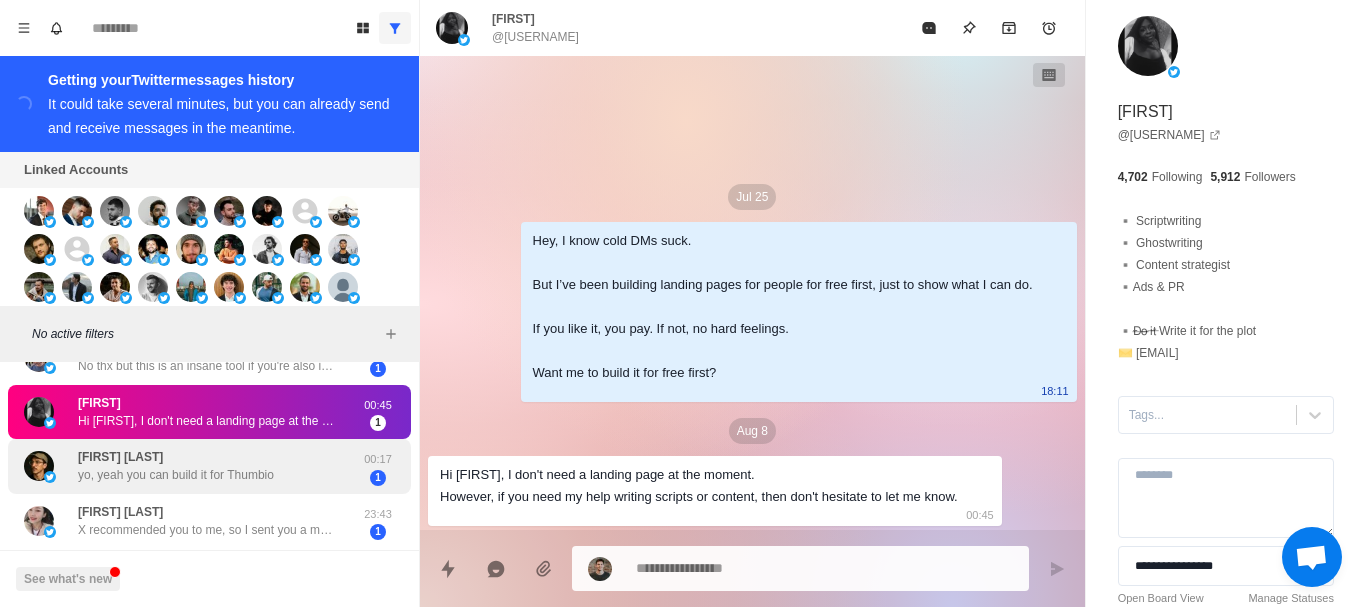 drag, startPoint x: 301, startPoint y: 502, endPoint x: 298, endPoint y: 525, distance: 23.194826 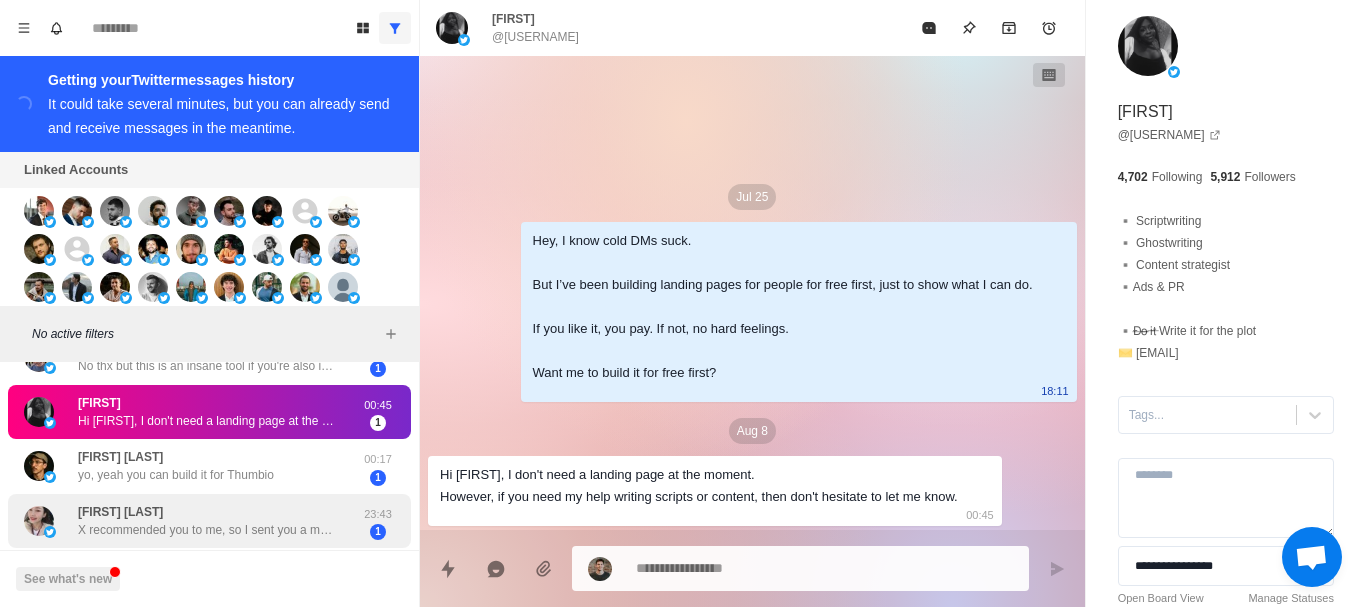scroll, scrollTop: 693, scrollLeft: 0, axis: vertical 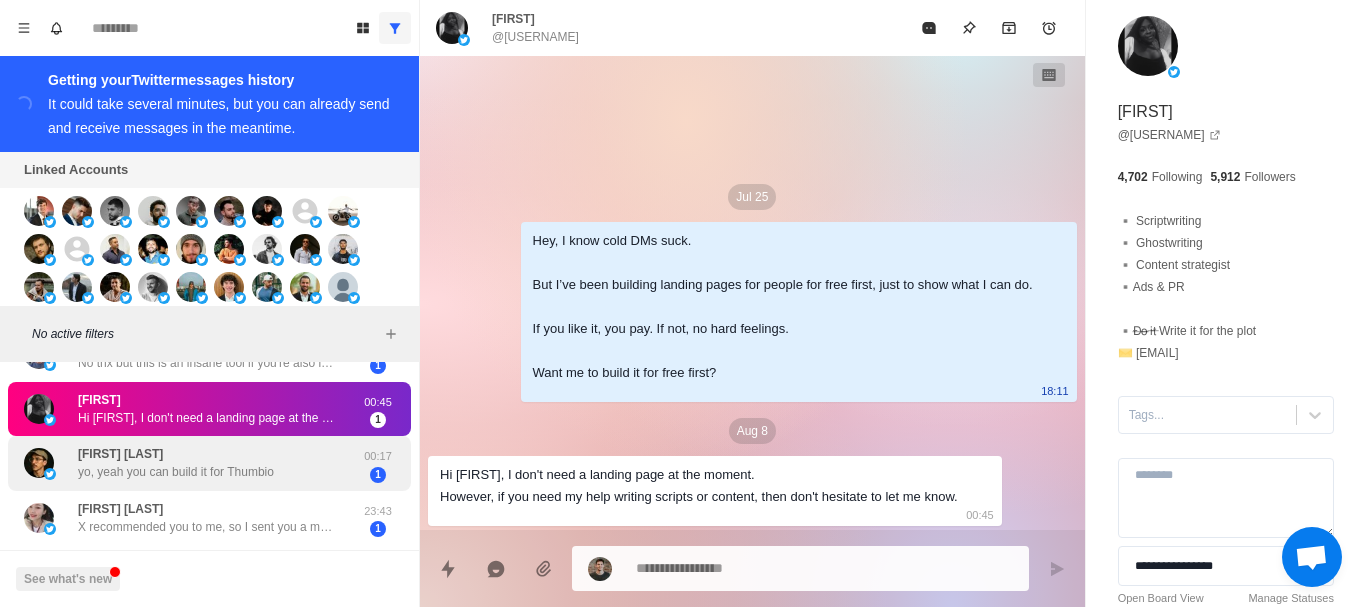 click on "[FIRST] yo, yeah you can build it for Thumbio" at bounding box center (188, 463) 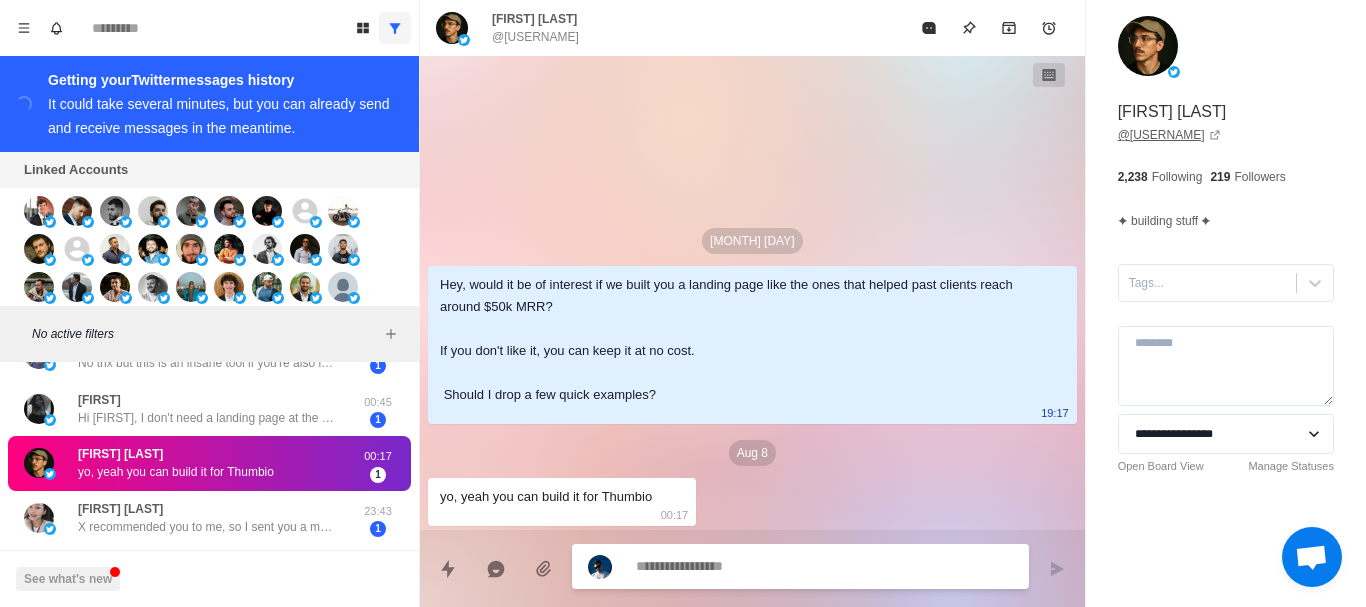 click on "@[USERNAME]" at bounding box center (1169, 135) 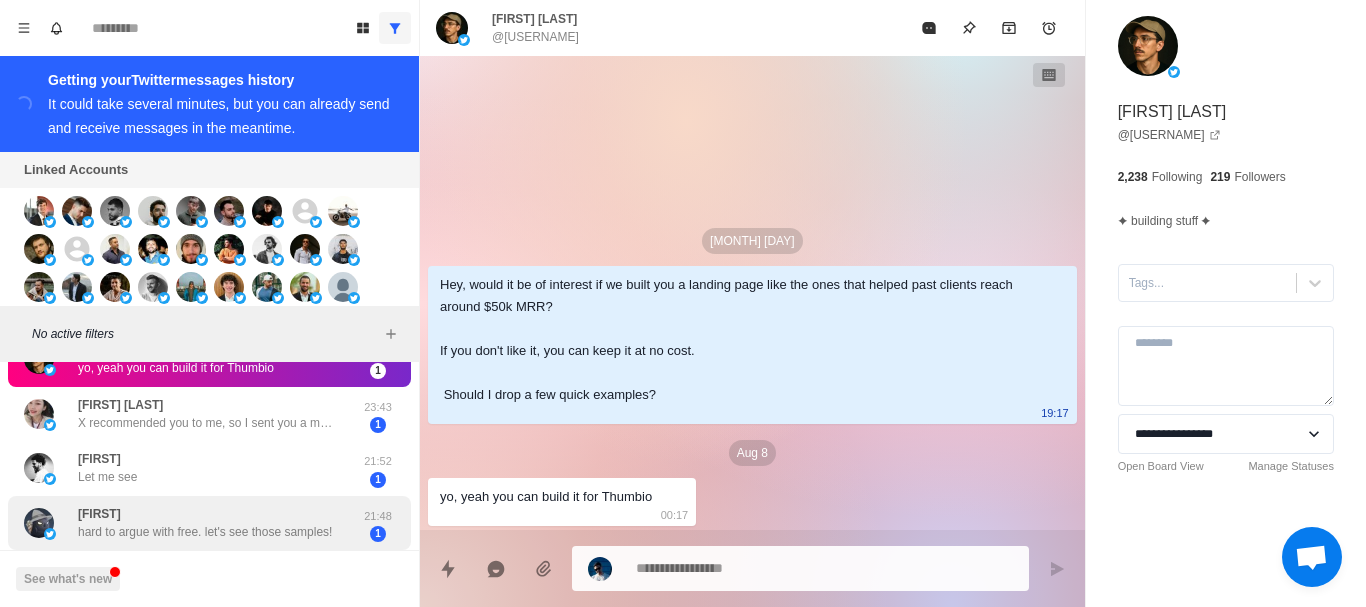 drag, startPoint x: 265, startPoint y: 433, endPoint x: 274, endPoint y: 487, distance: 54.74486 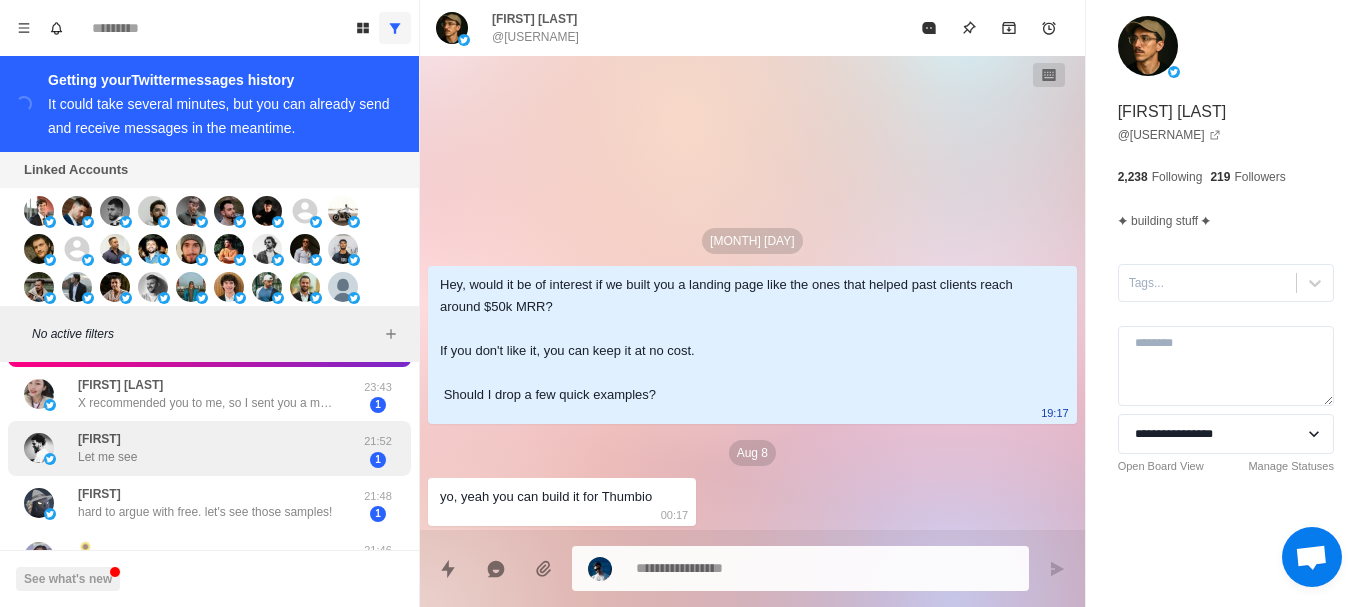 click on "[FIRST] Let me see" at bounding box center (188, 448) 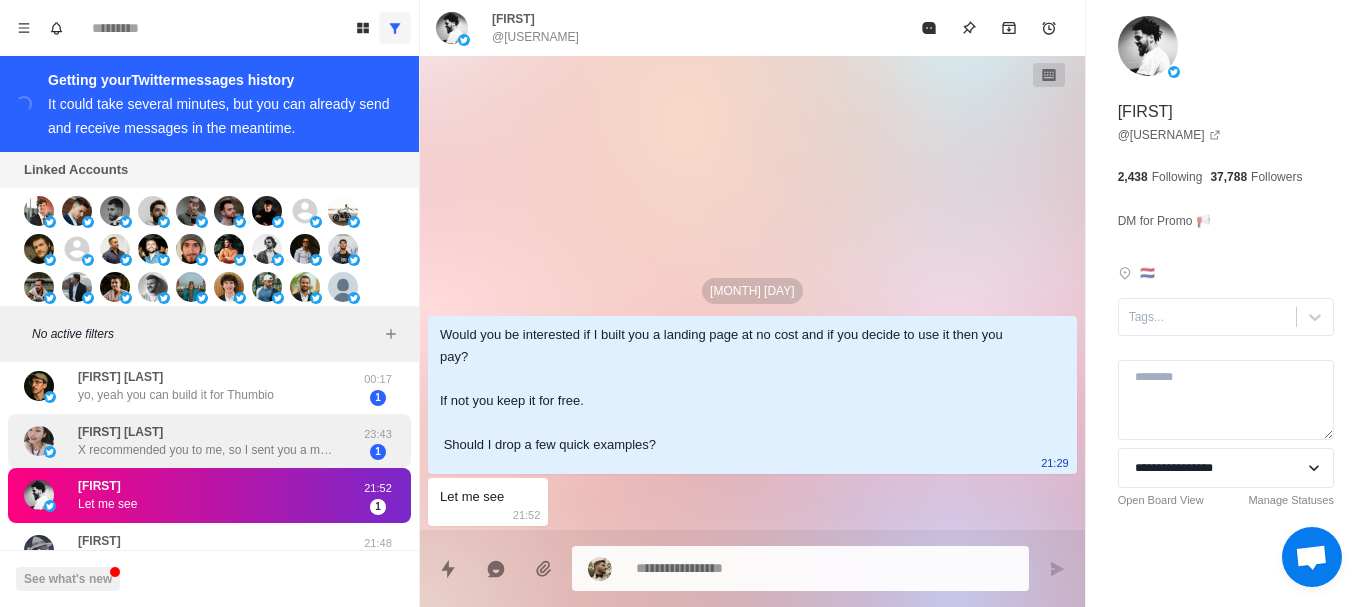 drag, startPoint x: 285, startPoint y: 464, endPoint x: 292, endPoint y: 422, distance: 42.579338 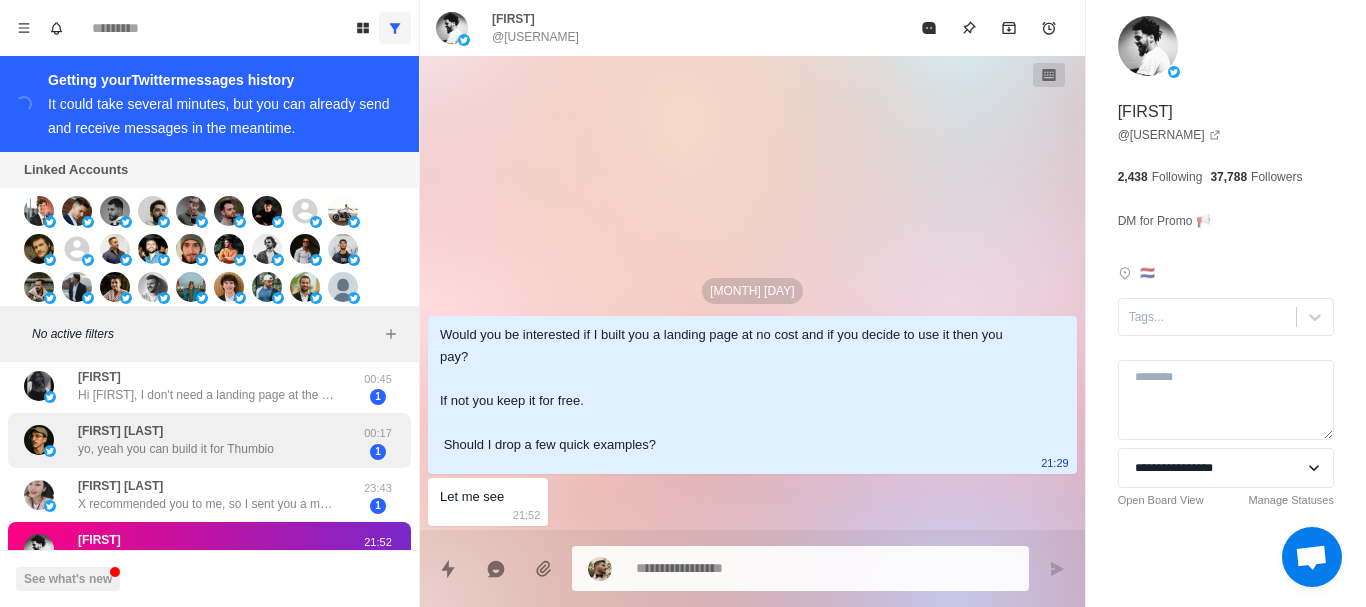 scroll, scrollTop: 707, scrollLeft: 0, axis: vertical 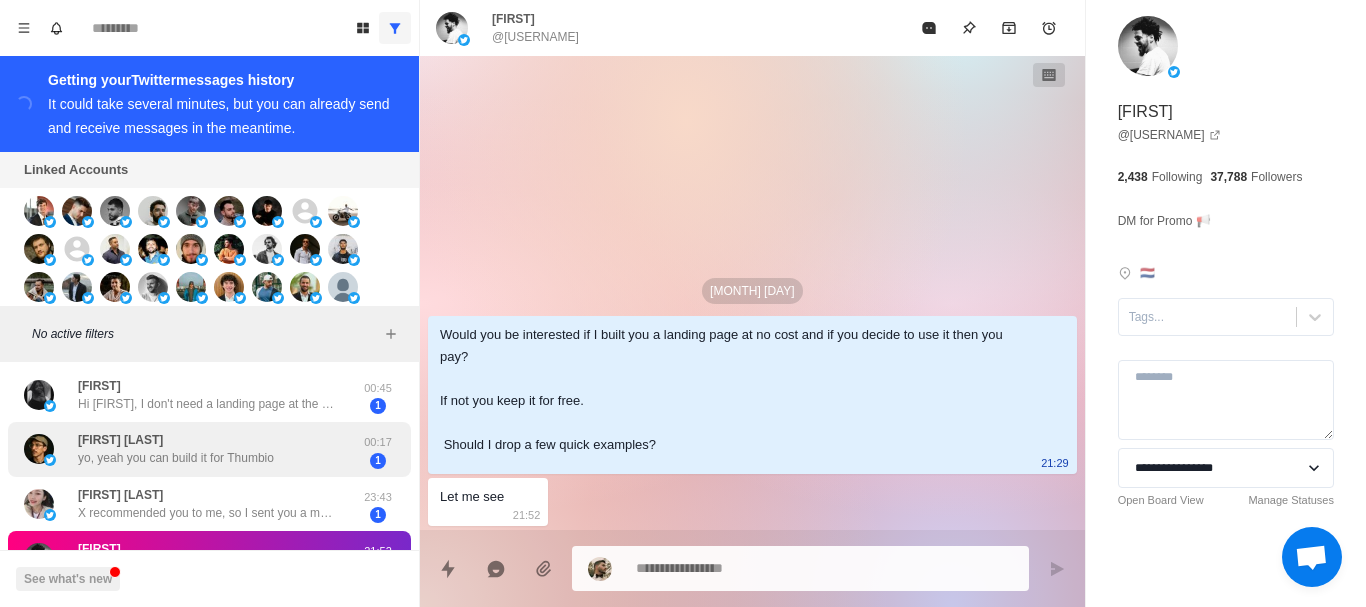 drag, startPoint x: 292, startPoint y: 422, endPoint x: 294, endPoint y: 383, distance: 39.051247 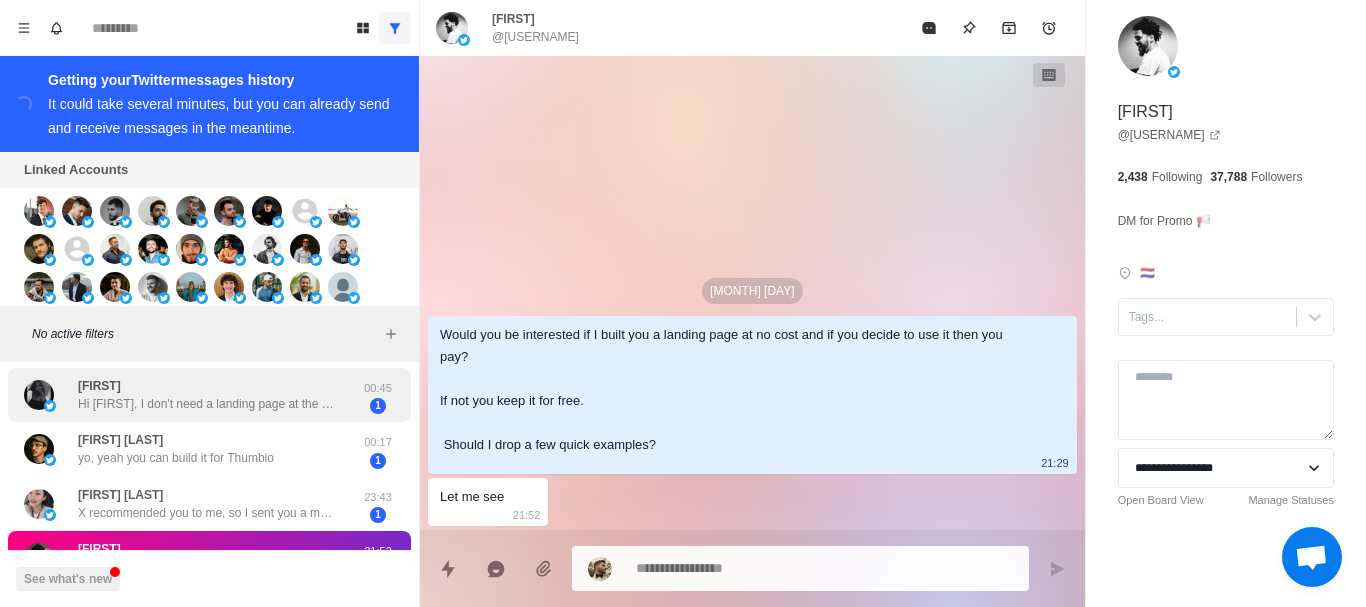 click on "[FIRST] Hi [FIRST], I don't need a landing page at the moment.
However, if you need my help writing scripts or content, then don't hesitate to let me know. 00:45 1" at bounding box center (209, 395) 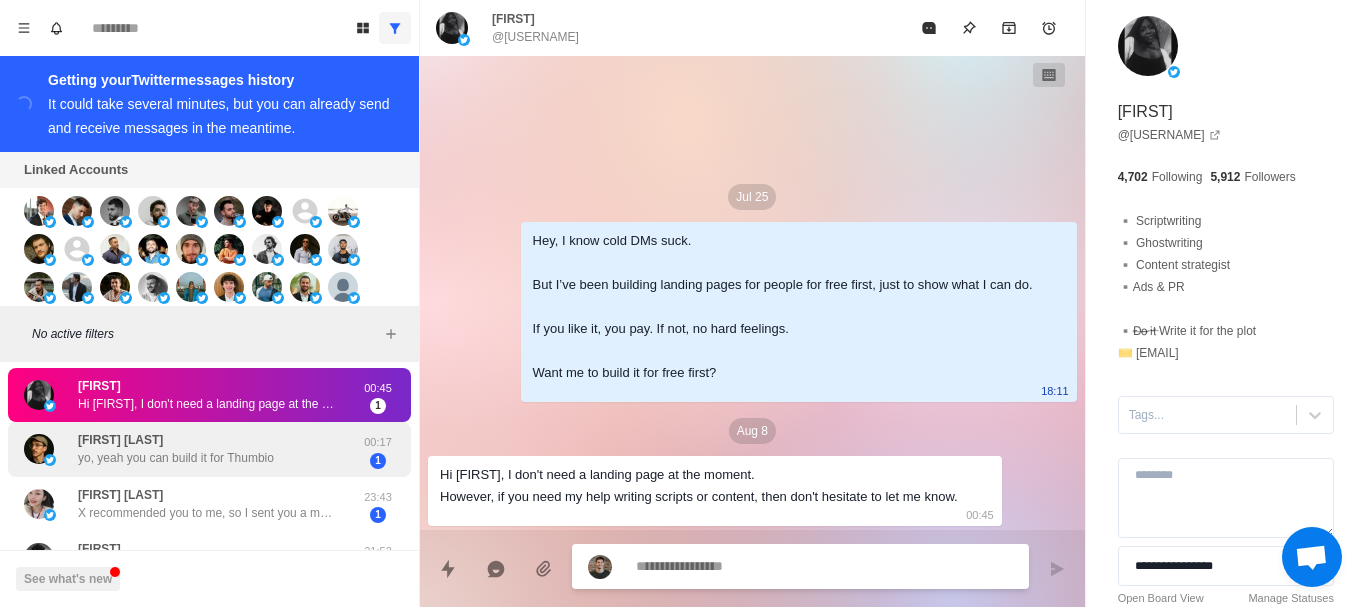 click on "[FIRST] yo, yeah you can build it for Thumbio" at bounding box center (188, 449) 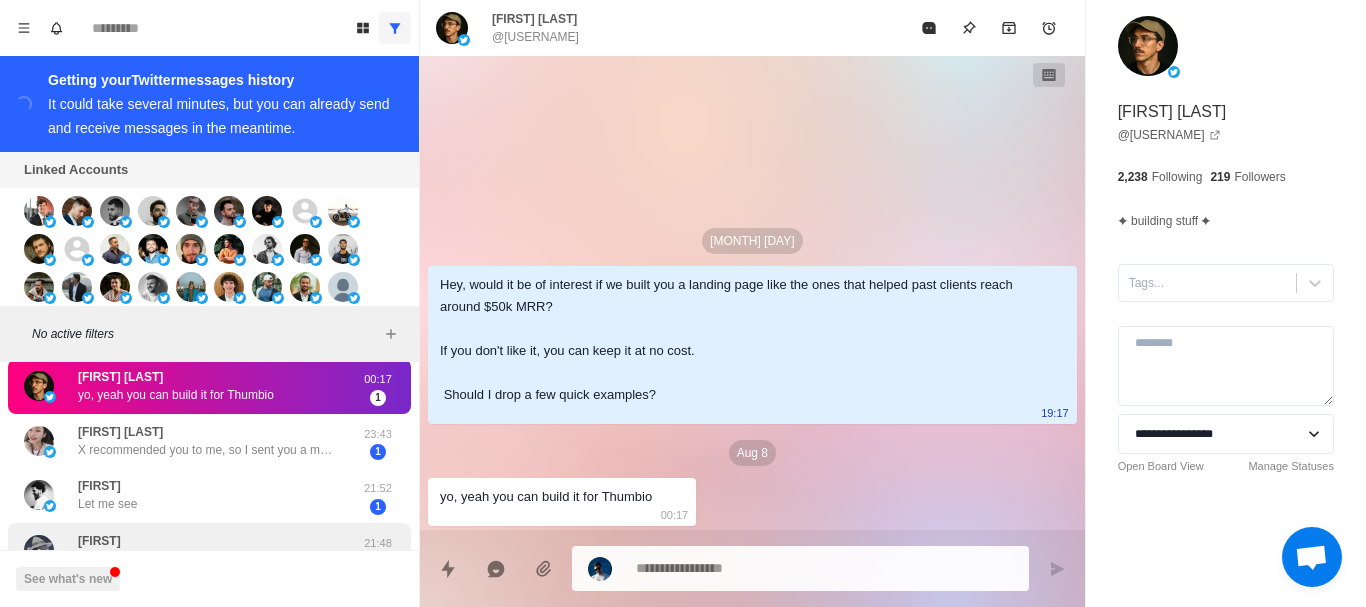 scroll, scrollTop: 812, scrollLeft: 0, axis: vertical 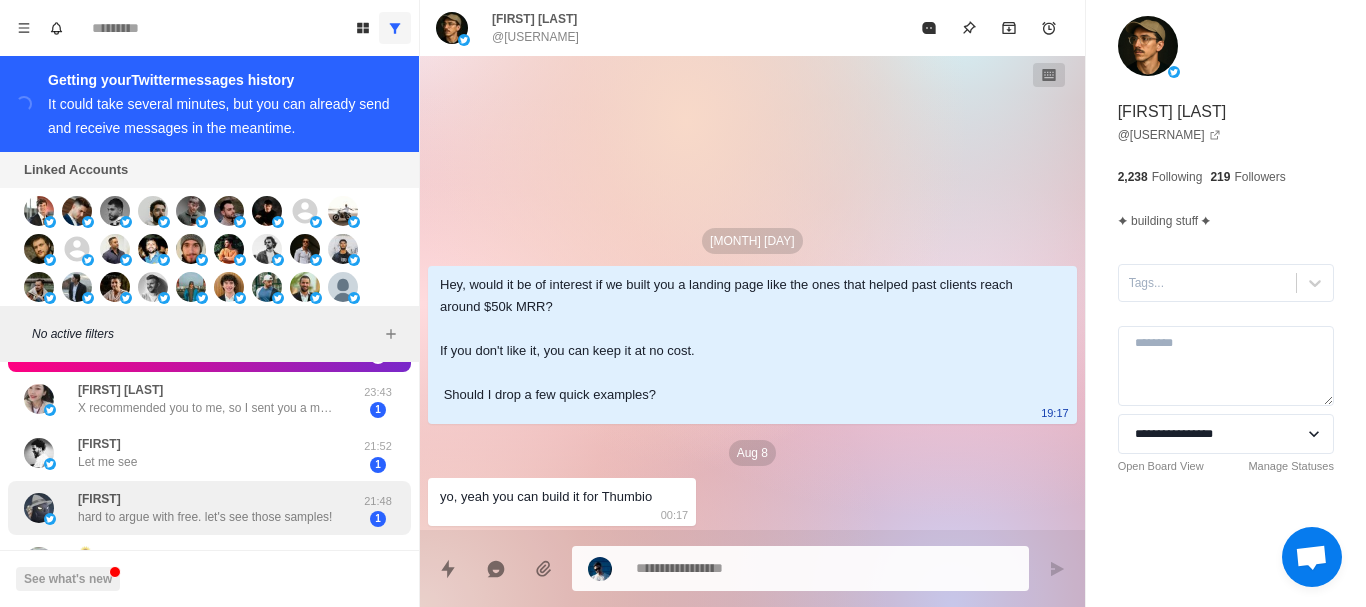 drag, startPoint x: 248, startPoint y: 472, endPoint x: 248, endPoint y: 526, distance: 54 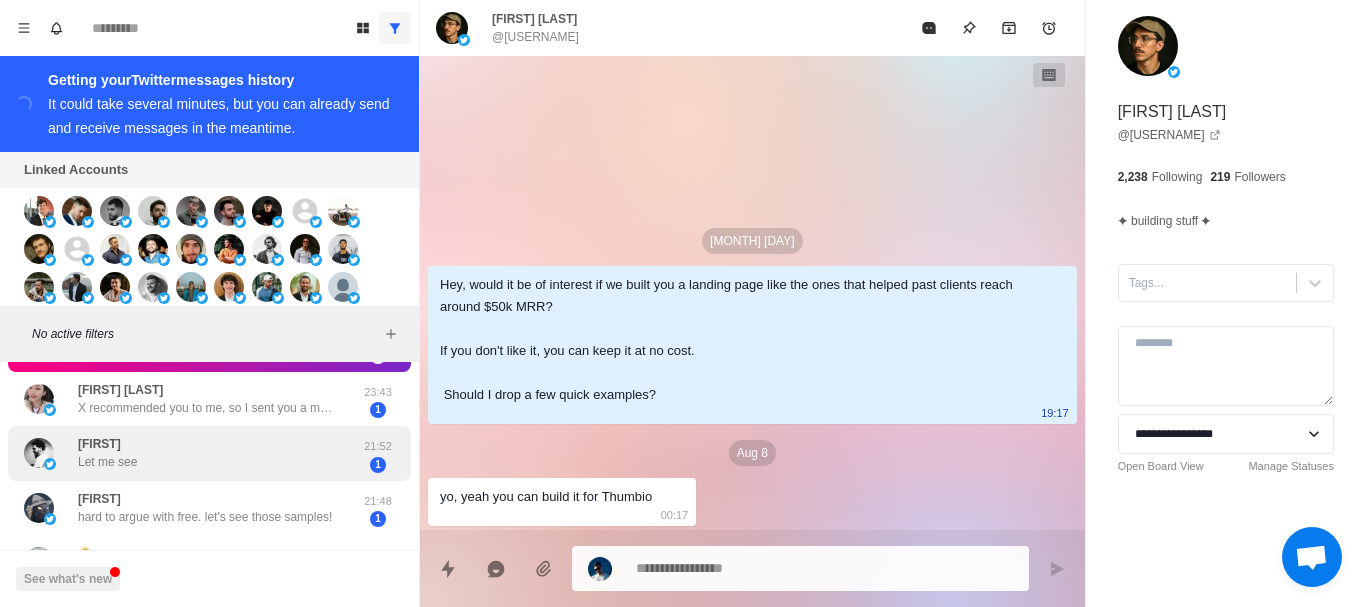 click on "[FIRST] Let me see" at bounding box center [188, 453] 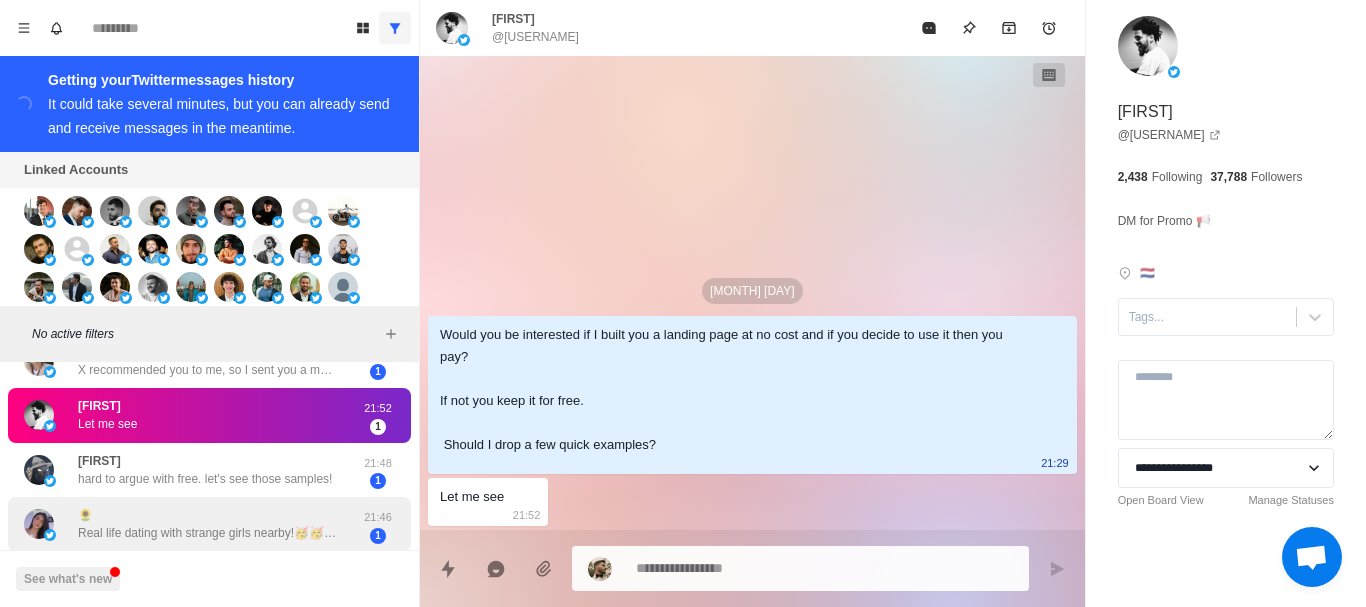 drag, startPoint x: 263, startPoint y: 458, endPoint x: 263, endPoint y: 510, distance: 52 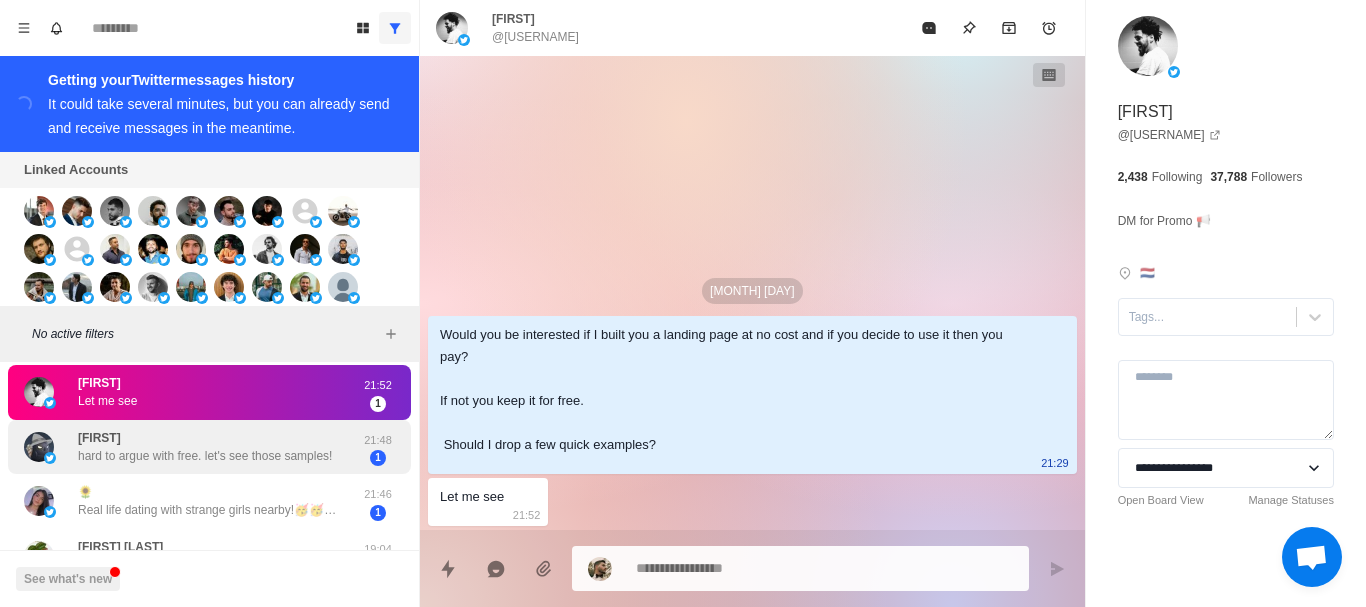 click on "[FIRST] hard to argue with free. let's see those samples!" at bounding box center (205, 447) 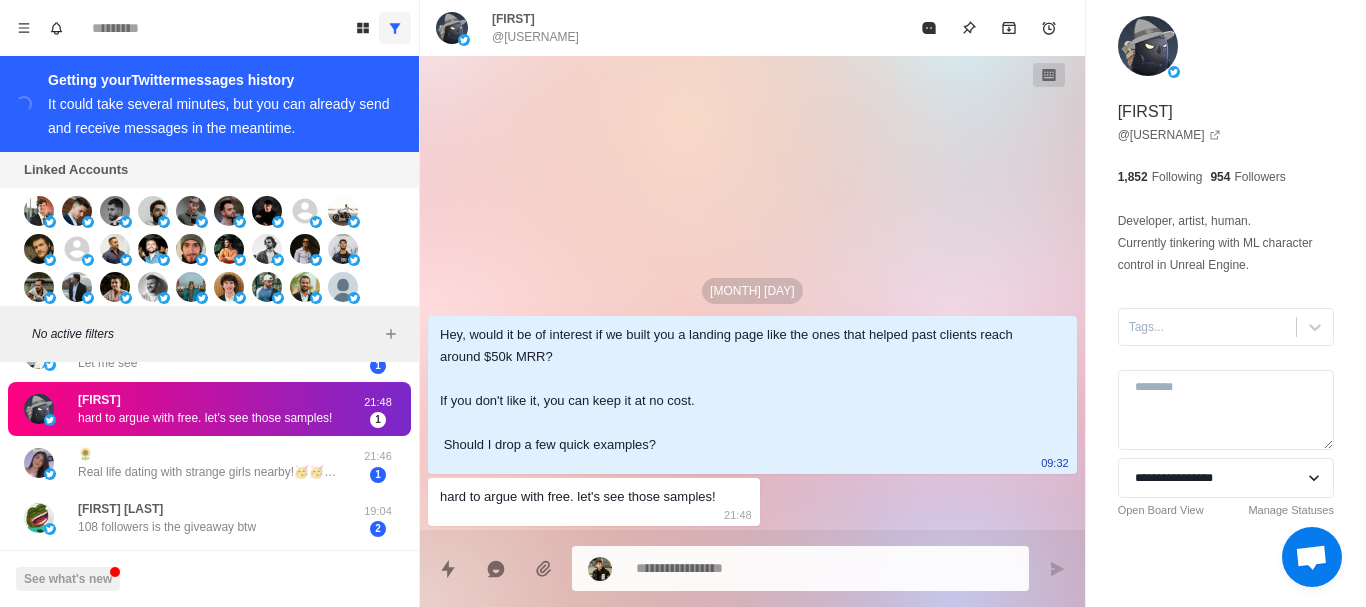 scroll, scrollTop: 1010, scrollLeft: 0, axis: vertical 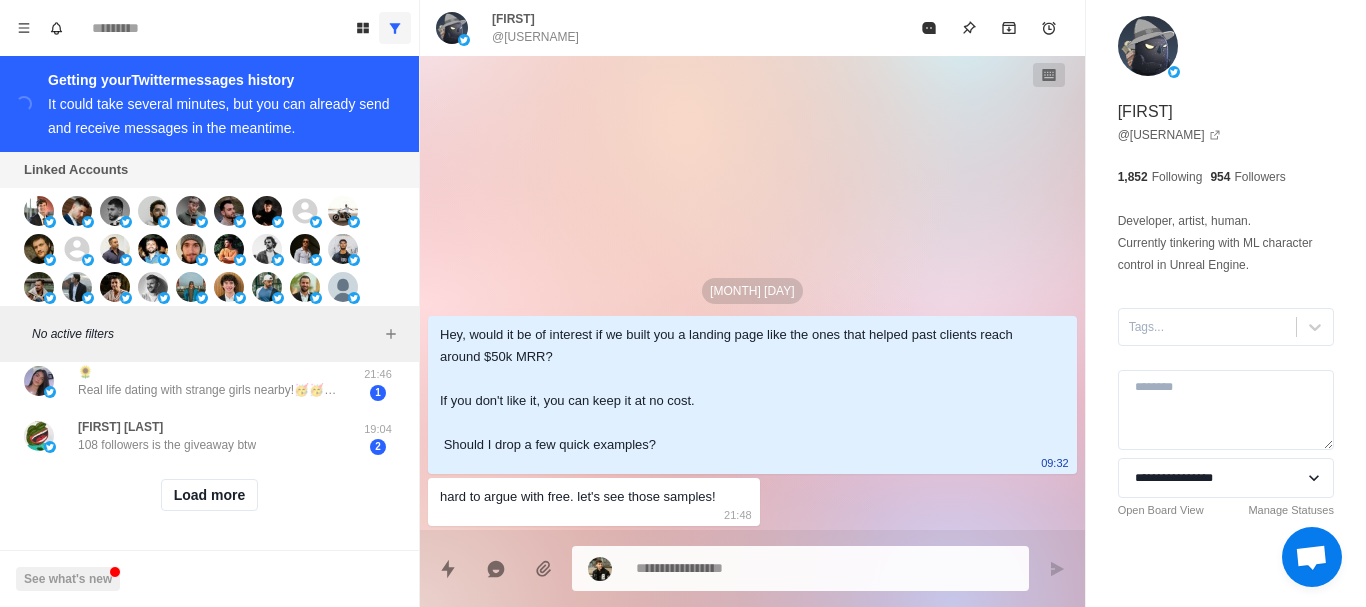 drag, startPoint x: 297, startPoint y: 436, endPoint x: 297, endPoint y: 521, distance: 85 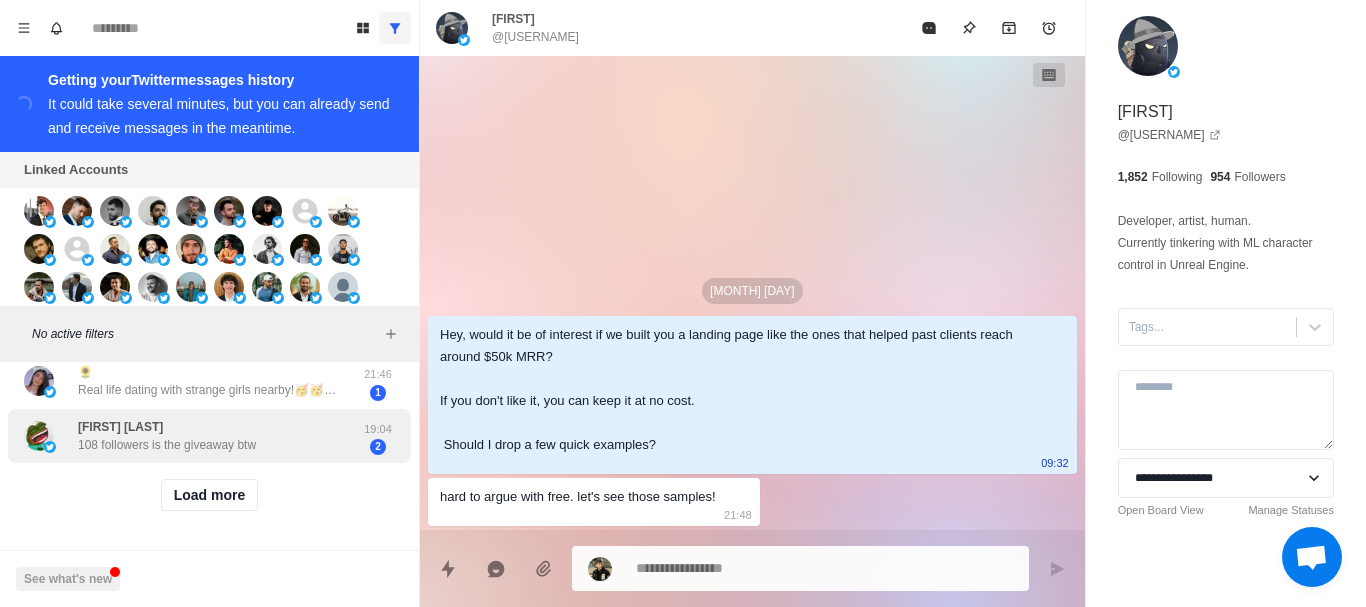 drag, startPoint x: 208, startPoint y: 481, endPoint x: 287, endPoint y: 402, distance: 111.72287 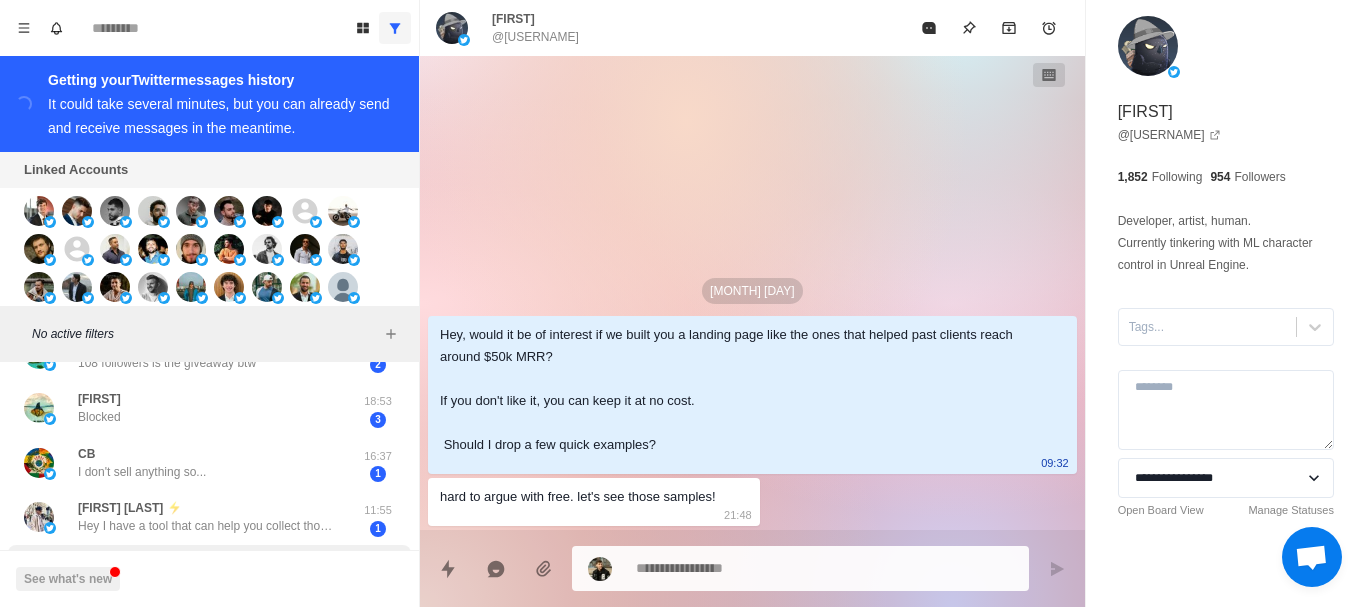 drag, startPoint x: 287, startPoint y: 413, endPoint x: 302, endPoint y: 445, distance: 35.341194 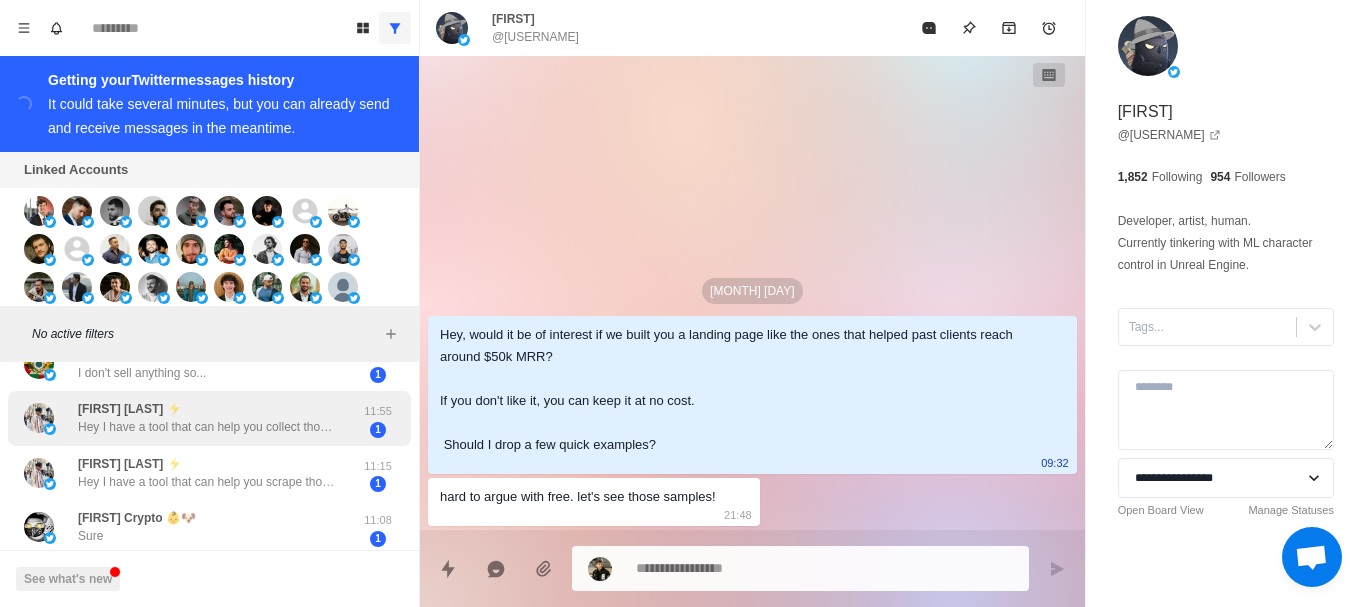 drag, startPoint x: 302, startPoint y: 422, endPoint x: 304, endPoint y: 394, distance: 28.071337 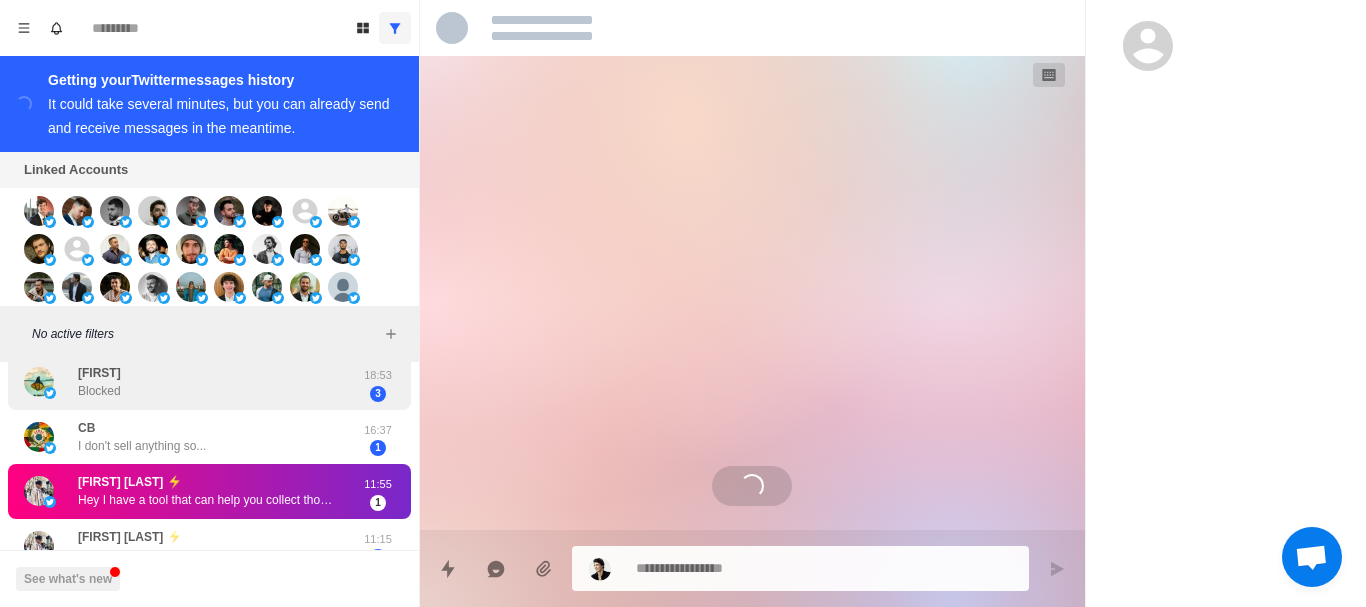 scroll, scrollTop: 1074, scrollLeft: 0, axis: vertical 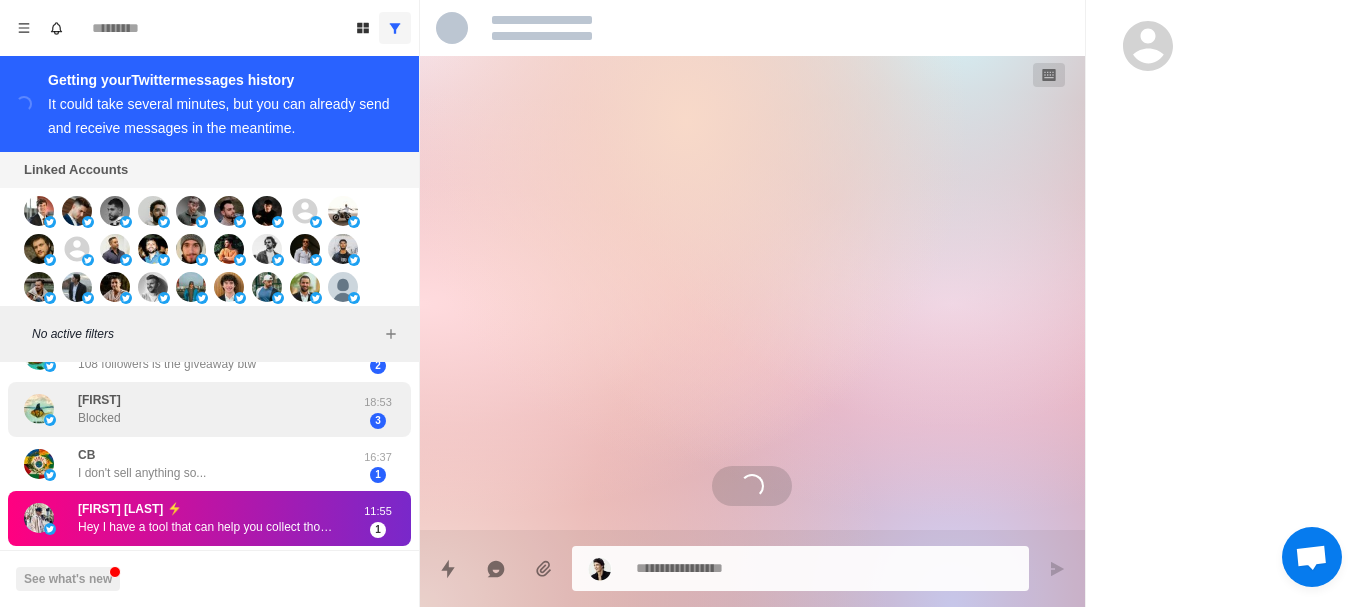 drag, startPoint x: 312, startPoint y: 414, endPoint x: 315, endPoint y: 363, distance: 51.088158 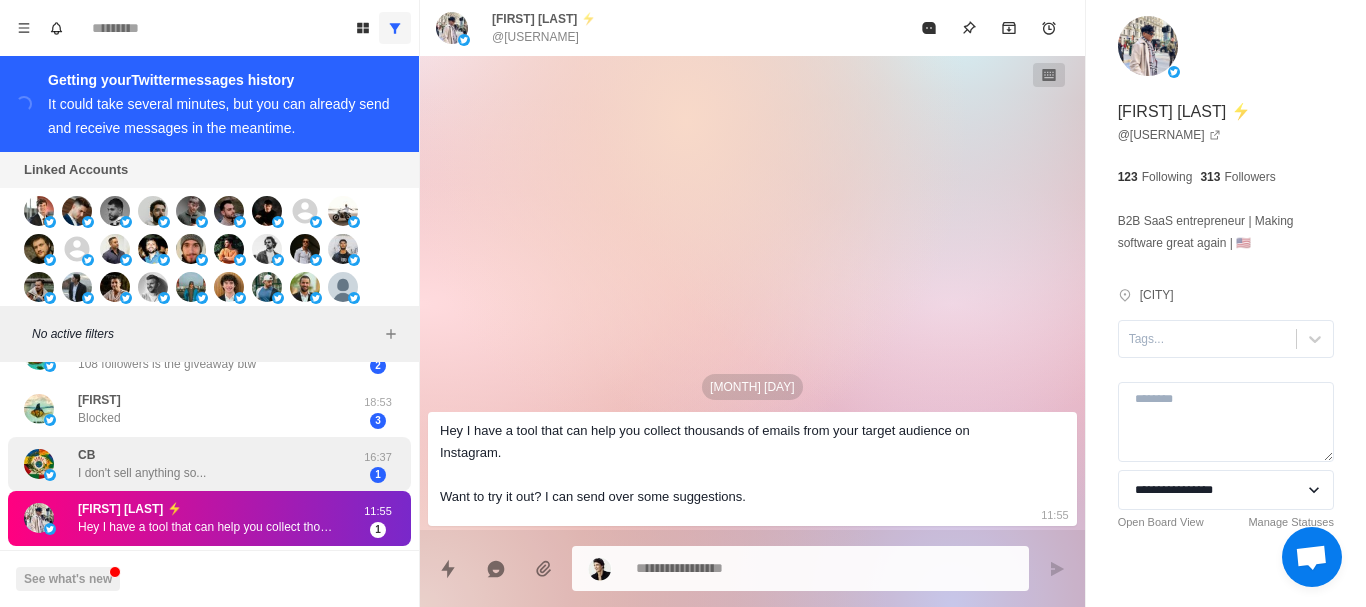 click on "CB I don't sell anything so..." at bounding box center (188, 464) 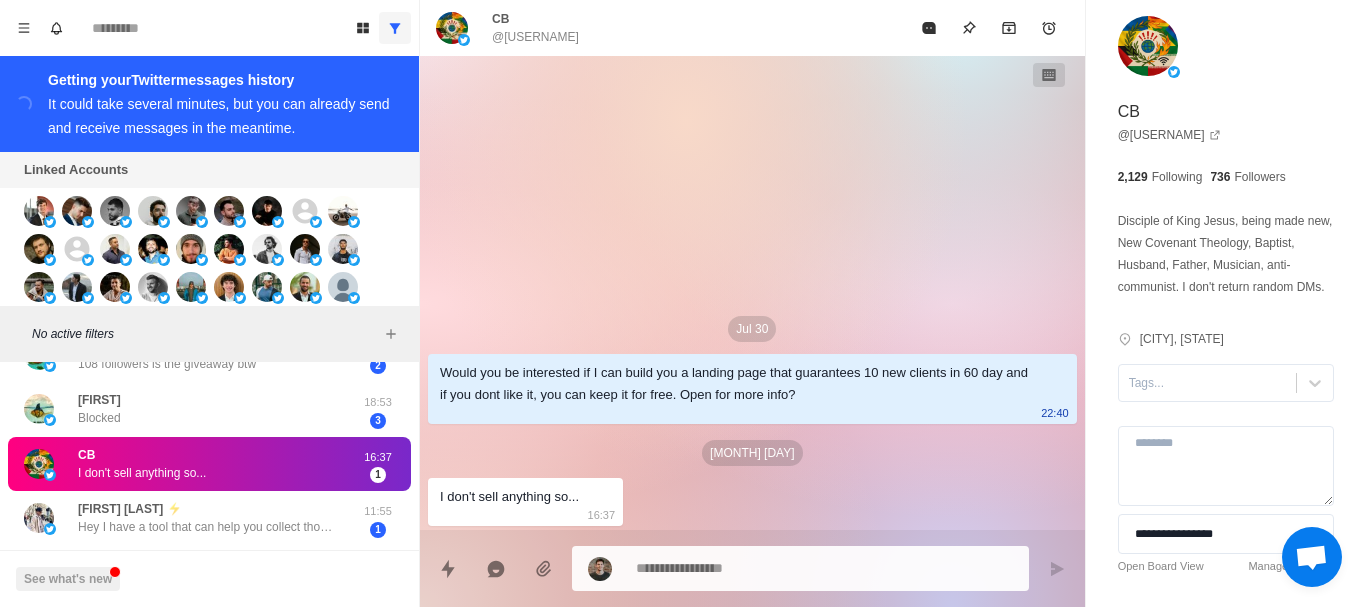 scroll, scrollTop: 1100, scrollLeft: 0, axis: vertical 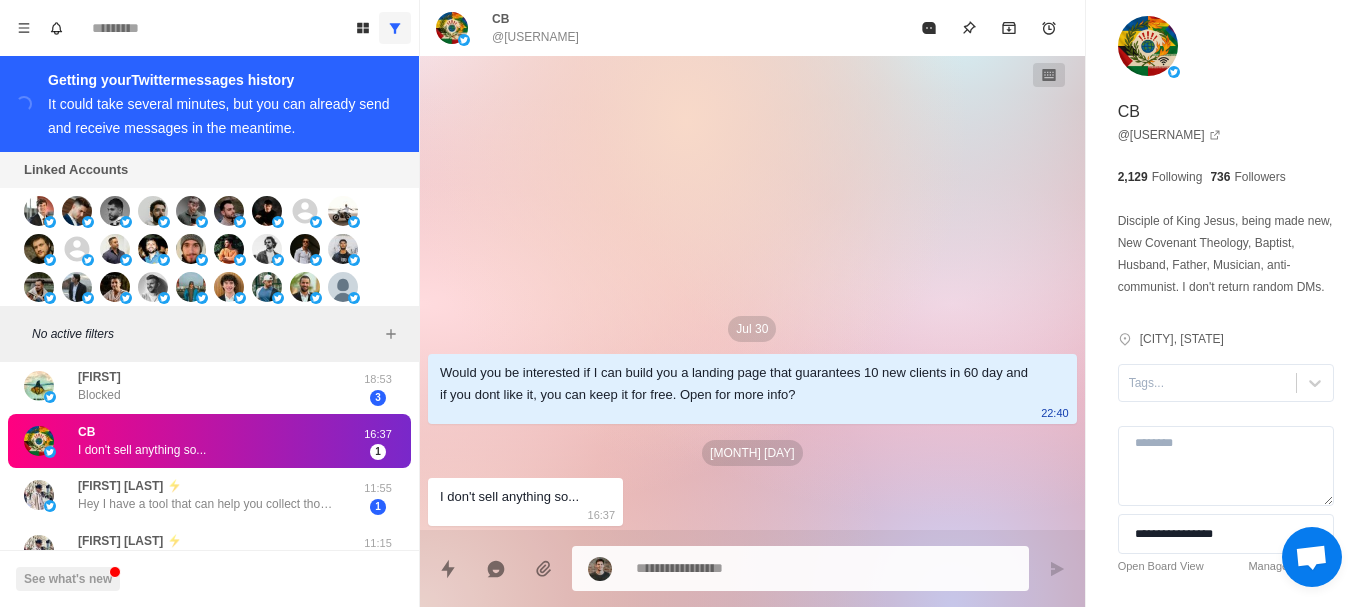 drag, startPoint x: 346, startPoint y: 436, endPoint x: 336, endPoint y: 477, distance: 42.201897 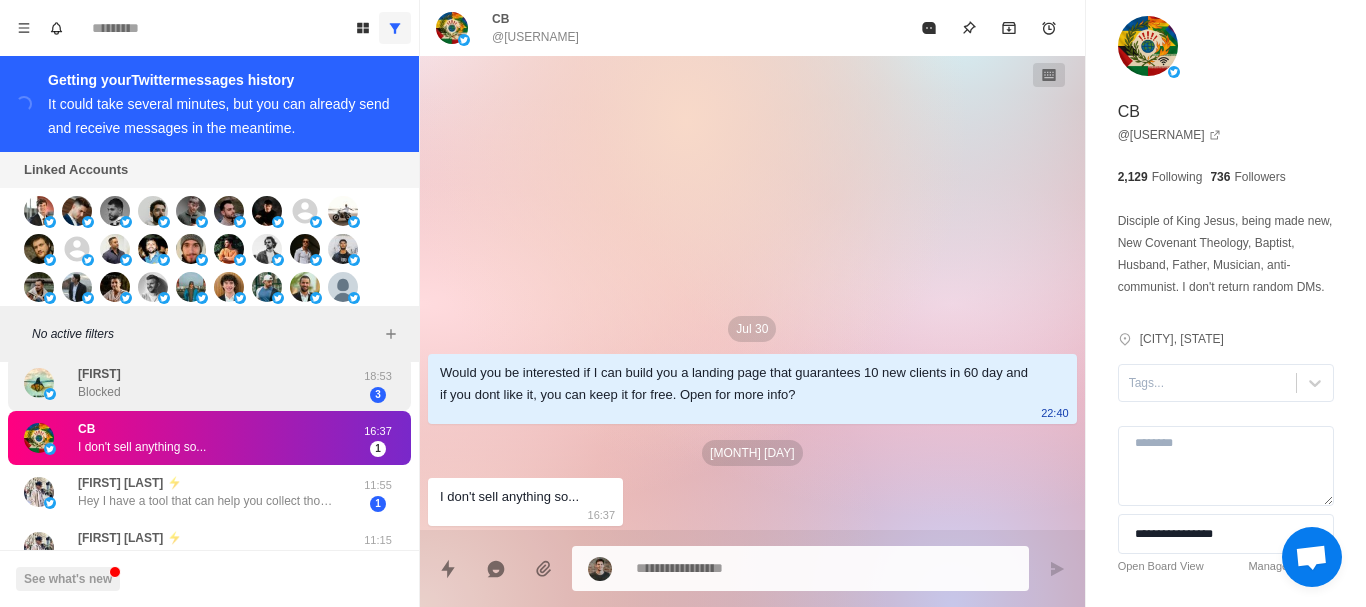 click on "[FIRST] Blocked" at bounding box center [188, 383] 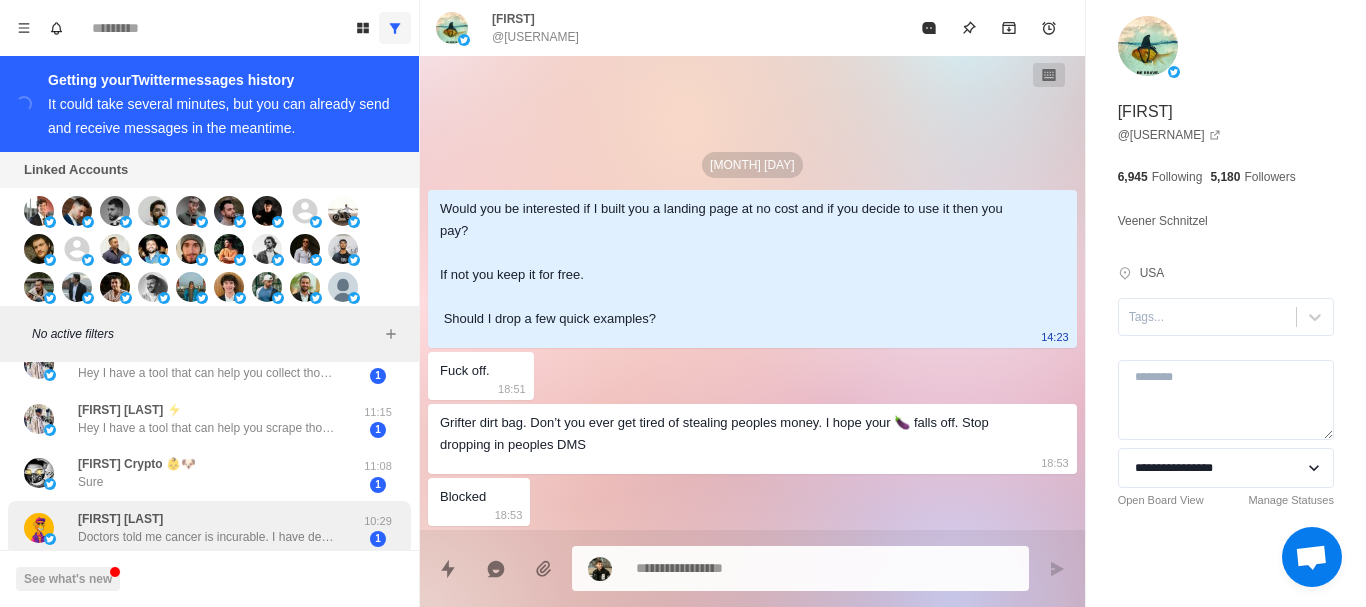 drag, startPoint x: 181, startPoint y: 444, endPoint x: 167, endPoint y: 487, distance: 45.221676 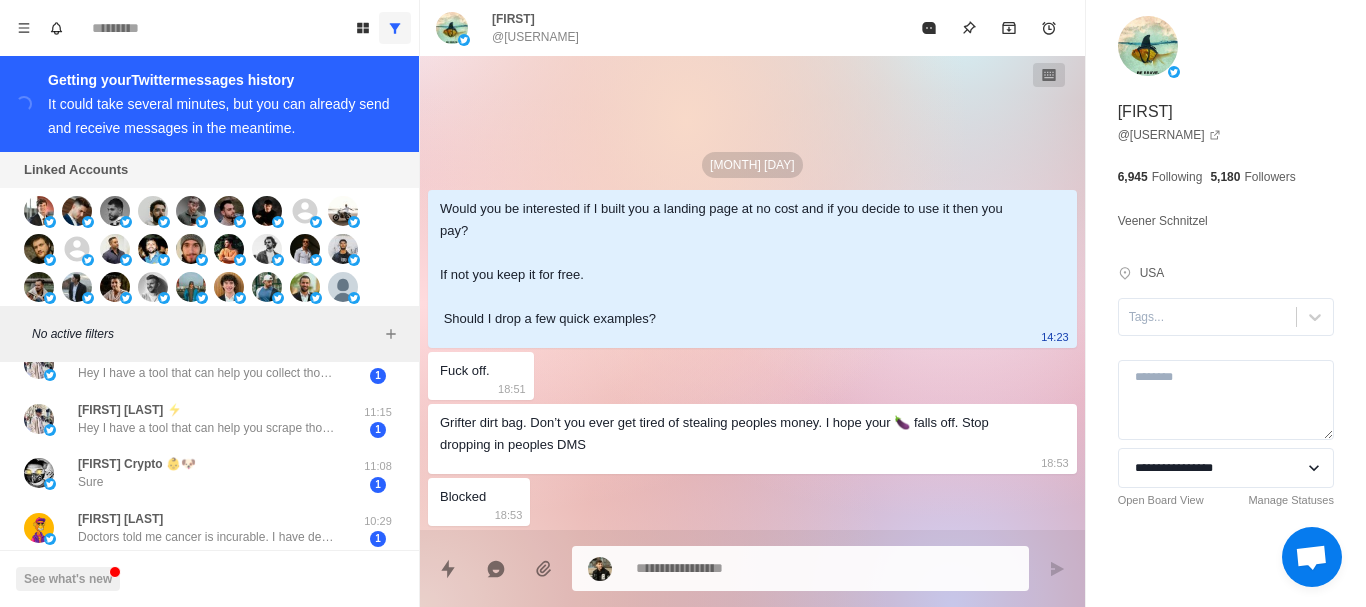 scroll, scrollTop: 1497, scrollLeft: 0, axis: vertical 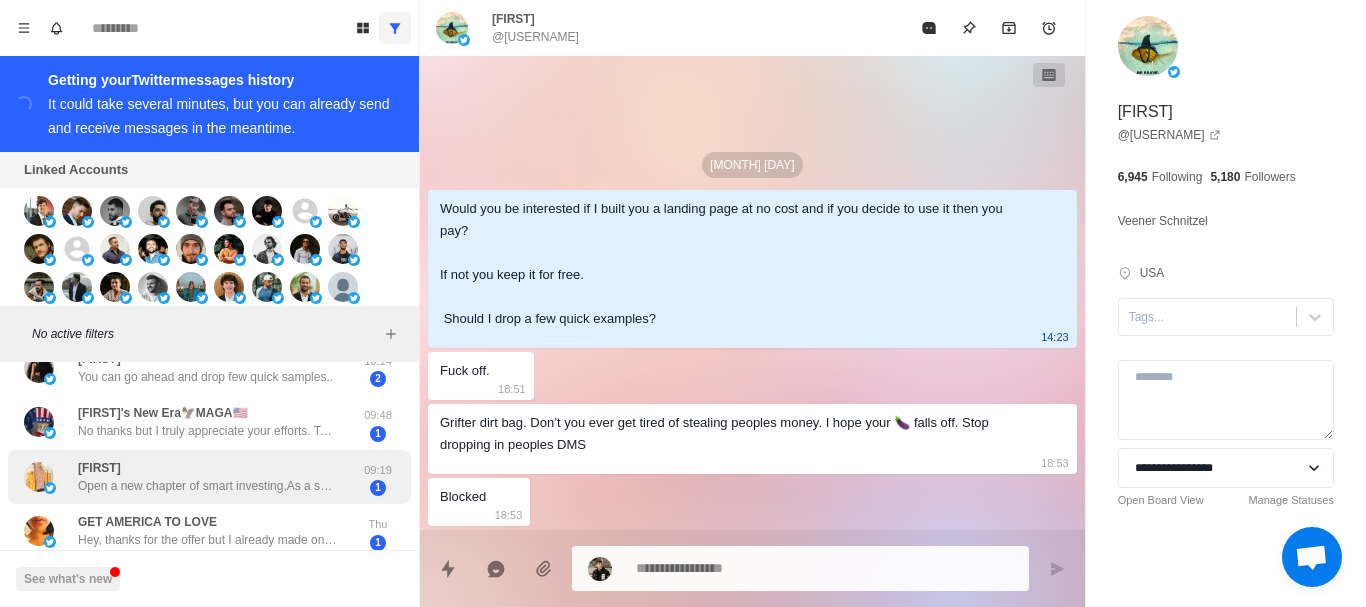 click on "SpringLouis Open a new chapter of smart investing,As a senior US stock analyst, I will bring you professional insights and data-driven strategies to help you confidently seize market opportunities. https://chat.whatsapp.com/BChwRke5KLJ9NMfr5iZrs6 Whether you are a novice or a veteran, join me to maximize your returns and stay ahead of the market. Let every market fluctuation become your wealth growth" at bounding box center [208, 477] 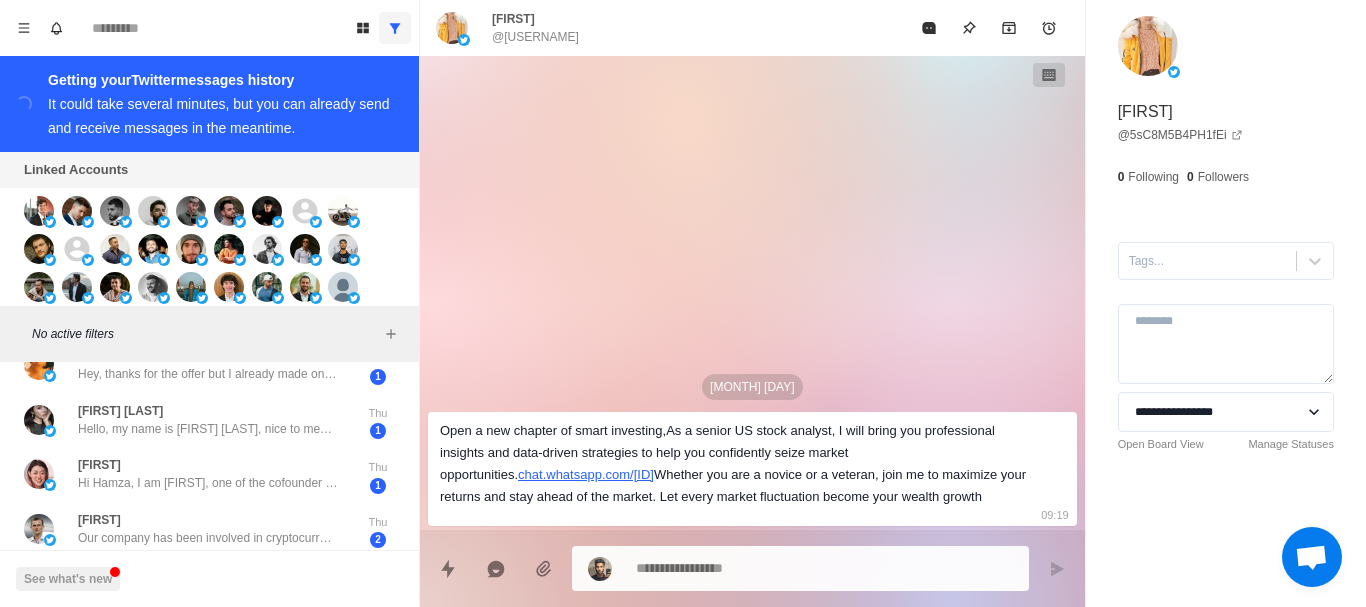 drag, startPoint x: 191, startPoint y: 374, endPoint x: 206, endPoint y: 493, distance: 119.94165 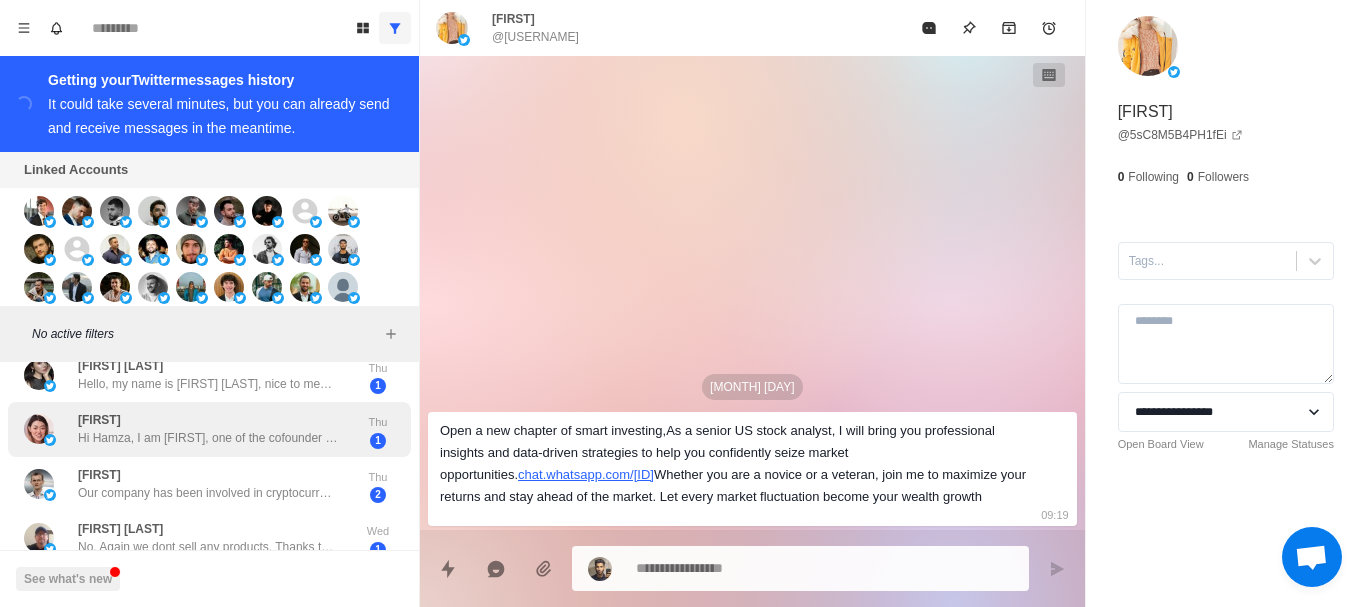 drag, startPoint x: 212, startPoint y: 447, endPoint x: 214, endPoint y: 405, distance: 42.047592 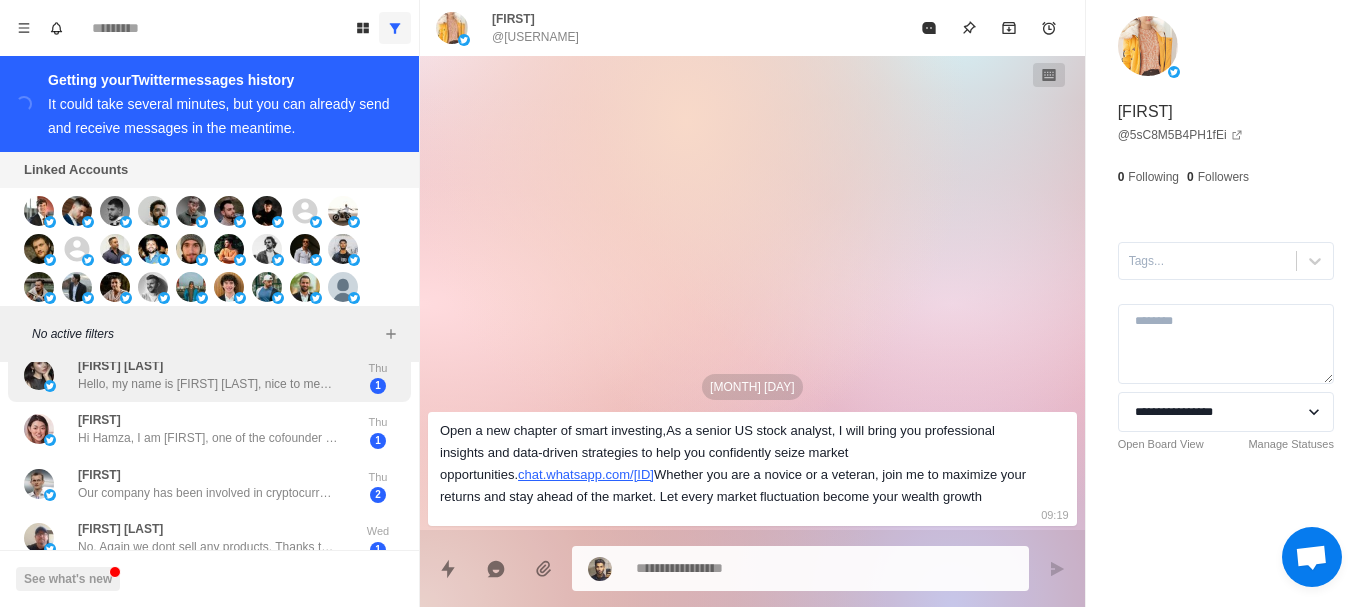 scroll, scrollTop: 1703, scrollLeft: 0, axis: vertical 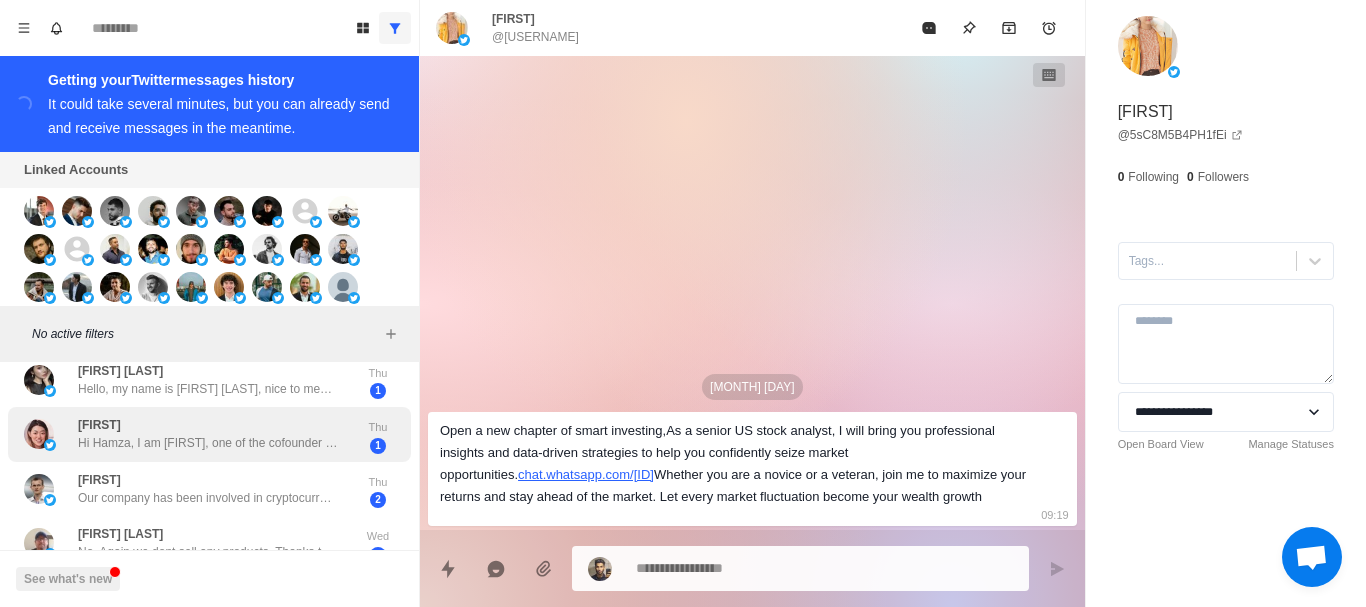 click on "[FIRST] Hi Hamza,
I am [FIRST], one of the cofounder at CommunityOne. If you guys are actively building a Discord community, I want to share what the top-performing servers are achieving.
Based on our analysis of 4,500+ communities, the key benchmarks for a healthy server are:
Activation: &gt;75% of new members verify
Engagement: &gt;4 messages per active member + 5.5 words per message (english)
Retention: &gt;50% of users remain after 7 days
I've compiled these and other insights into a deck on how to use data to grow a thriving community. Happy to send it over.
Best,
[FIRST] Thu 1" at bounding box center [209, 434] 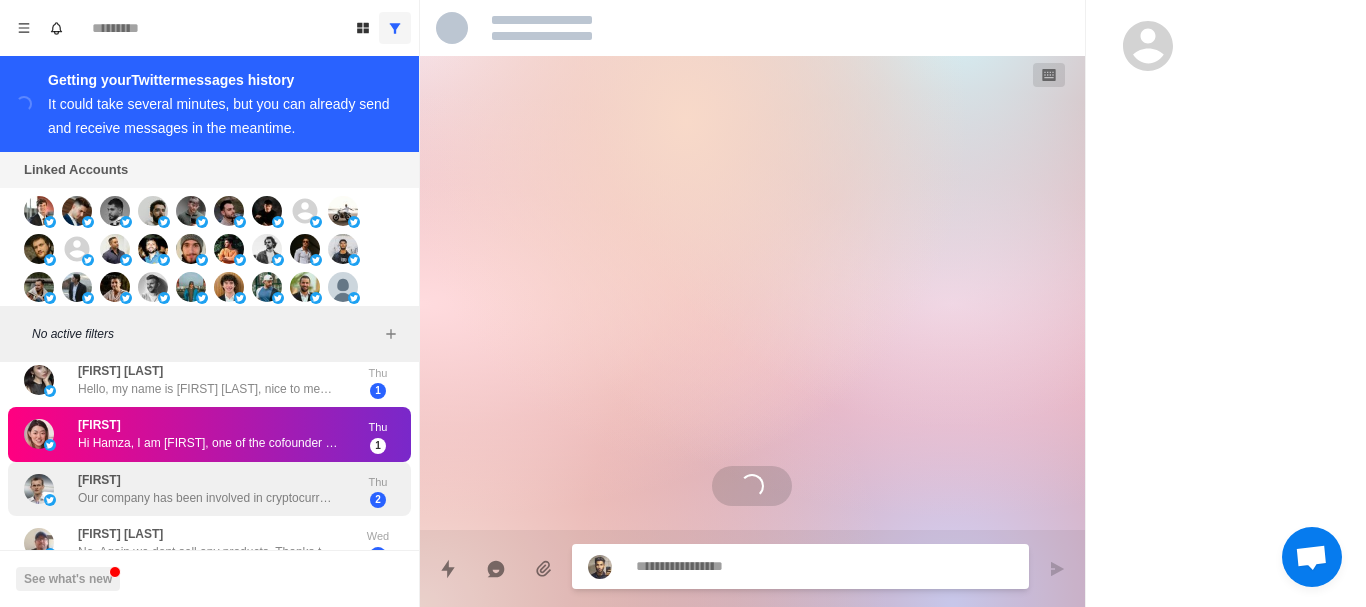 scroll, scrollTop: 18, scrollLeft: 0, axis: vertical 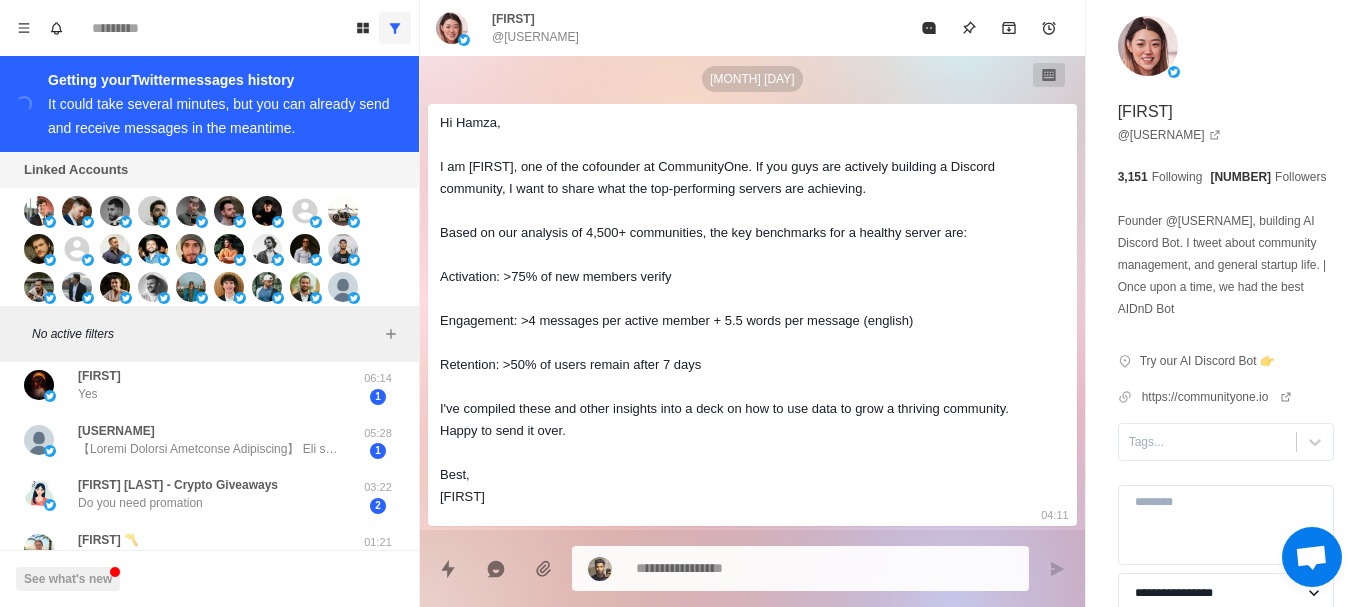 drag, startPoint x: 294, startPoint y: 421, endPoint x: 292, endPoint y: 456, distance: 35.057095 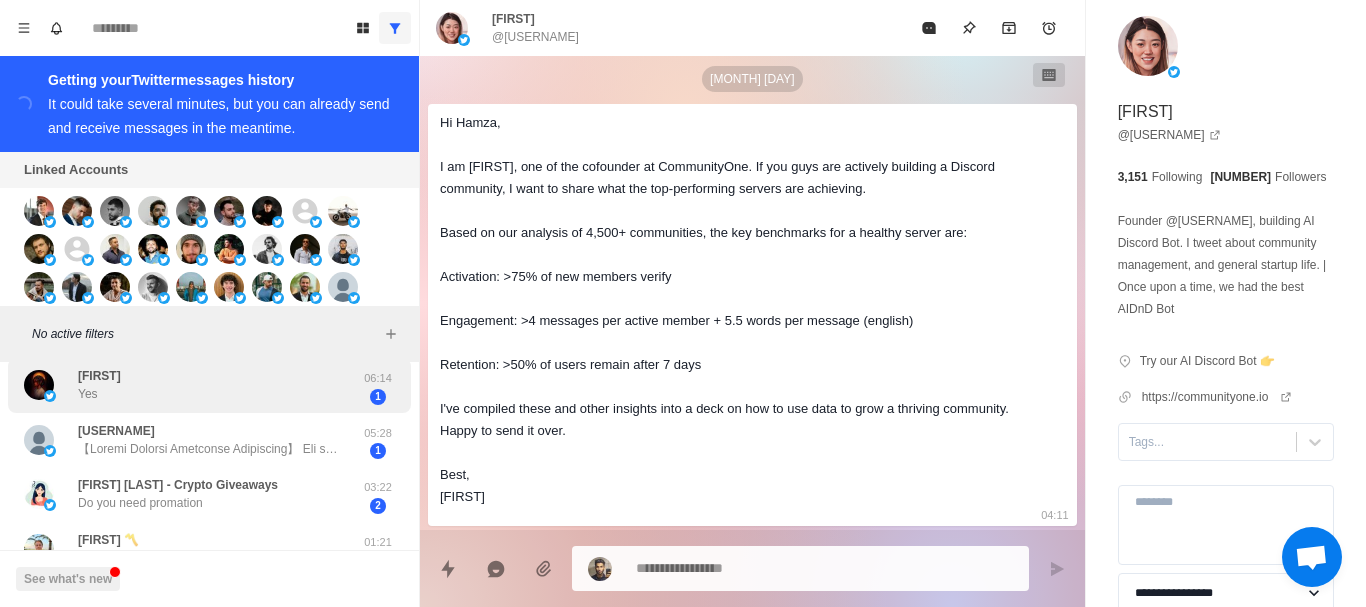 scroll, scrollTop: 446, scrollLeft: 0, axis: vertical 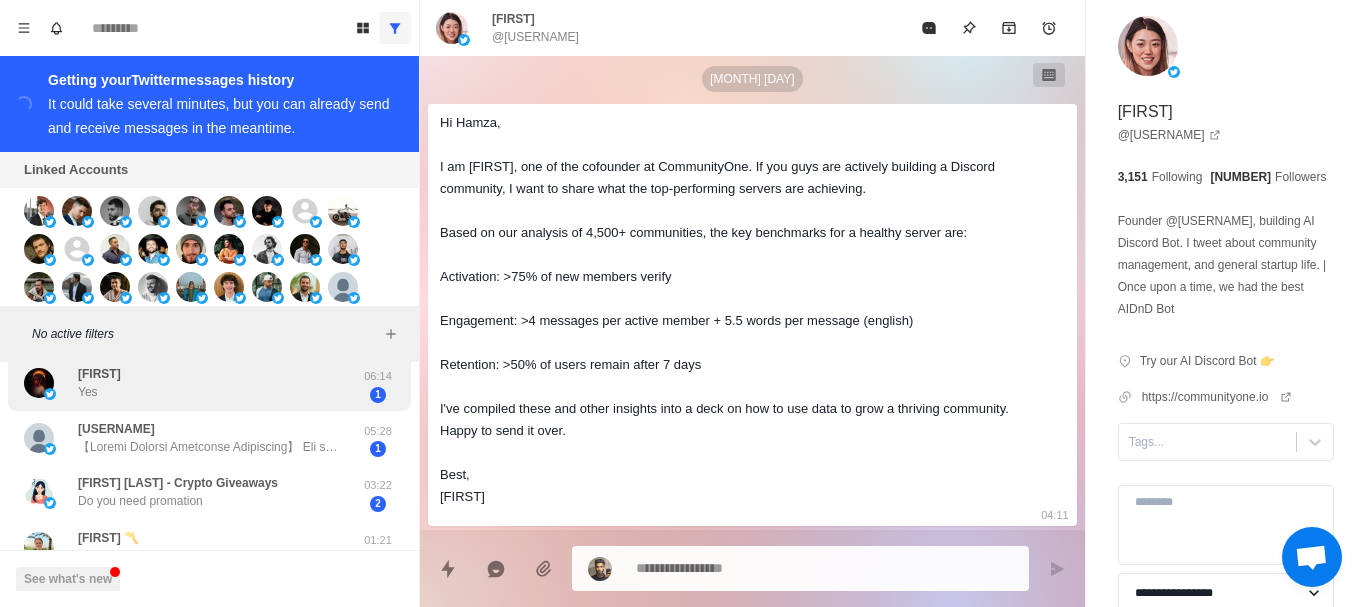 click at bounding box center (39, 383) 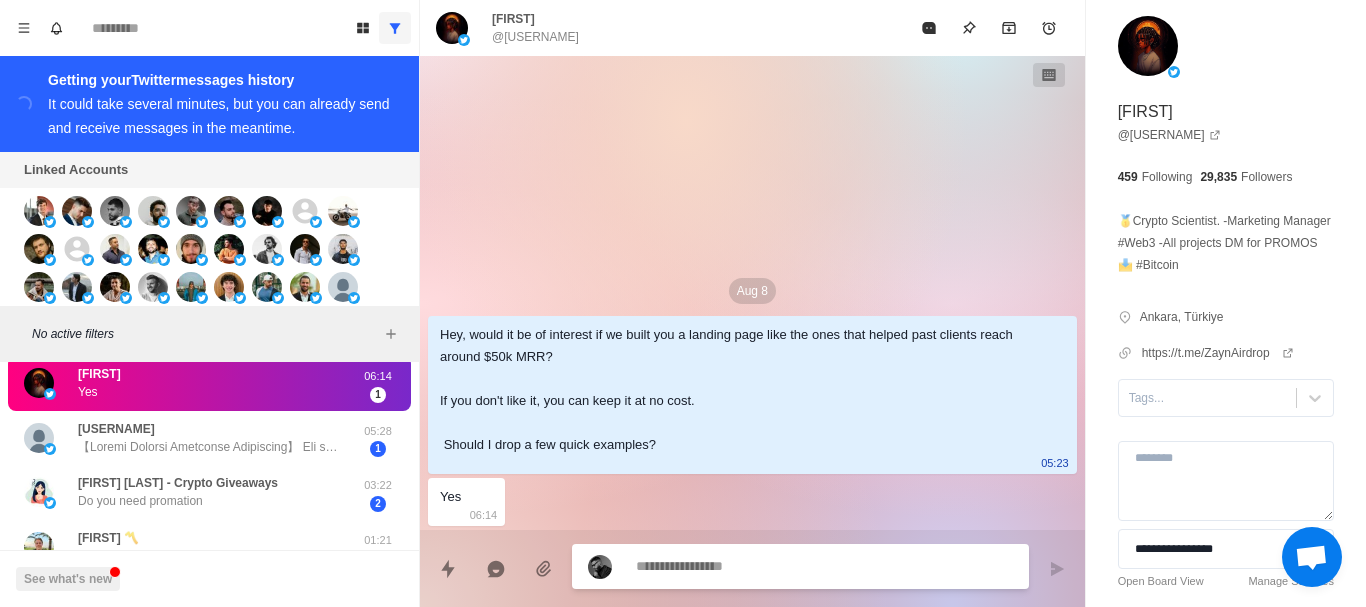 scroll, scrollTop: 0, scrollLeft: 0, axis: both 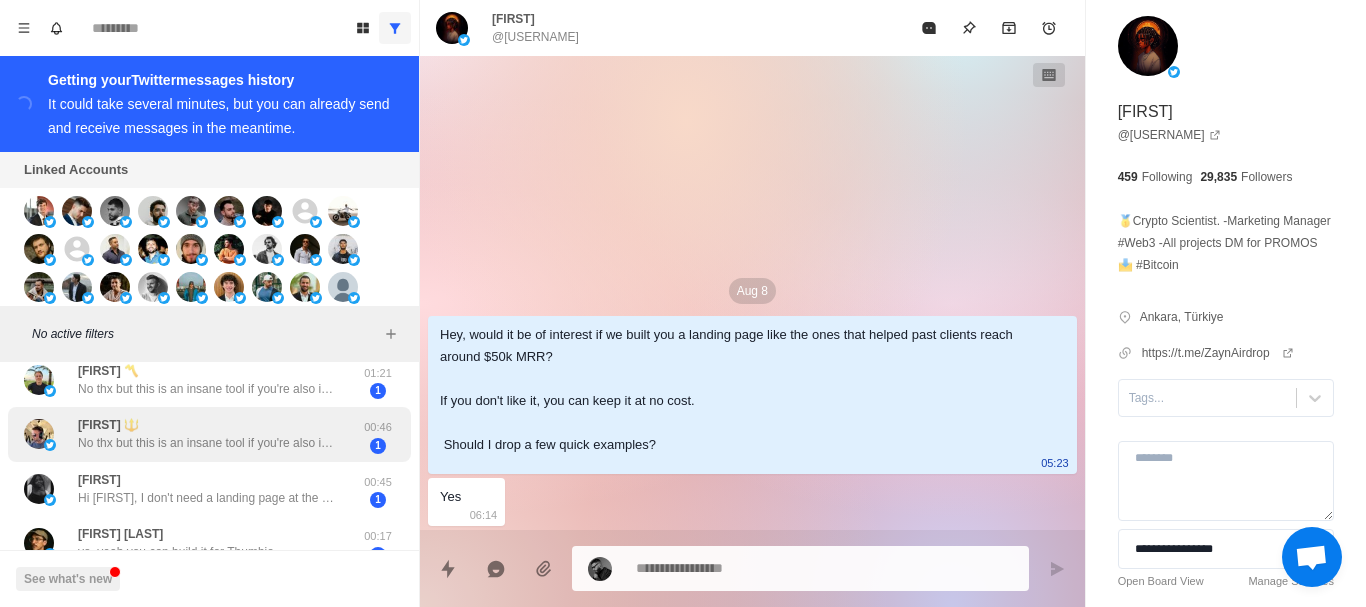 drag, startPoint x: 230, startPoint y: 393, endPoint x: 235, endPoint y: 441, distance: 48.259712 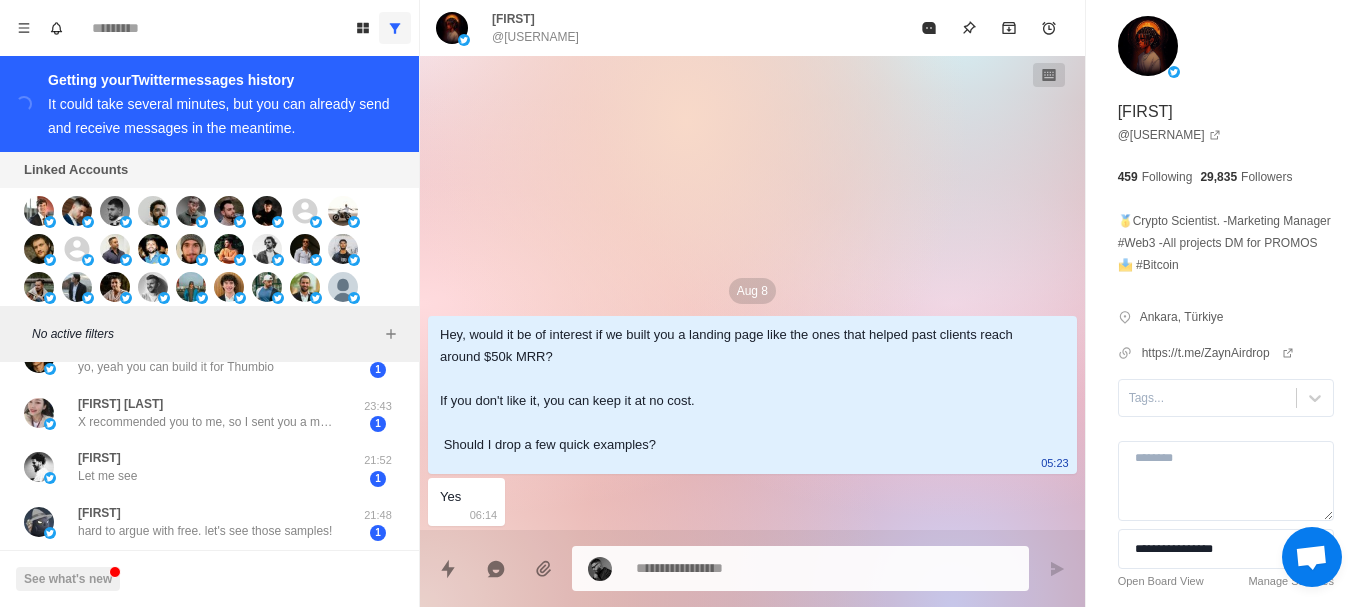 drag, startPoint x: 239, startPoint y: 396, endPoint x: 239, endPoint y: 449, distance: 53 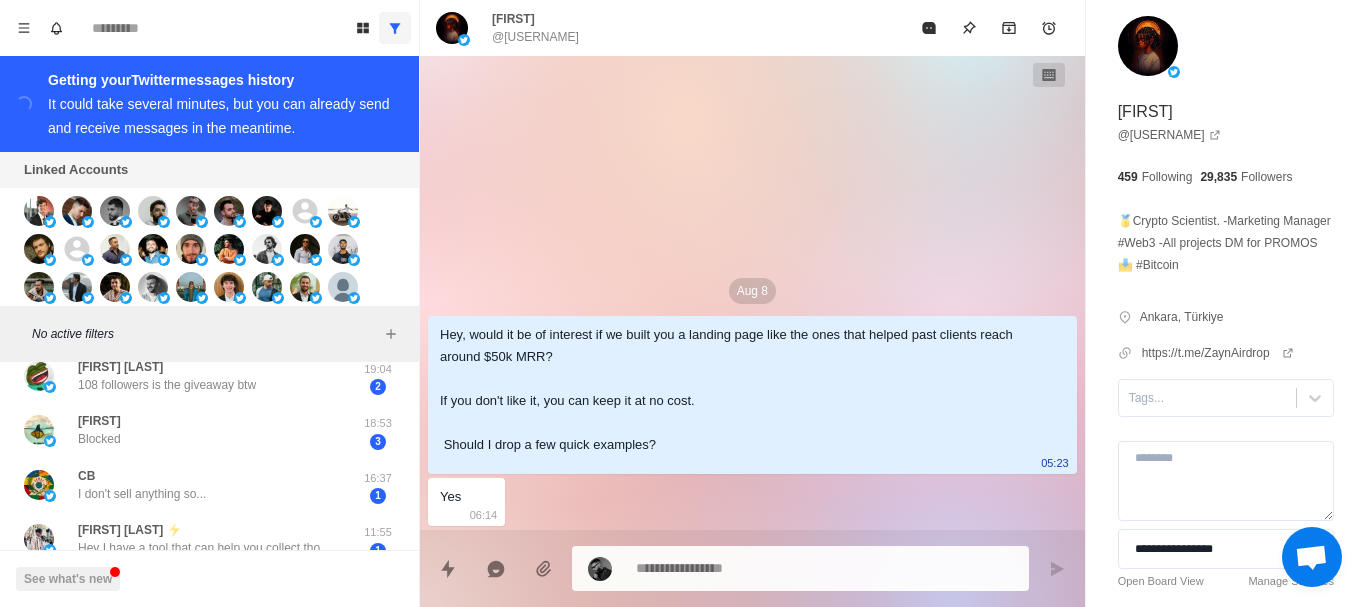 drag, startPoint x: 255, startPoint y: 392, endPoint x: 251, endPoint y: 434, distance: 42.190044 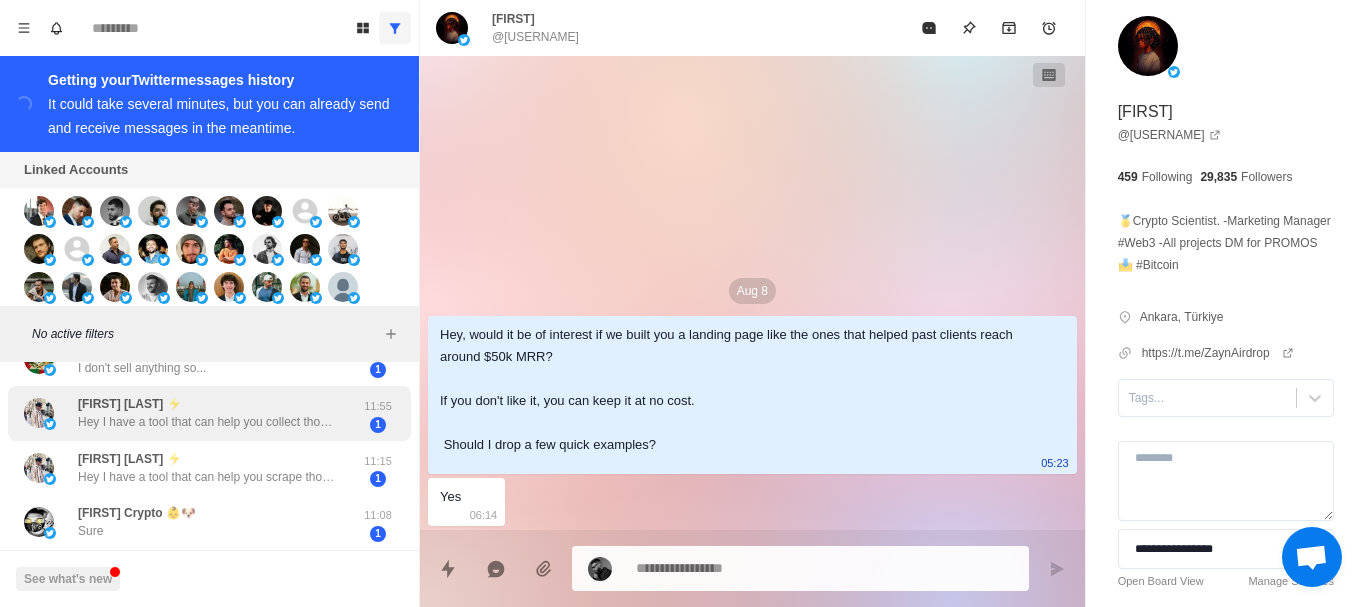 drag, startPoint x: 251, startPoint y: 435, endPoint x: 249, endPoint y: 490, distance: 55.03635 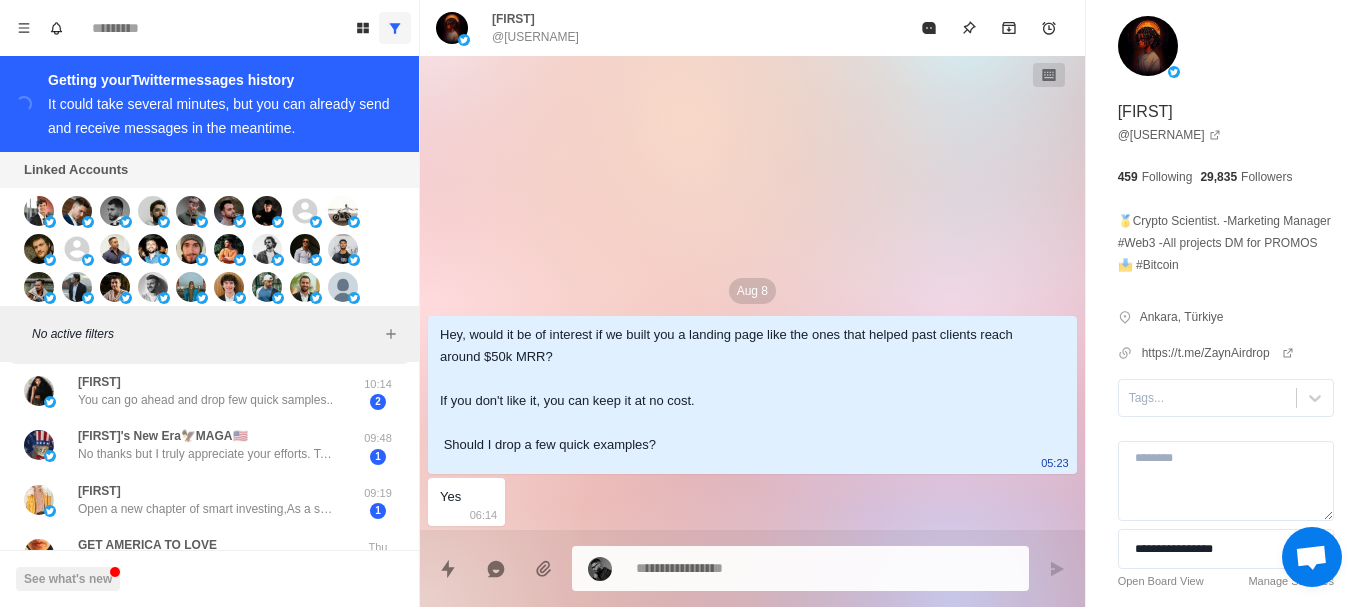 drag, startPoint x: 251, startPoint y: 444, endPoint x: 243, endPoint y: 523, distance: 79.40403 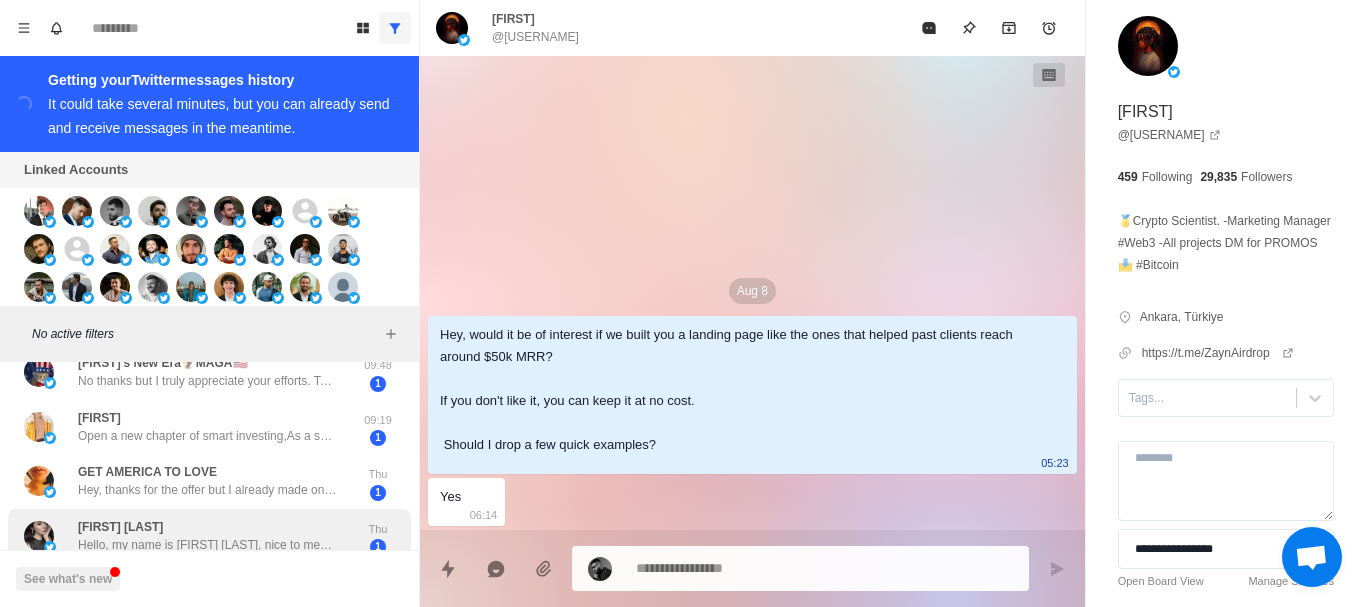 drag, startPoint x: 267, startPoint y: 450, endPoint x: 262, endPoint y: 528, distance: 78.160095 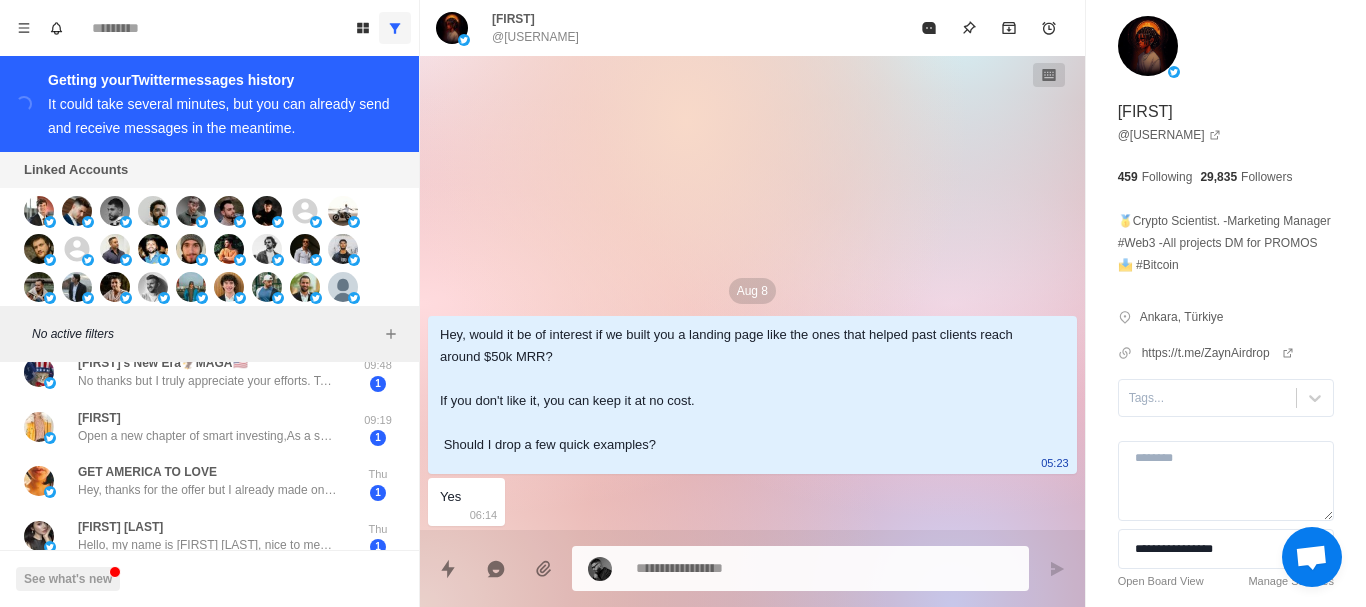 scroll, scrollTop: 1677, scrollLeft: 0, axis: vertical 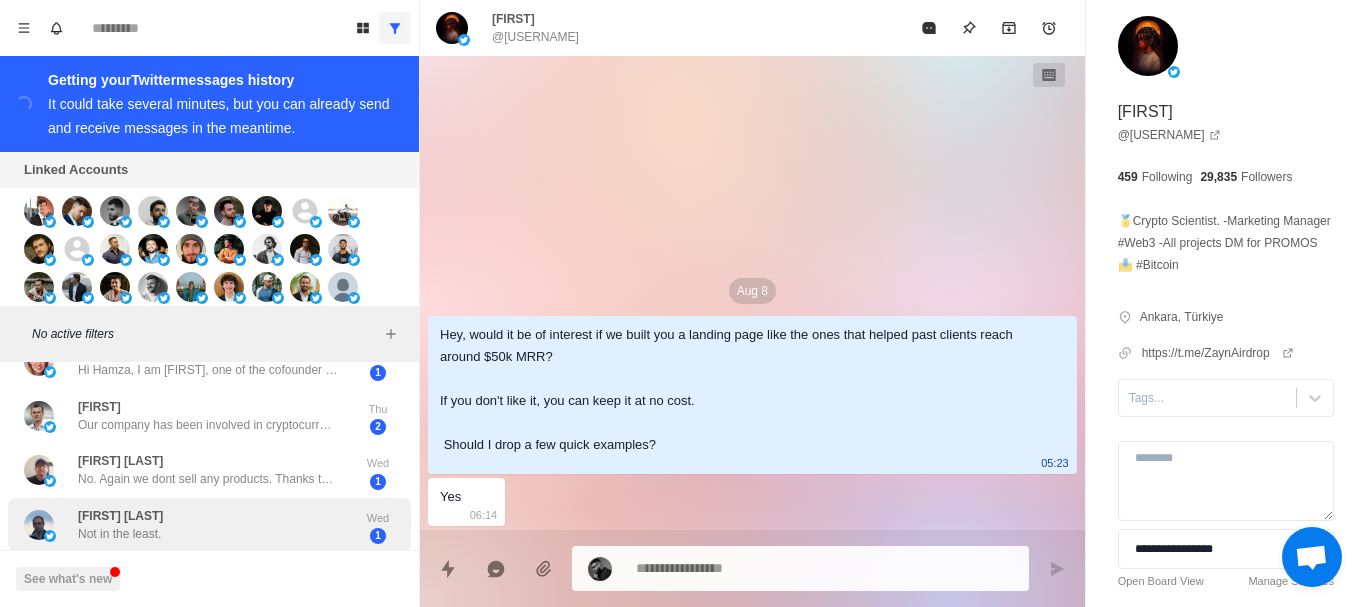 drag, startPoint x: 202, startPoint y: 437, endPoint x: 209, endPoint y: 519, distance: 82.29824 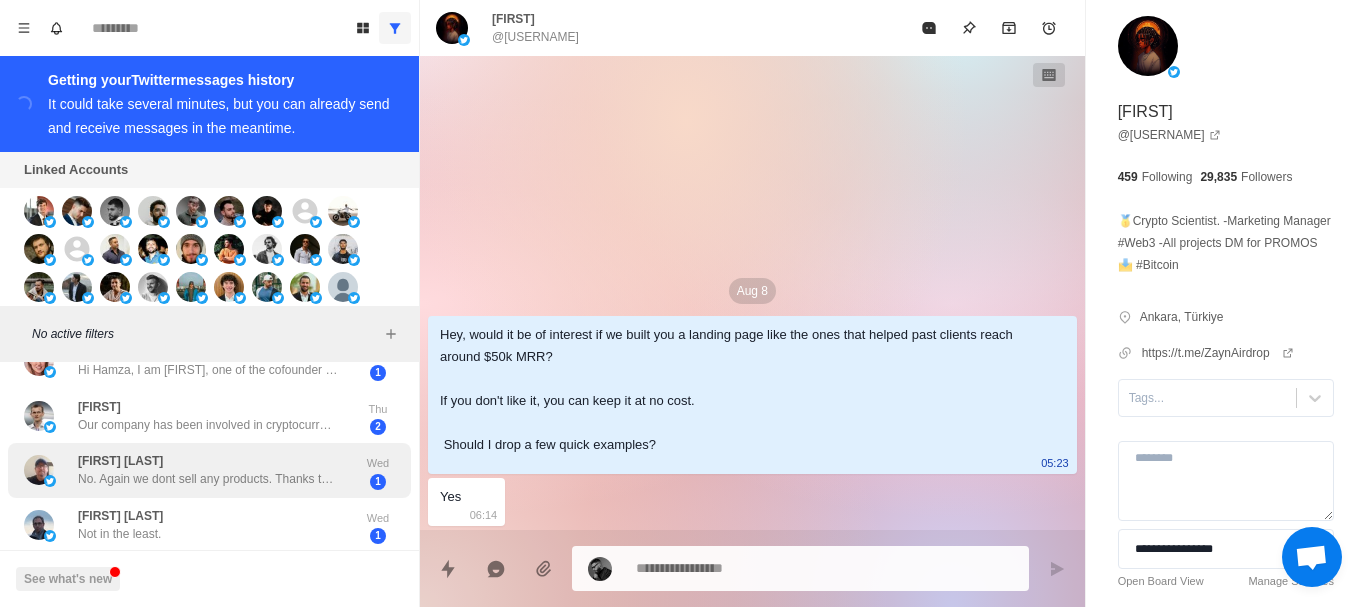 click on "No. Again we dont sell any products. Thanks though" at bounding box center (208, 479) 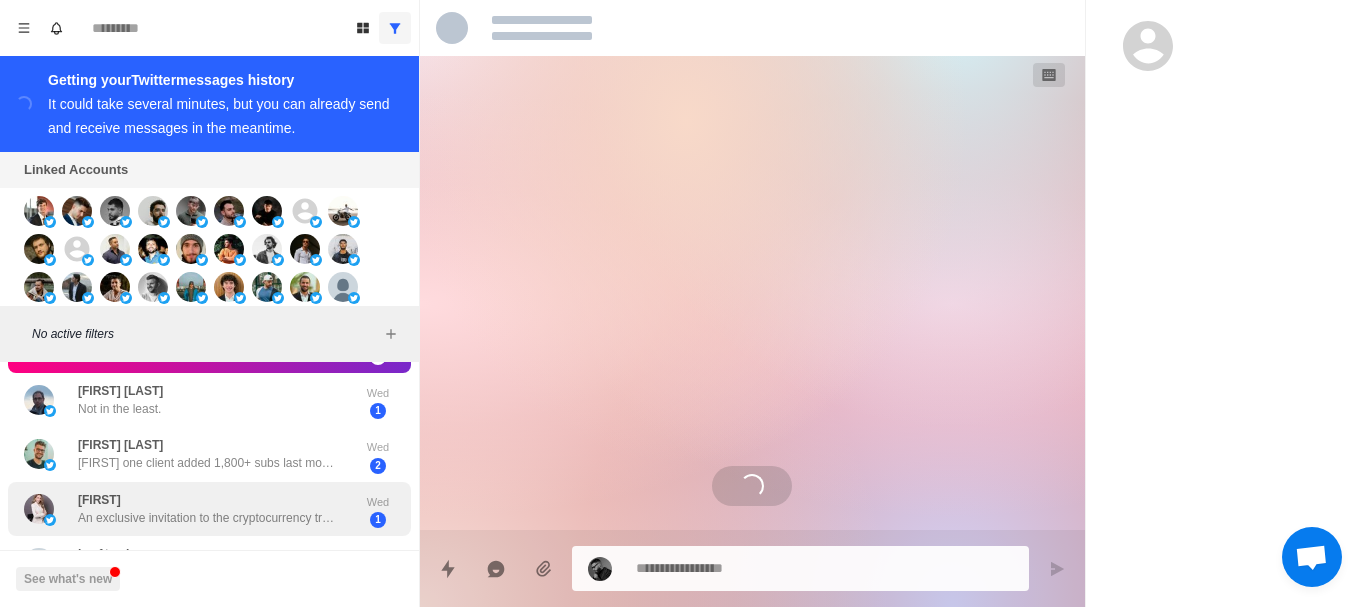 drag, startPoint x: 267, startPoint y: 477, endPoint x: 276, endPoint y: 543, distance: 66.61081 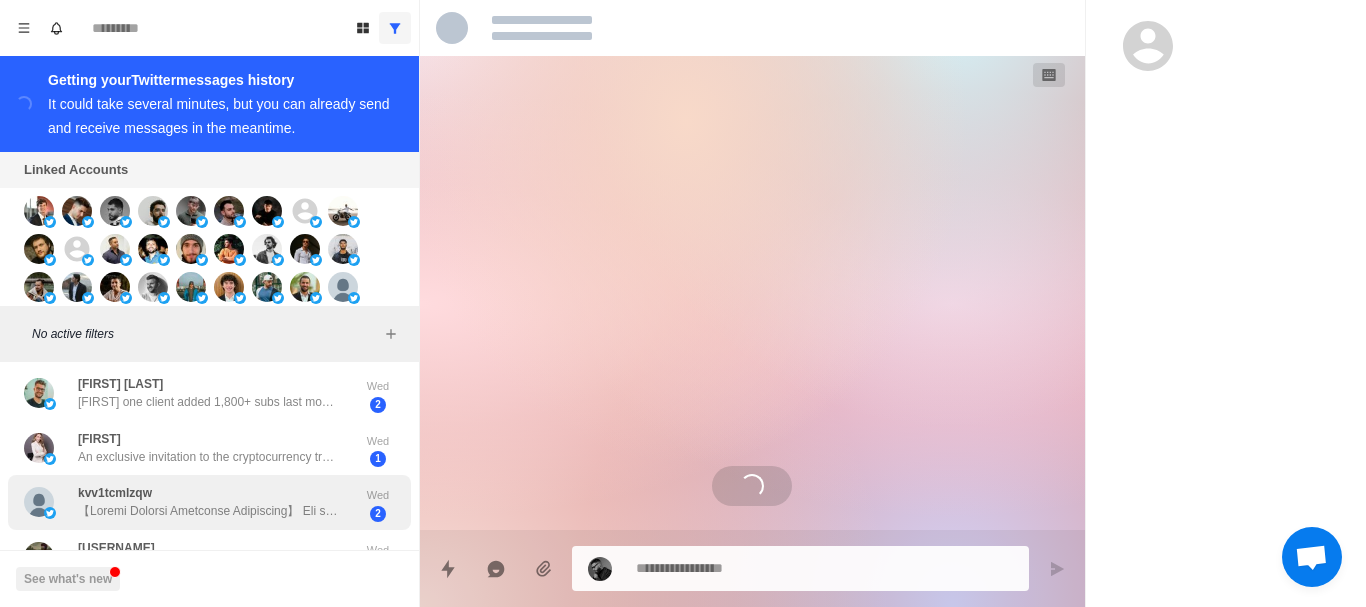 drag, startPoint x: 286, startPoint y: 491, endPoint x: 286, endPoint y: 474, distance: 17 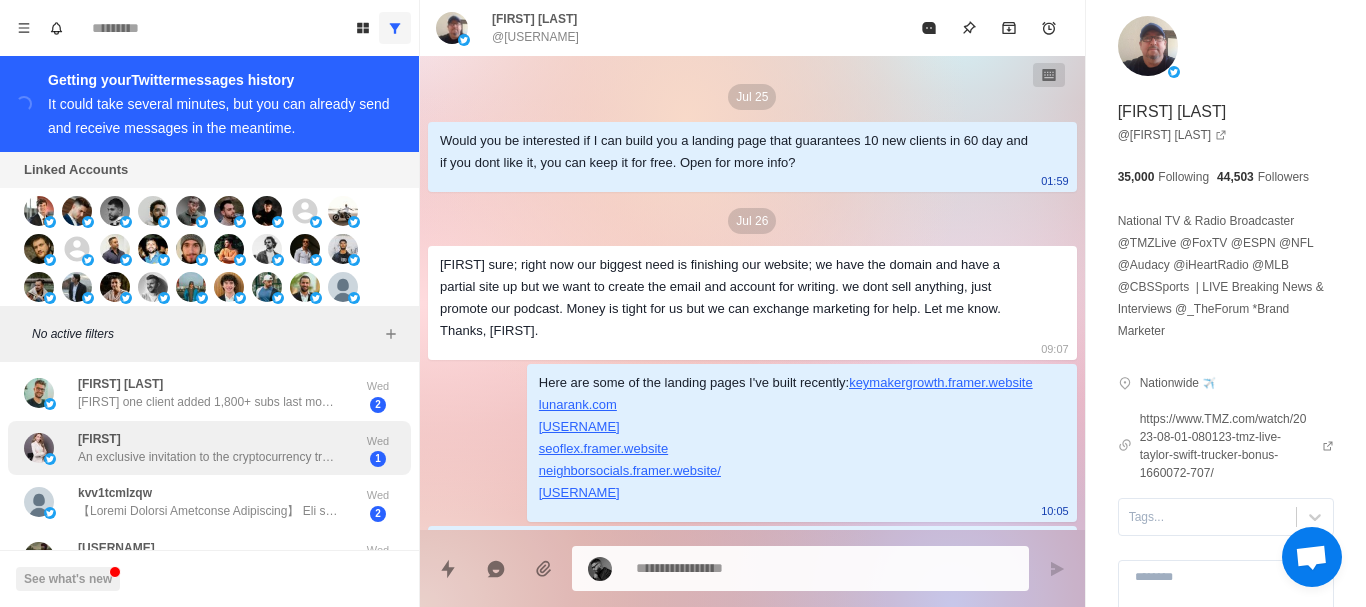 scroll, scrollTop: 1960, scrollLeft: 0, axis: vertical 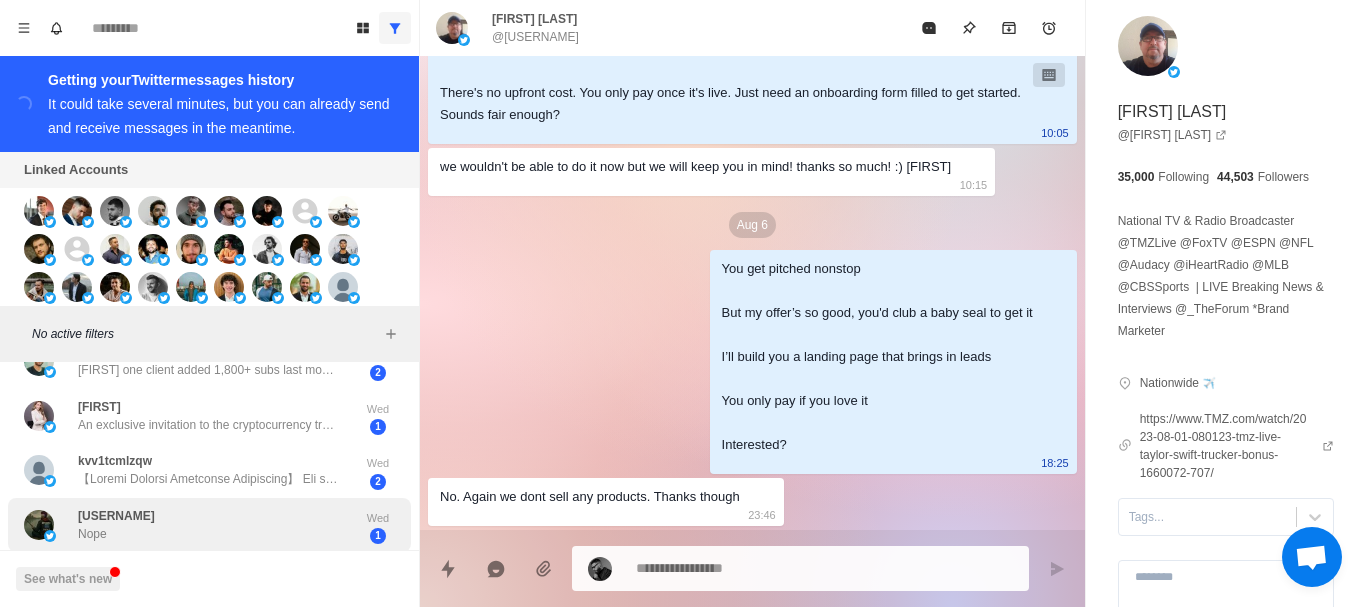 drag, startPoint x: 339, startPoint y: 458, endPoint x: 337, endPoint y: 530, distance: 72.02777 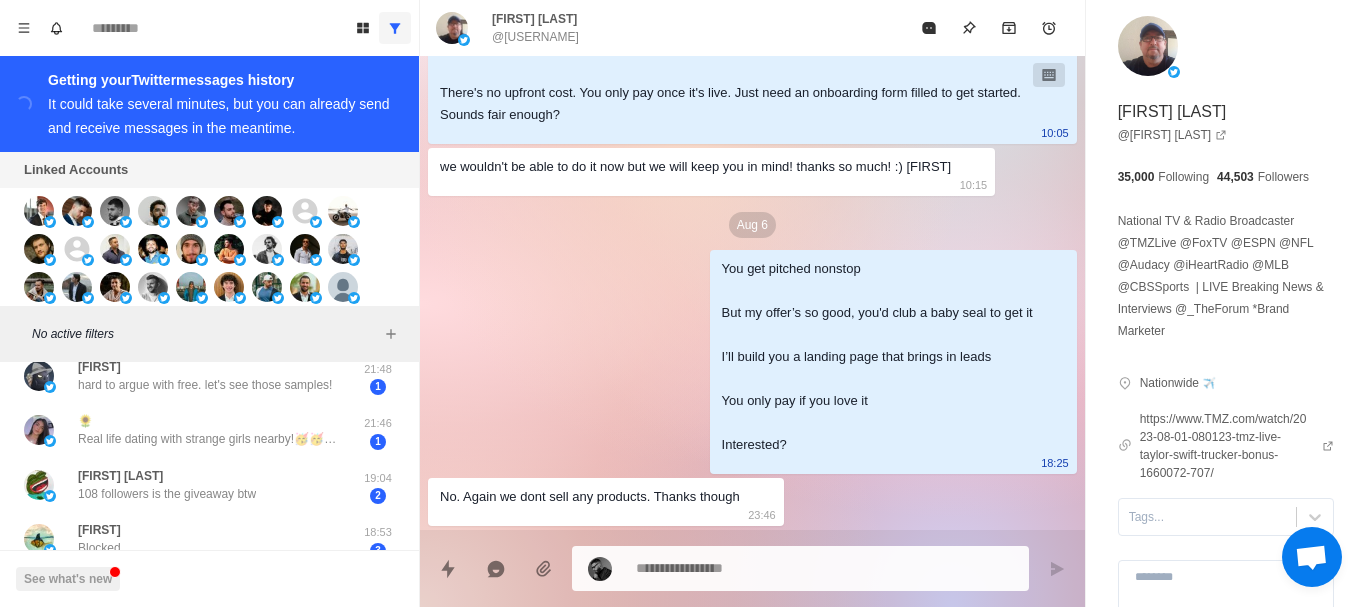 drag, startPoint x: 332, startPoint y: 472, endPoint x: 339, endPoint y: 315, distance: 157.15598 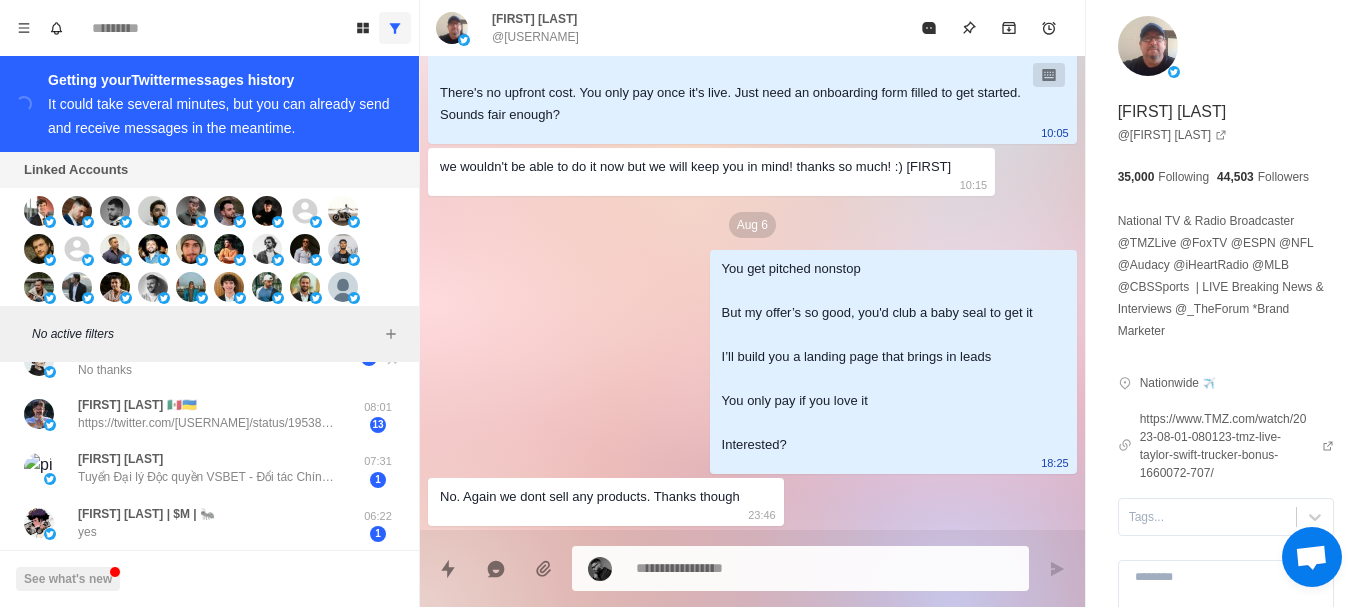 drag, startPoint x: 308, startPoint y: 493, endPoint x: 327, endPoint y: 381, distance: 113.600174 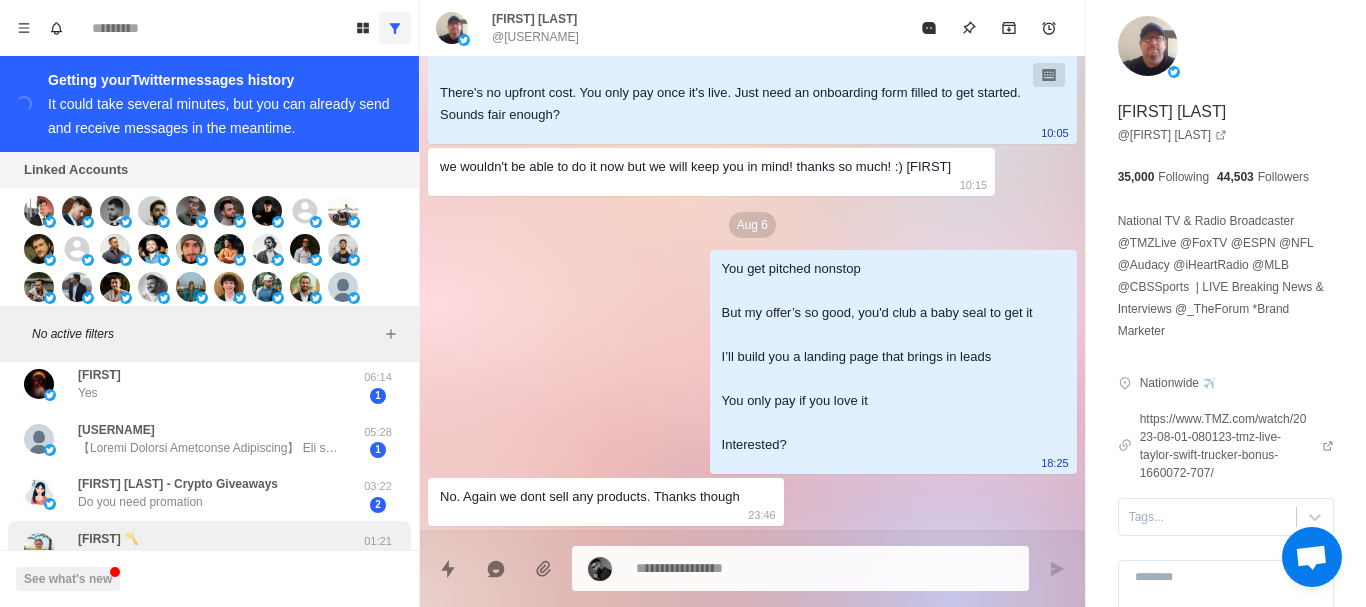 drag, startPoint x: 316, startPoint y: 452, endPoint x: 329, endPoint y: 544, distance: 92.91394 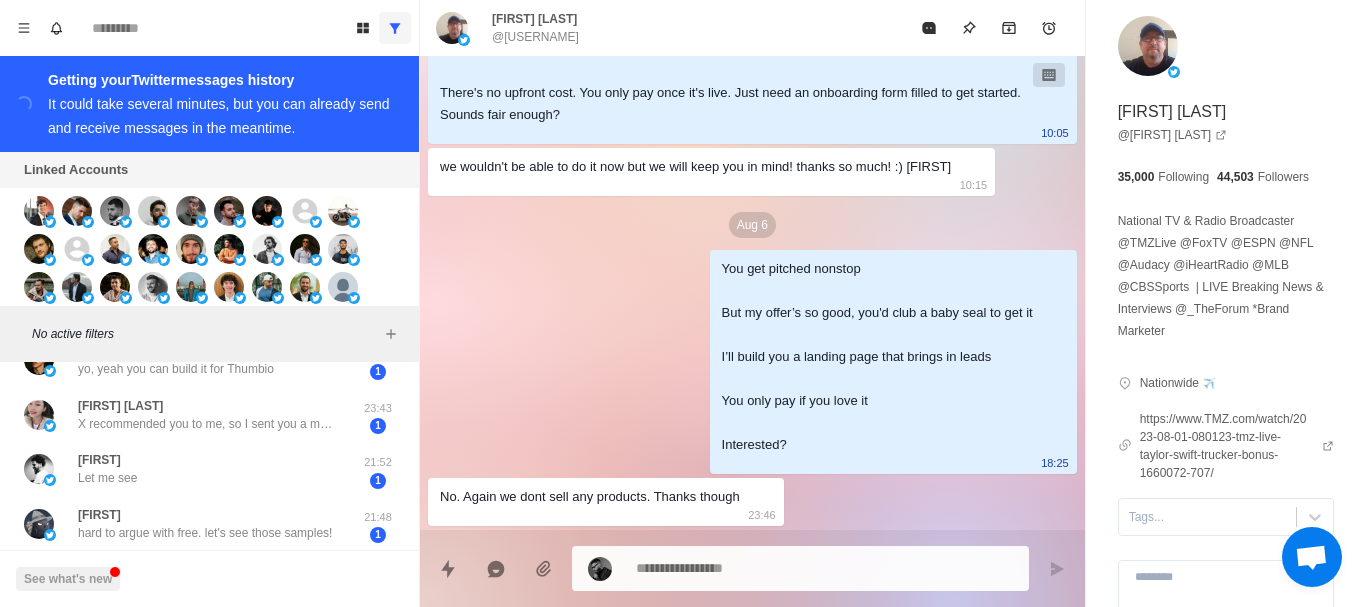 drag, startPoint x: 328, startPoint y: 413, endPoint x: 328, endPoint y: 553, distance: 140 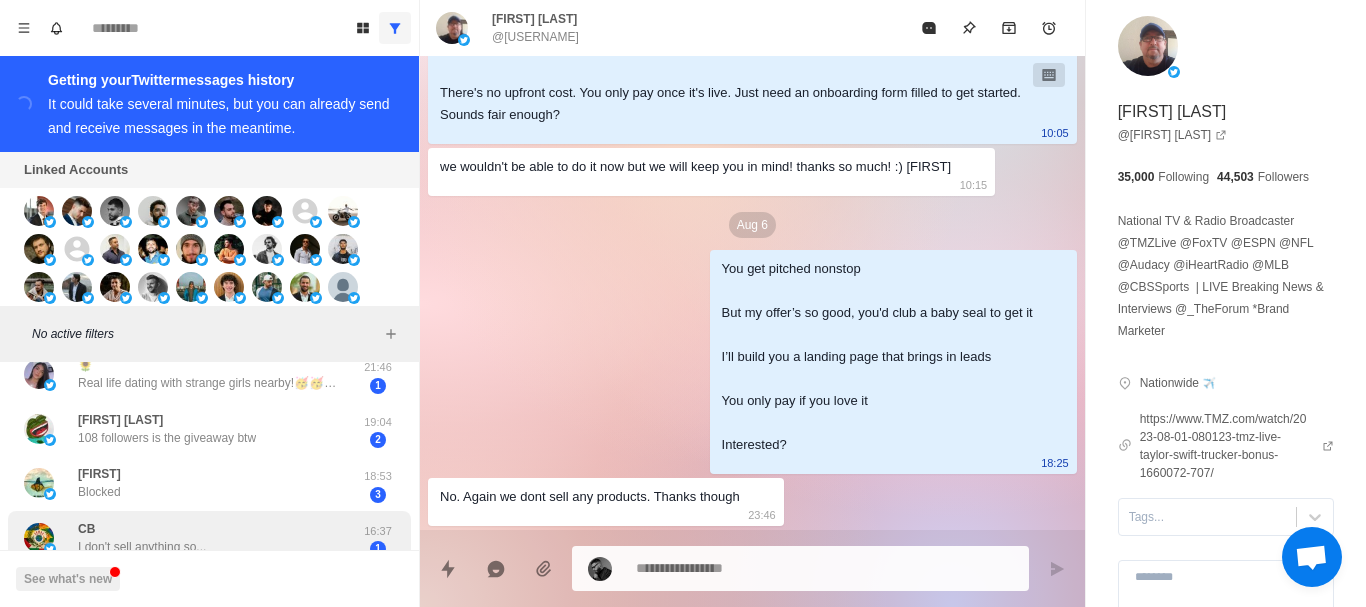 drag, startPoint x: 342, startPoint y: 452, endPoint x: 345, endPoint y: 542, distance: 90.04999 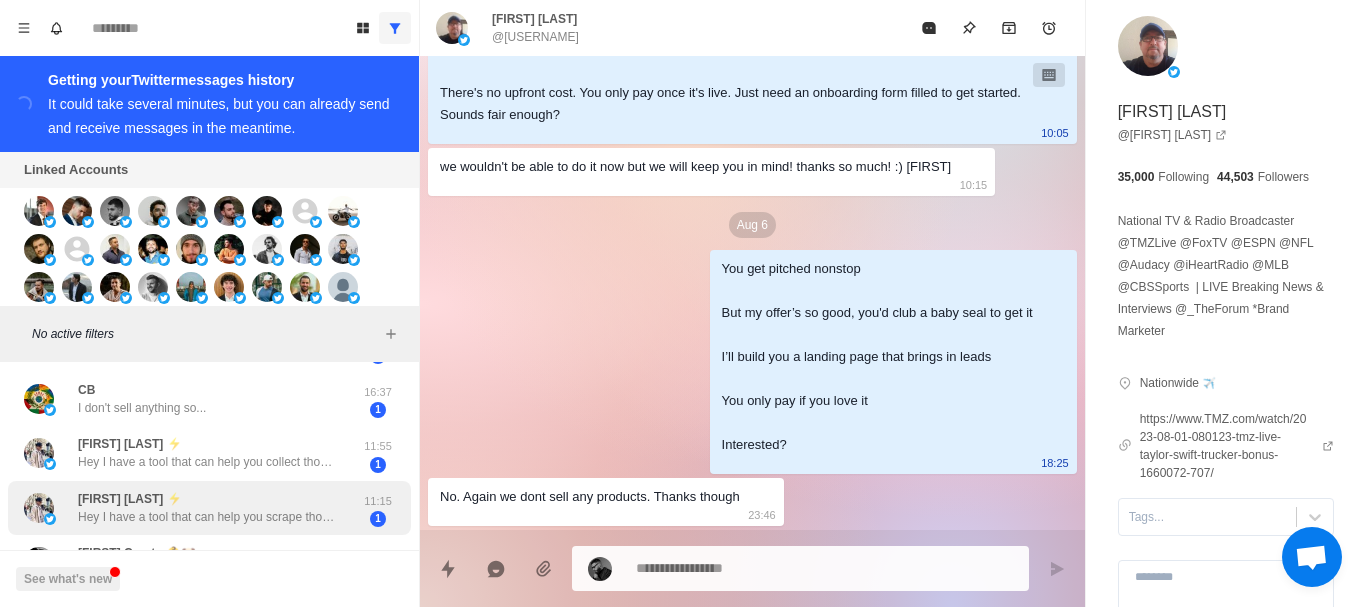 drag, startPoint x: 337, startPoint y: 480, endPoint x: 327, endPoint y: 511, distance: 32.572994 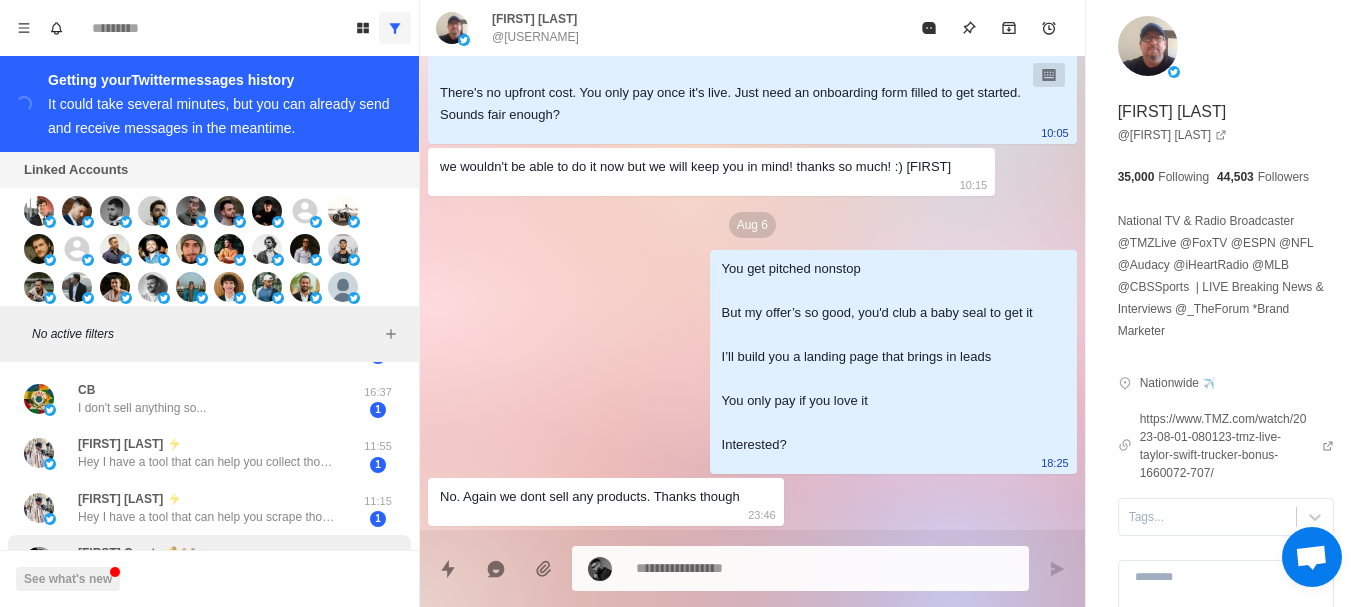 scroll, scrollTop: 1174, scrollLeft: 0, axis: vertical 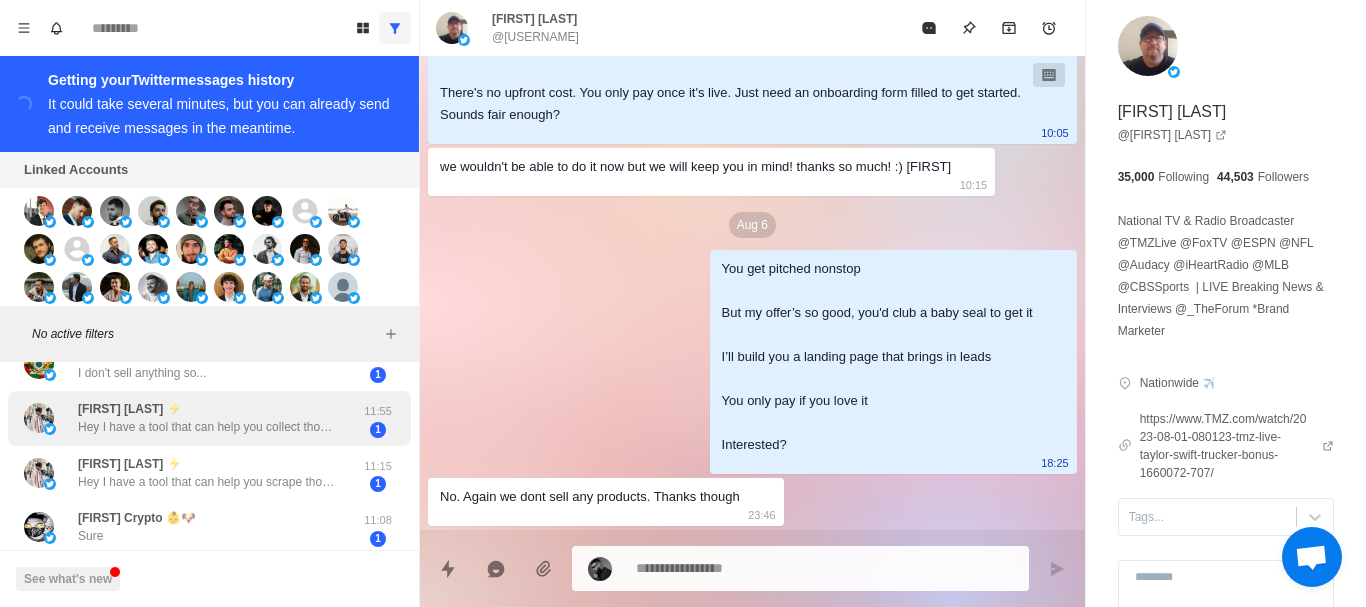 click on "[FIRST] [LAST] Hey I have a tool that can help you collect thousands of emails from your target audience on Instagram.
Want to try it out? I can send over some suggestions." at bounding box center (208, 418) 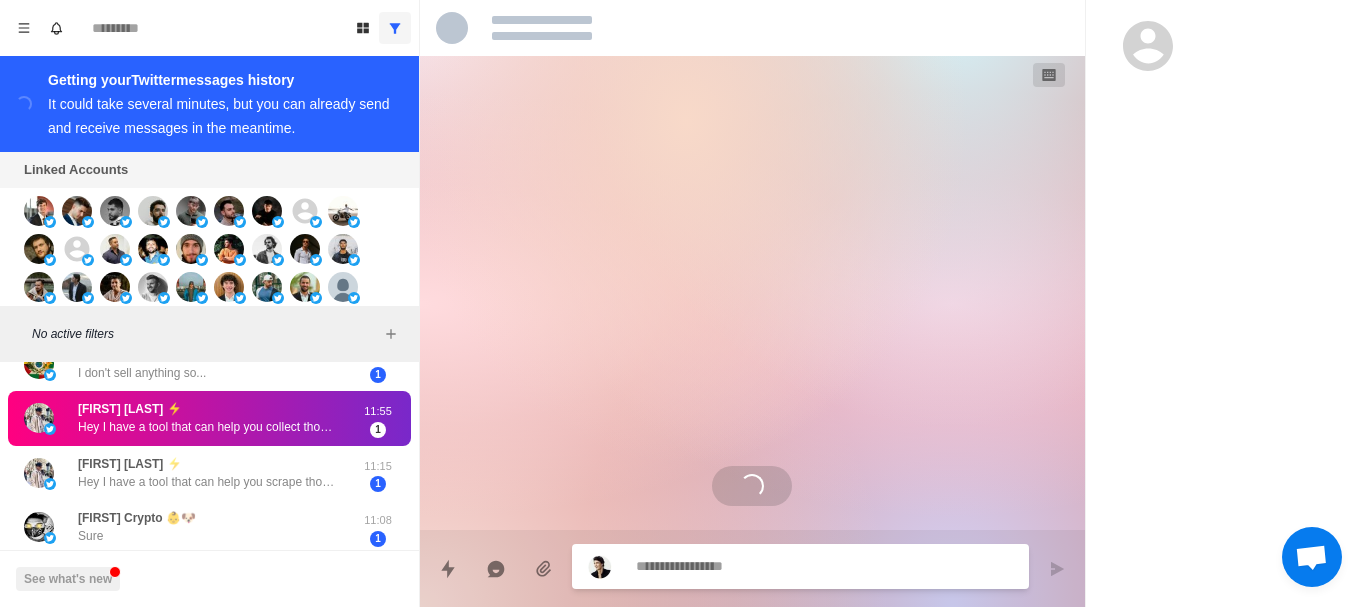 scroll, scrollTop: 0, scrollLeft: 0, axis: both 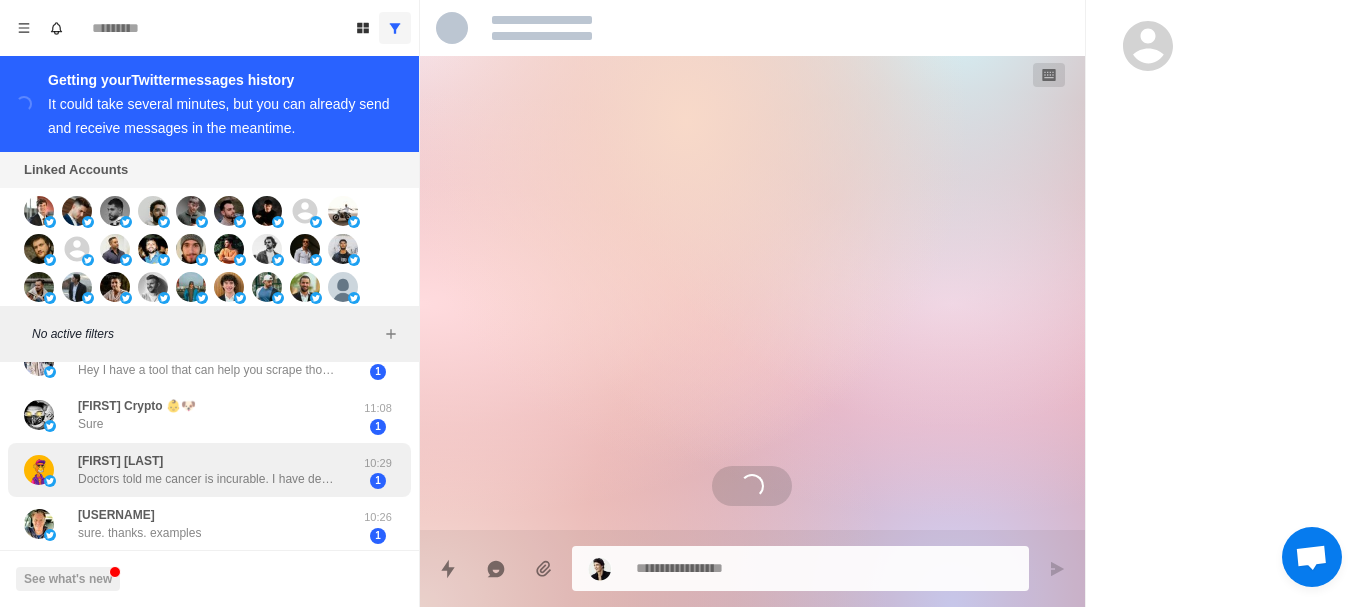 drag, startPoint x: 318, startPoint y: 418, endPoint x: 317, endPoint y: 508, distance: 90.005554 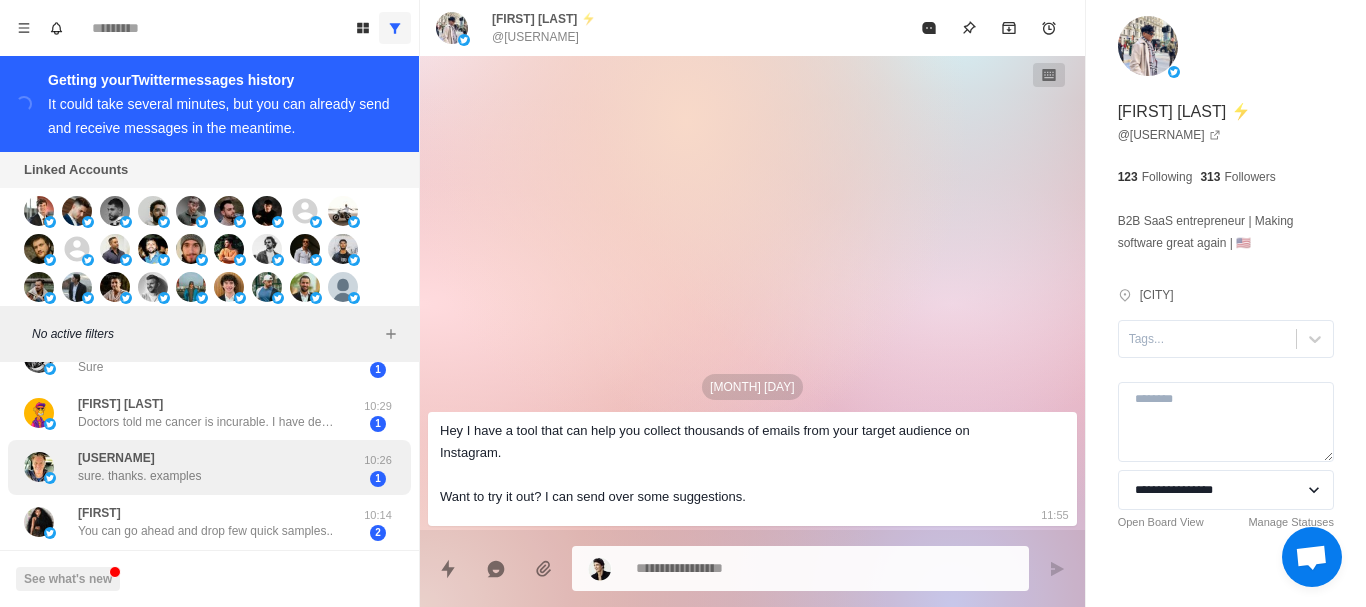 drag, startPoint x: 289, startPoint y: 432, endPoint x: 279, endPoint y: 482, distance: 50.990196 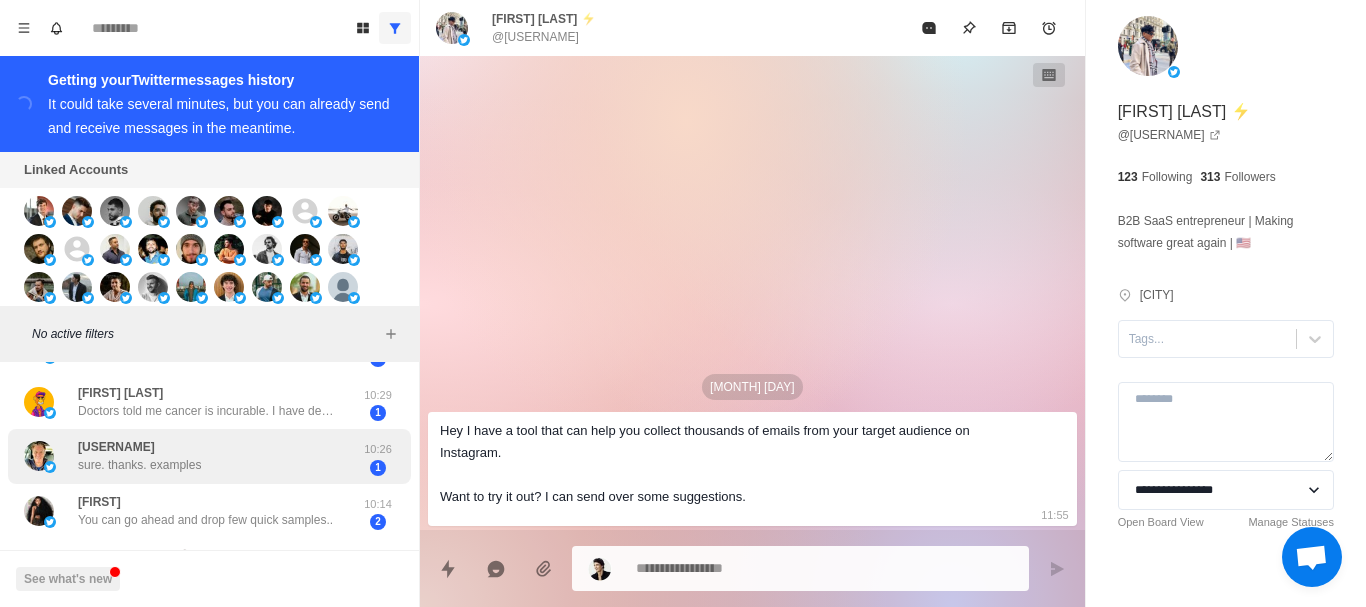 click on "[FIRST] [LAST] sure. thanks. examples" at bounding box center [188, 456] 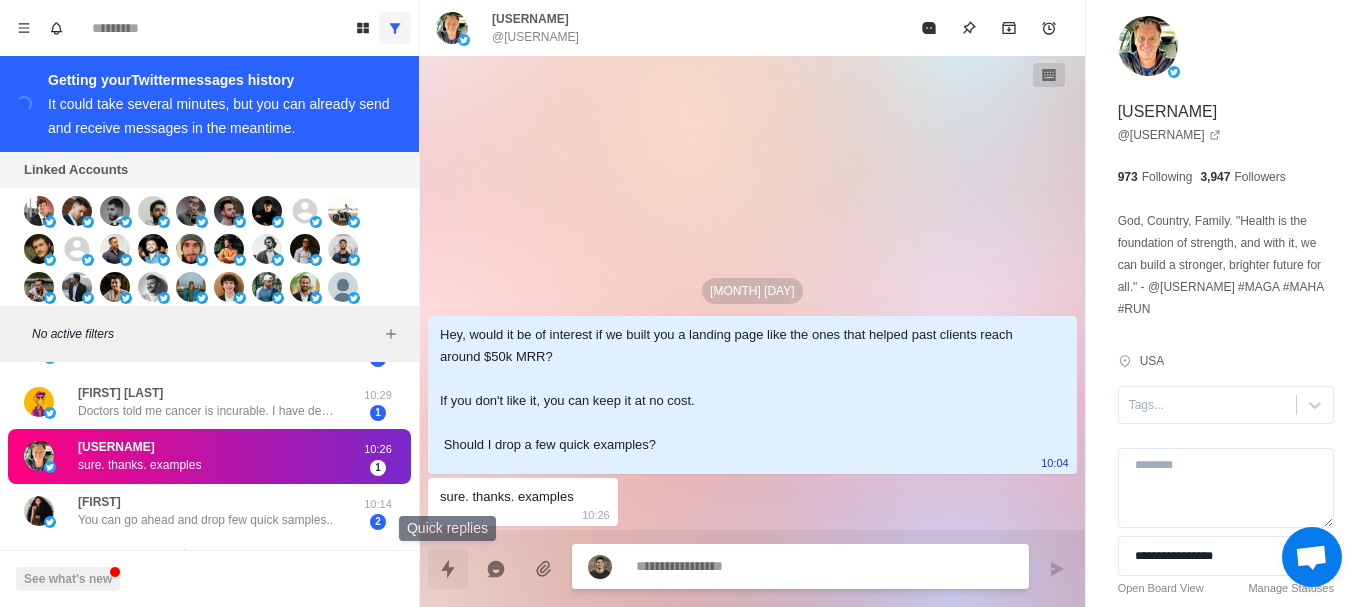 click at bounding box center (448, 569) 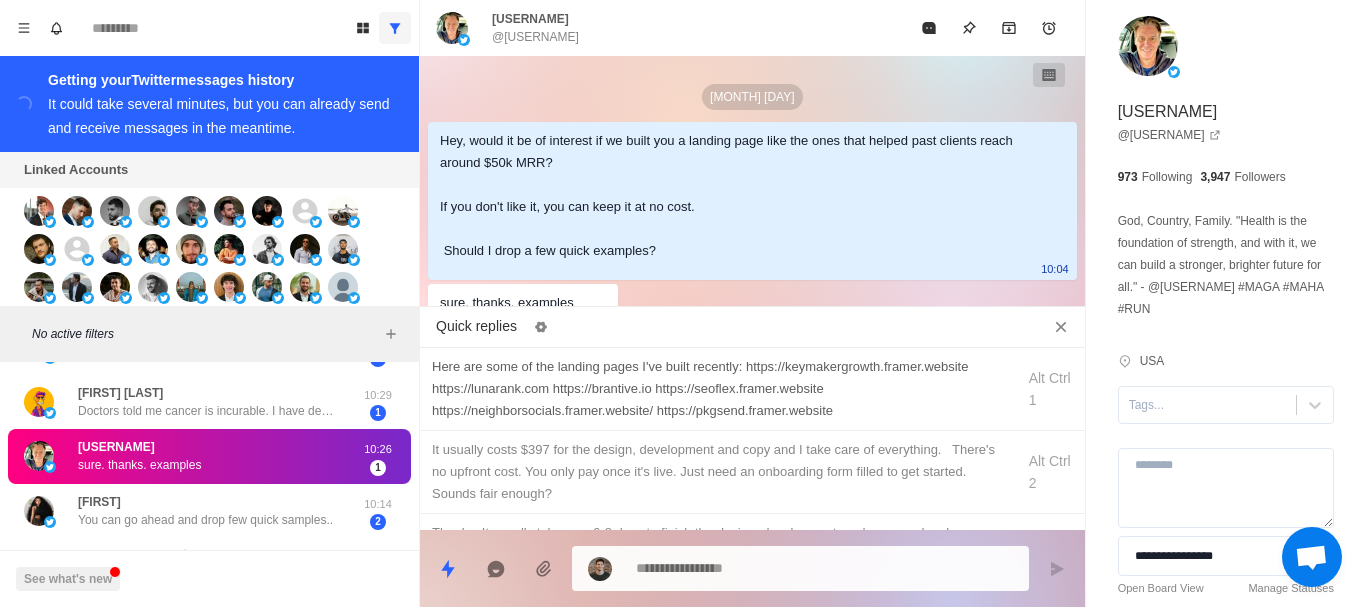 click on "Here are some of the landing pages I've built recently:
https://keymakergrowth.framer.website
https://lunarank.com
https://brantive.io
https://seoflex.framer.website
https://neighborsocials.framer.website/
https://pkgsend.framer.website" at bounding box center [717, 389] 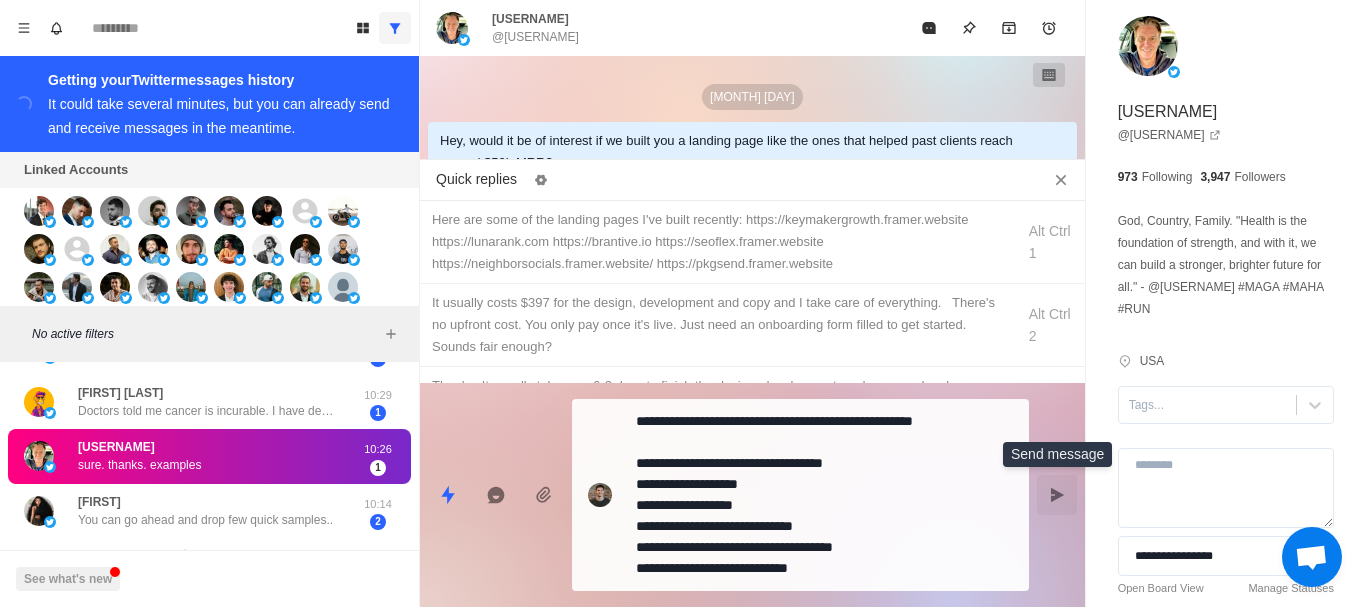 click at bounding box center [1057, 495] 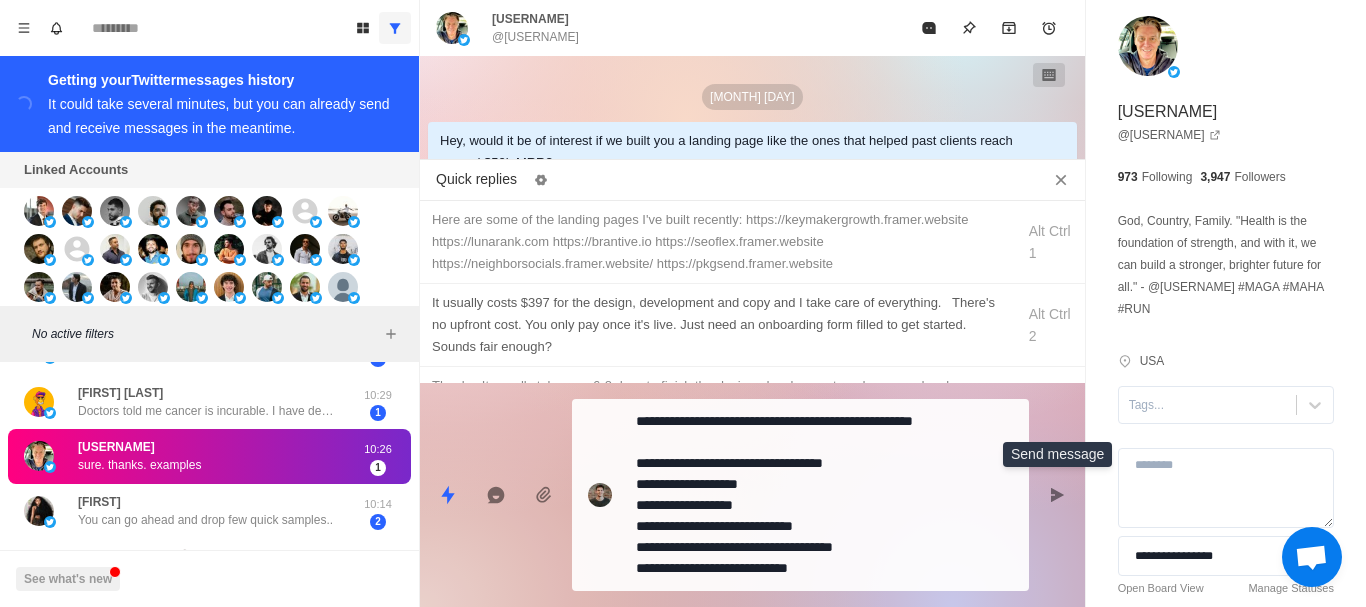 type on "*" 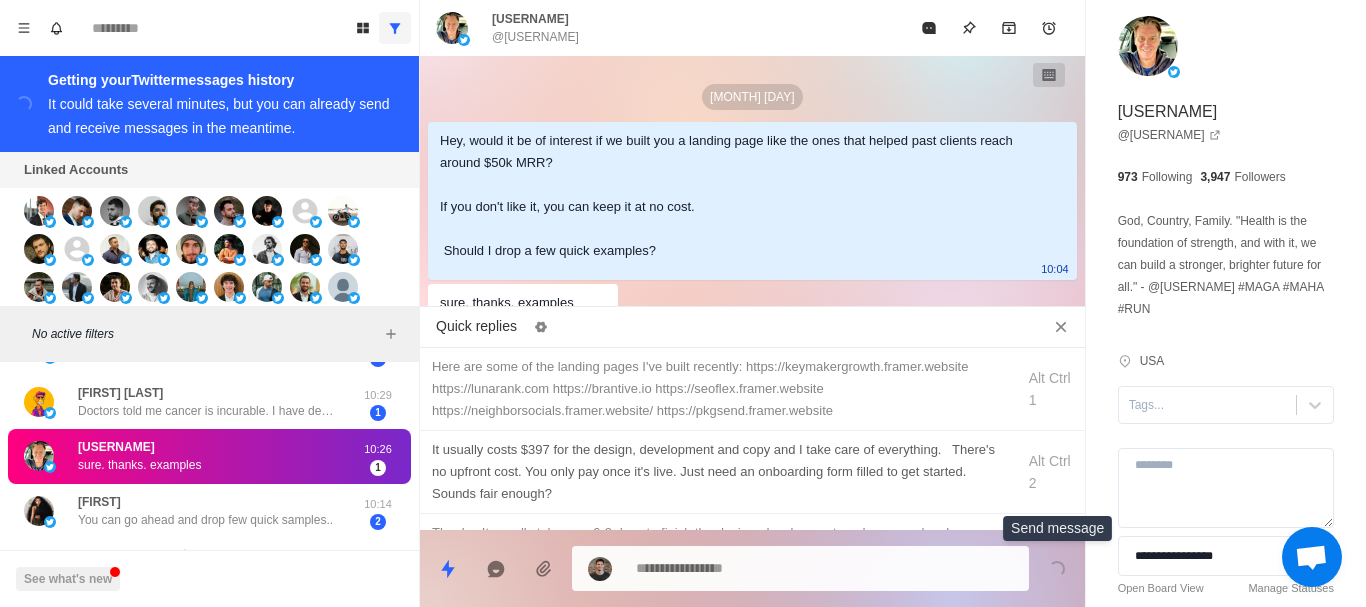 scroll, scrollTop: 278, scrollLeft: 0, axis: vertical 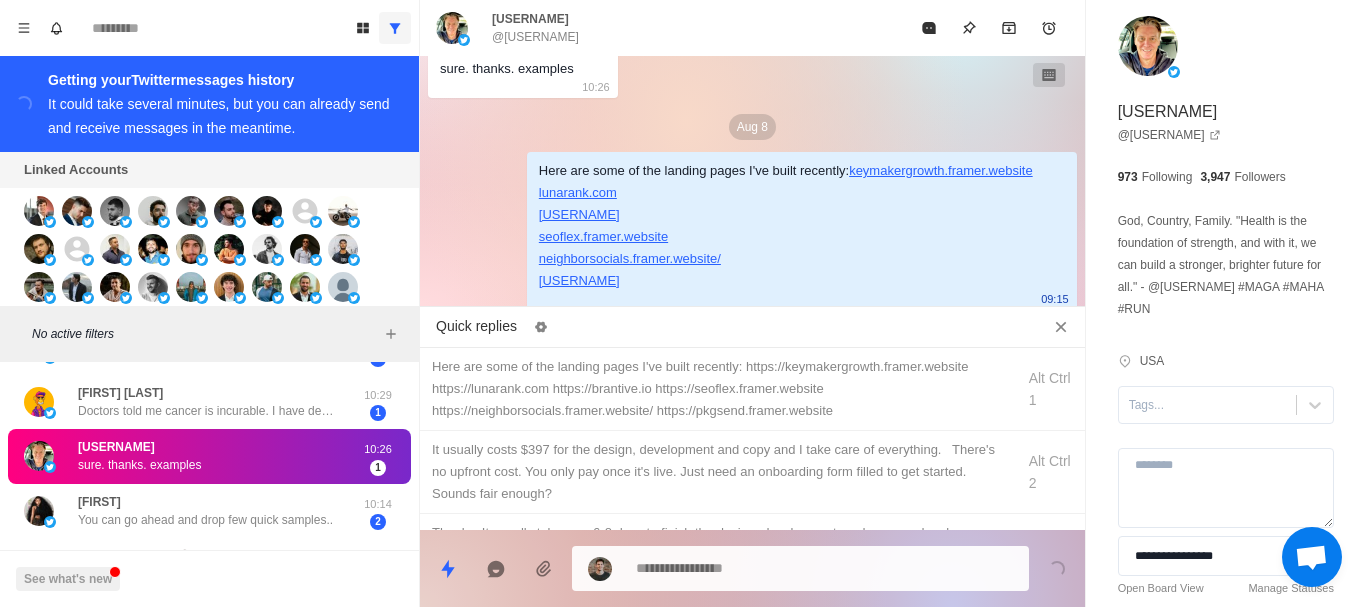 click on "It usually costs $397 for the design, development and copy and I take care of everything.
There's no upfront cost. You only pay once it's live. Just need an onboarding form filled to get started. Sounds fair enough?" at bounding box center [717, 472] 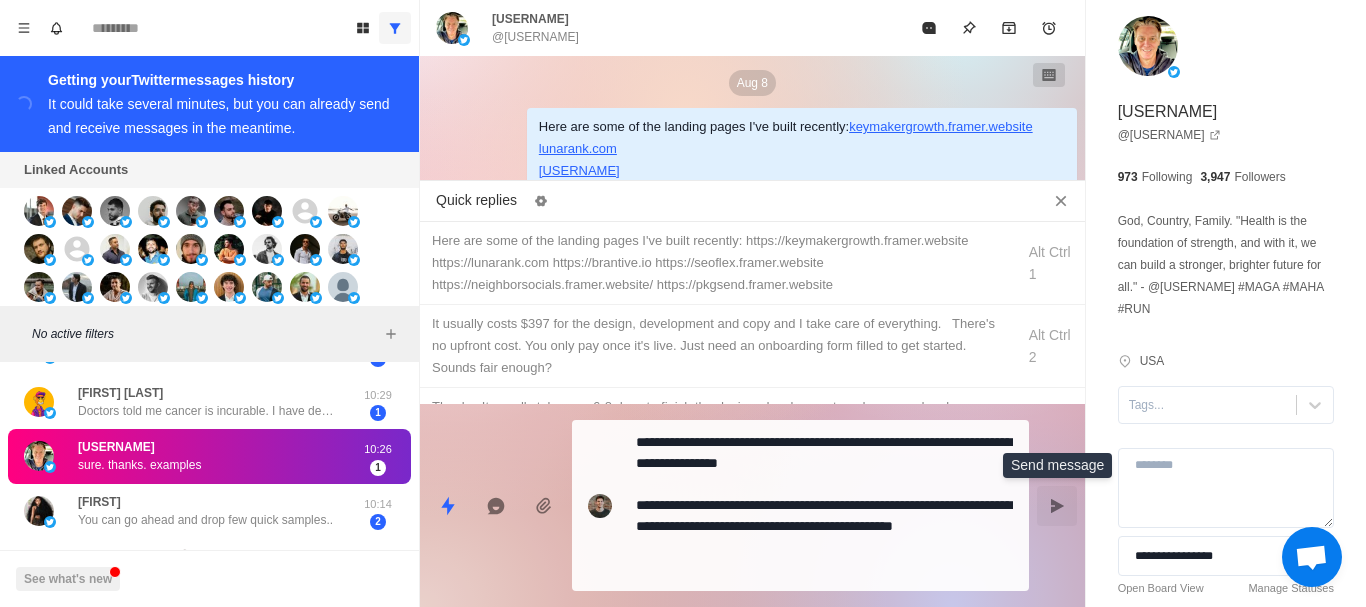 click at bounding box center [1057, 506] 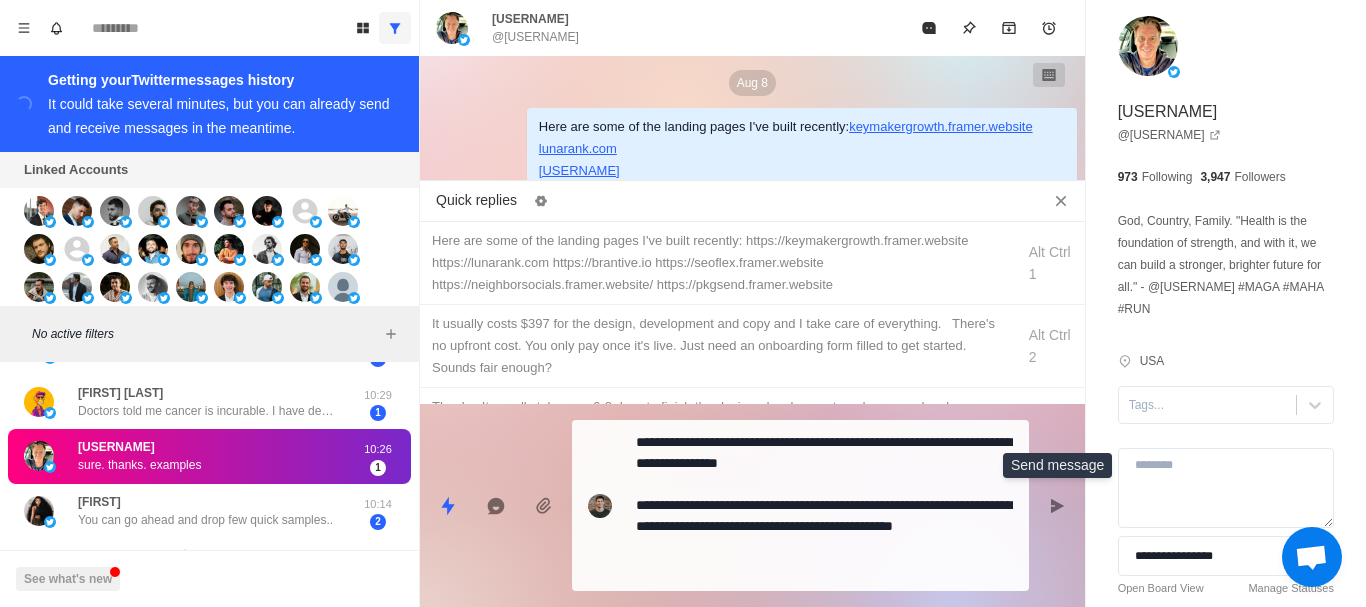type on "*" 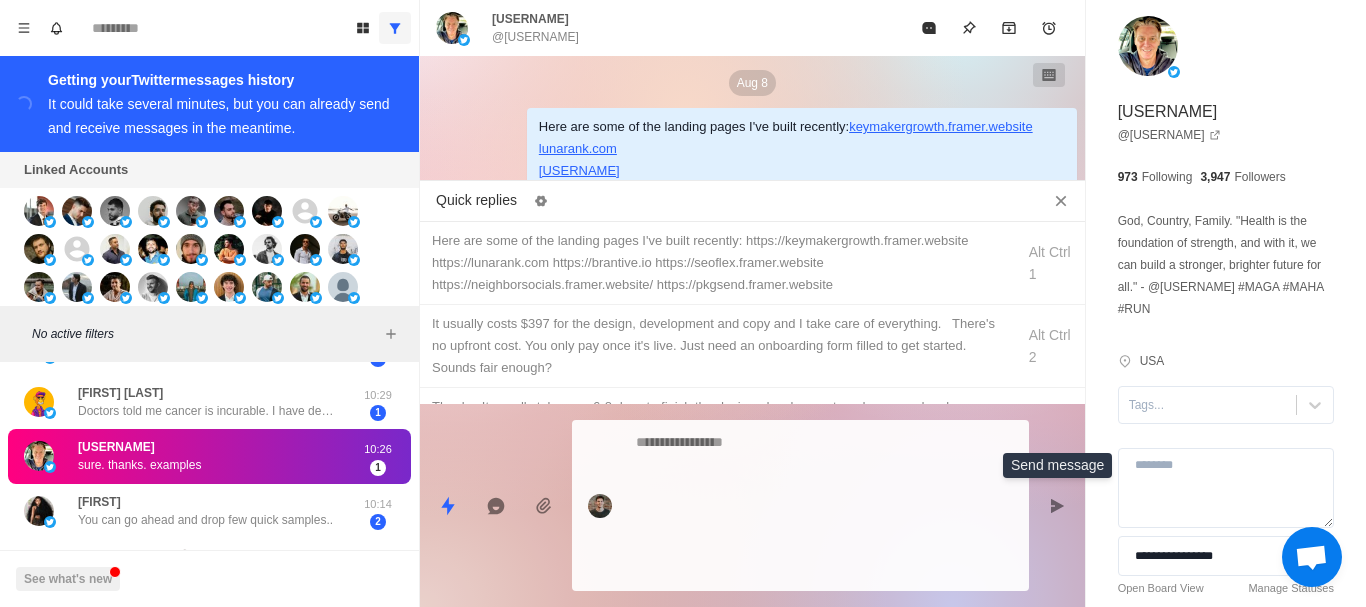 scroll, scrollTop: 396, scrollLeft: 0, axis: vertical 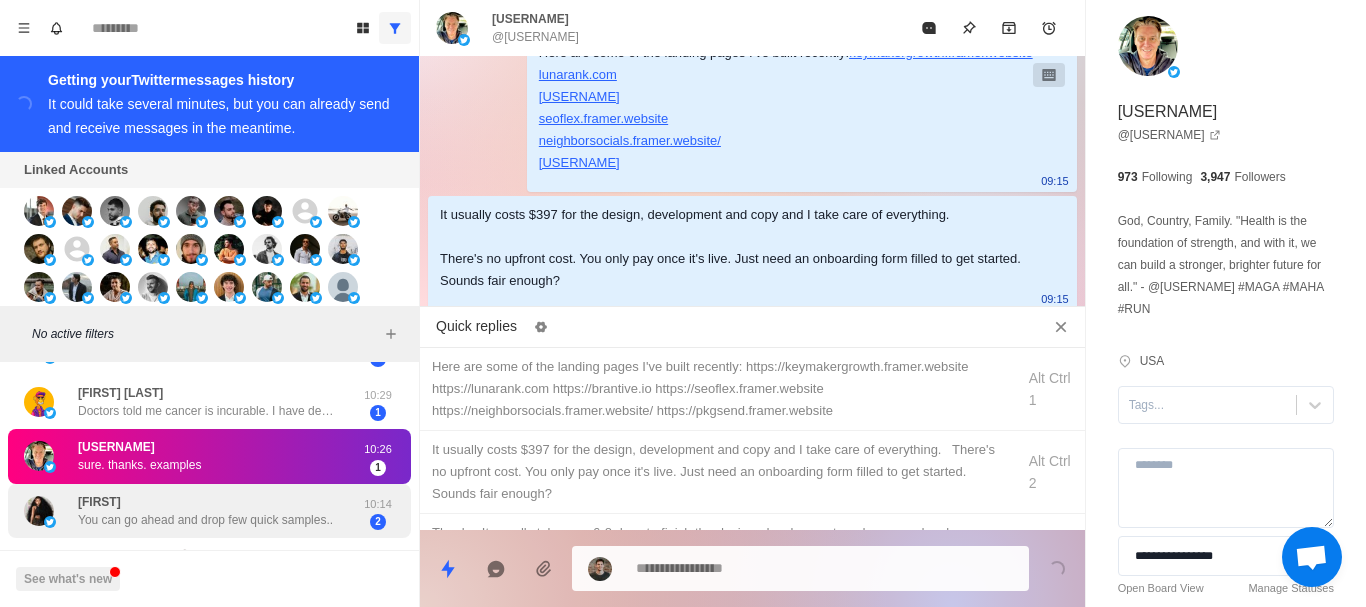 click on "[FIRST] You can go ahead and drop few quick samples.." at bounding box center [205, 511] 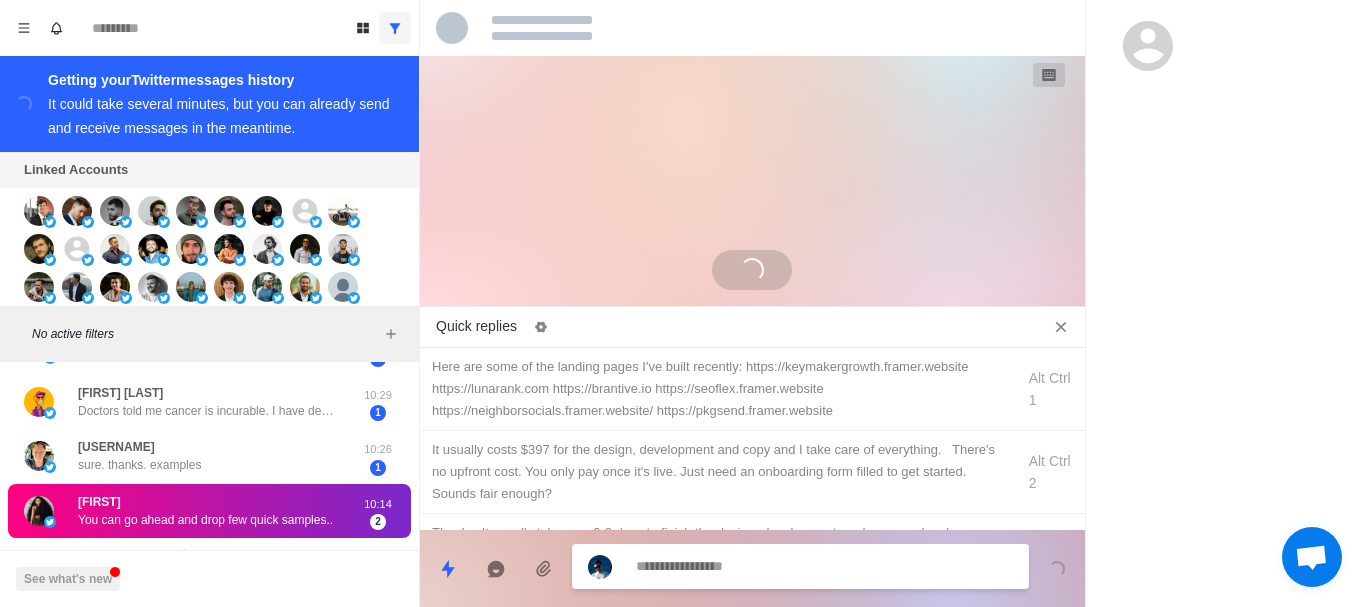 scroll, scrollTop: 74, scrollLeft: 0, axis: vertical 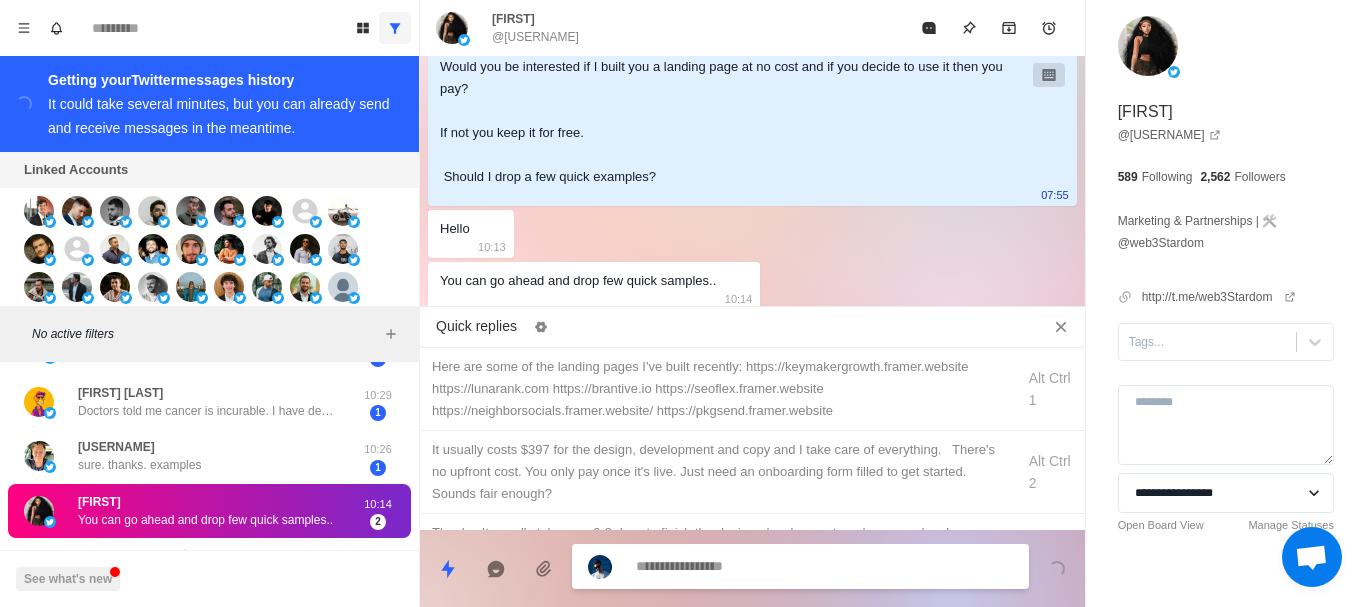 click on "Quick replies" at bounding box center [752, 327] 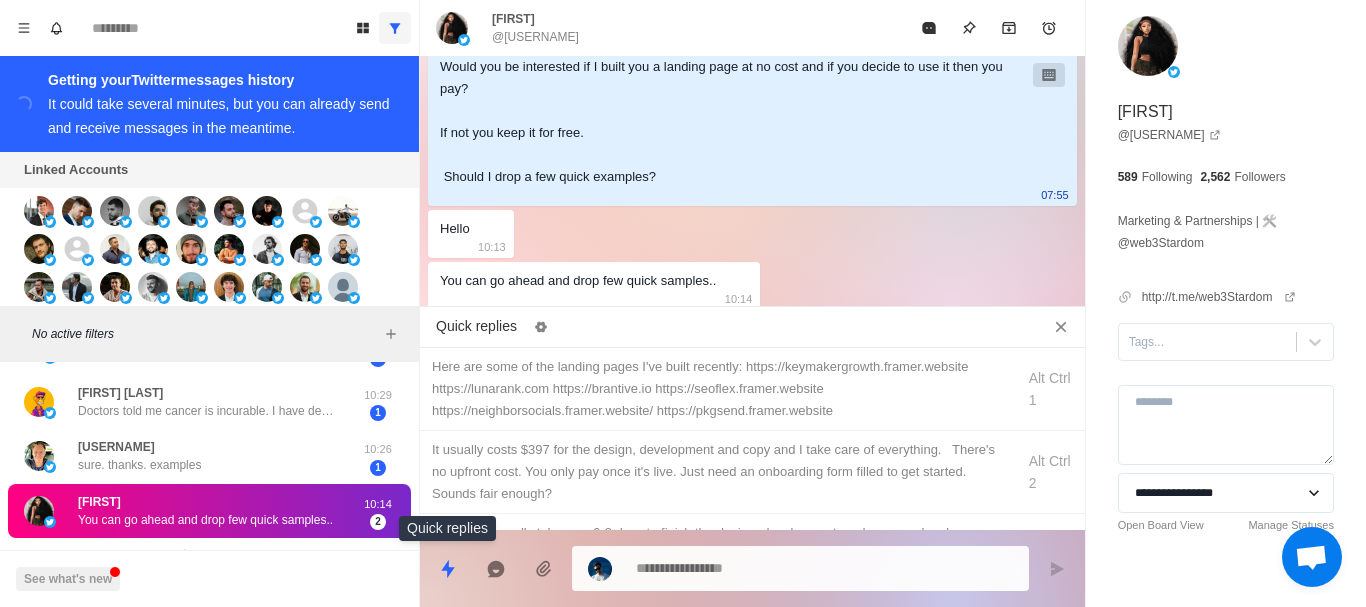 drag, startPoint x: 440, startPoint y: 587, endPoint x: 560, endPoint y: 445, distance: 185.91396 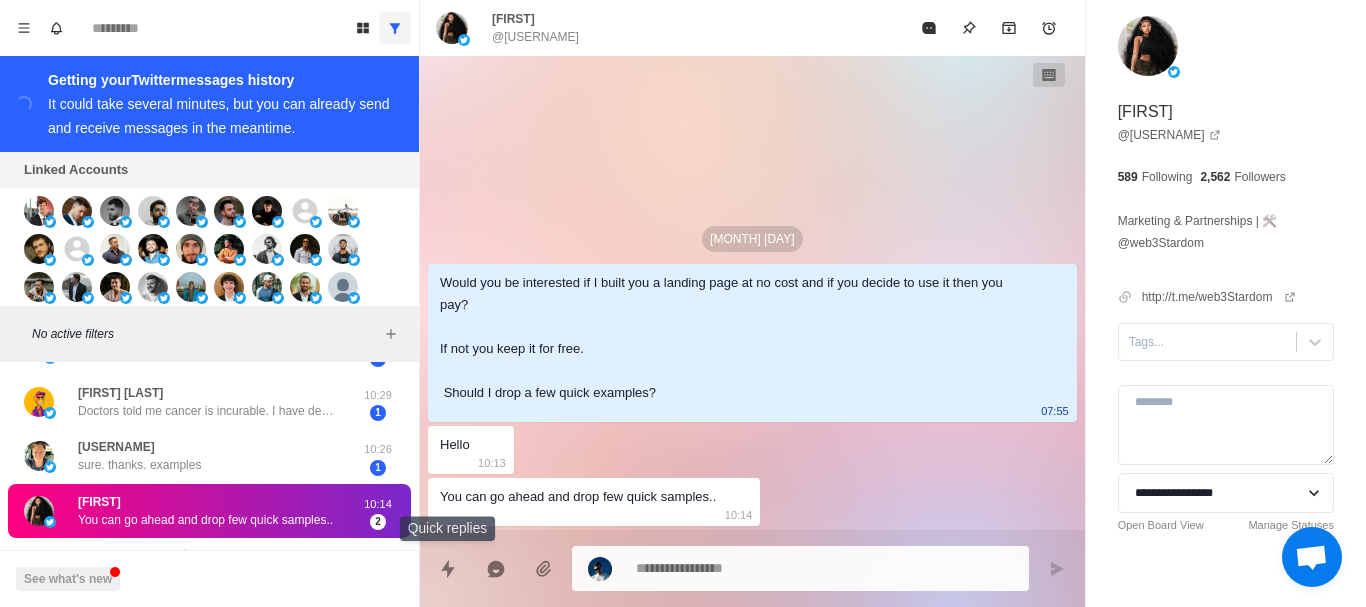 scroll, scrollTop: 0, scrollLeft: 0, axis: both 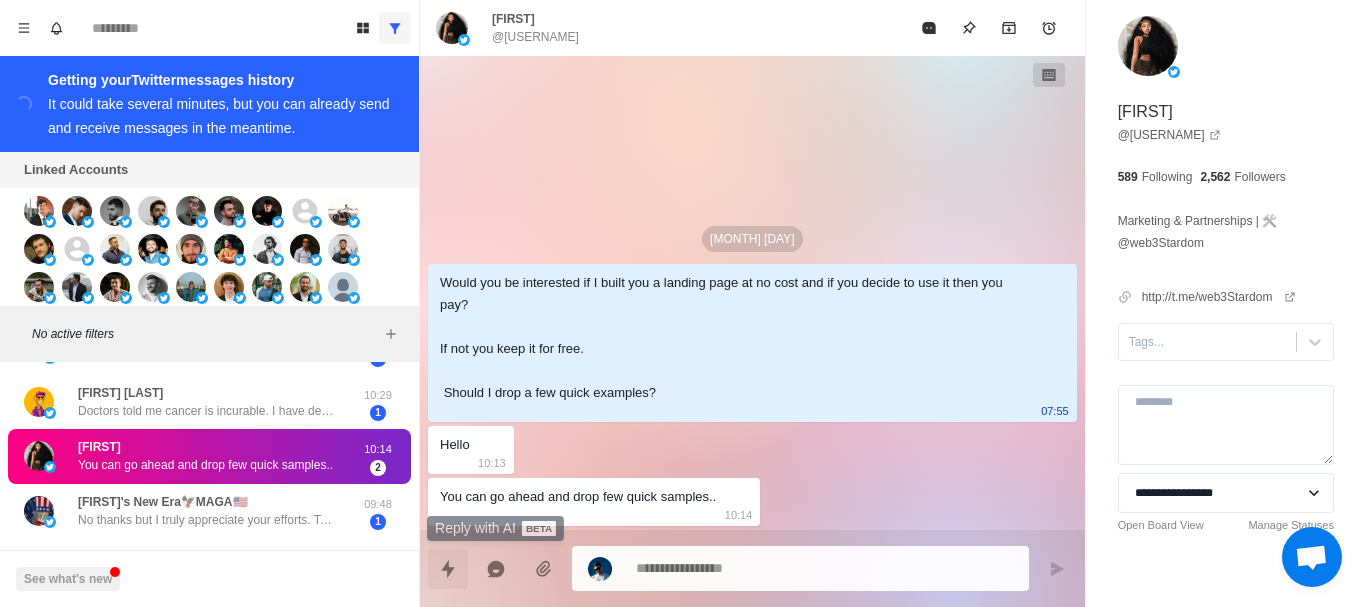 click 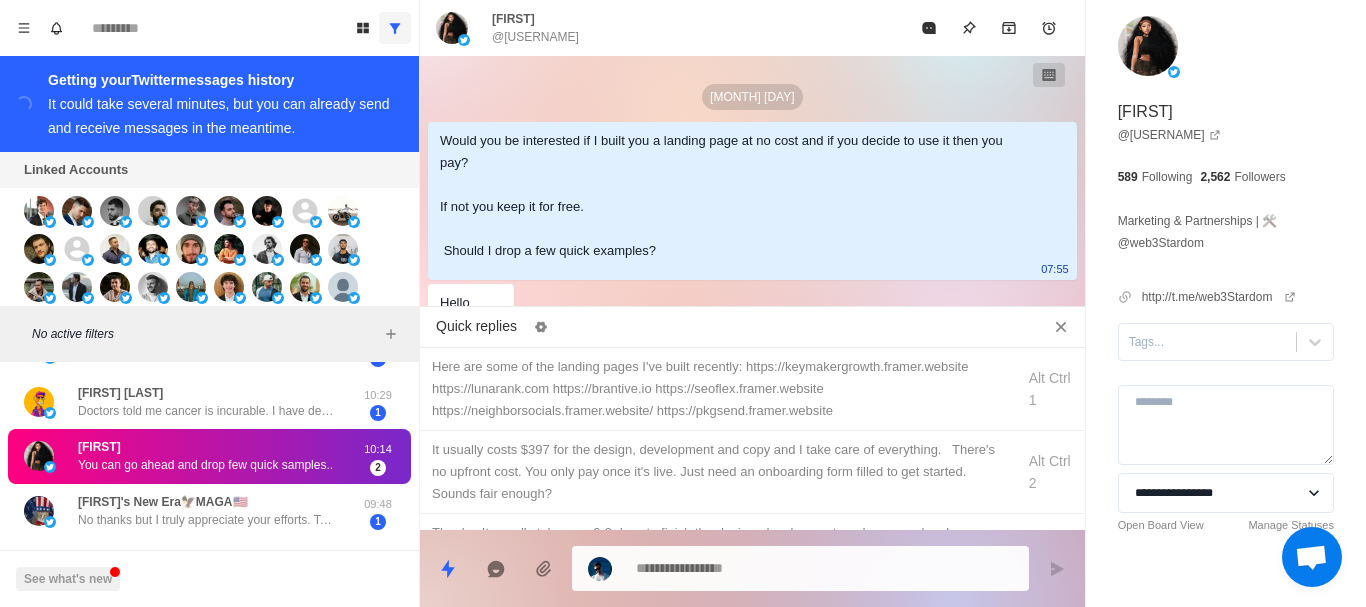 drag, startPoint x: 546, startPoint y: 404, endPoint x: 627, endPoint y: 415, distance: 81.7435 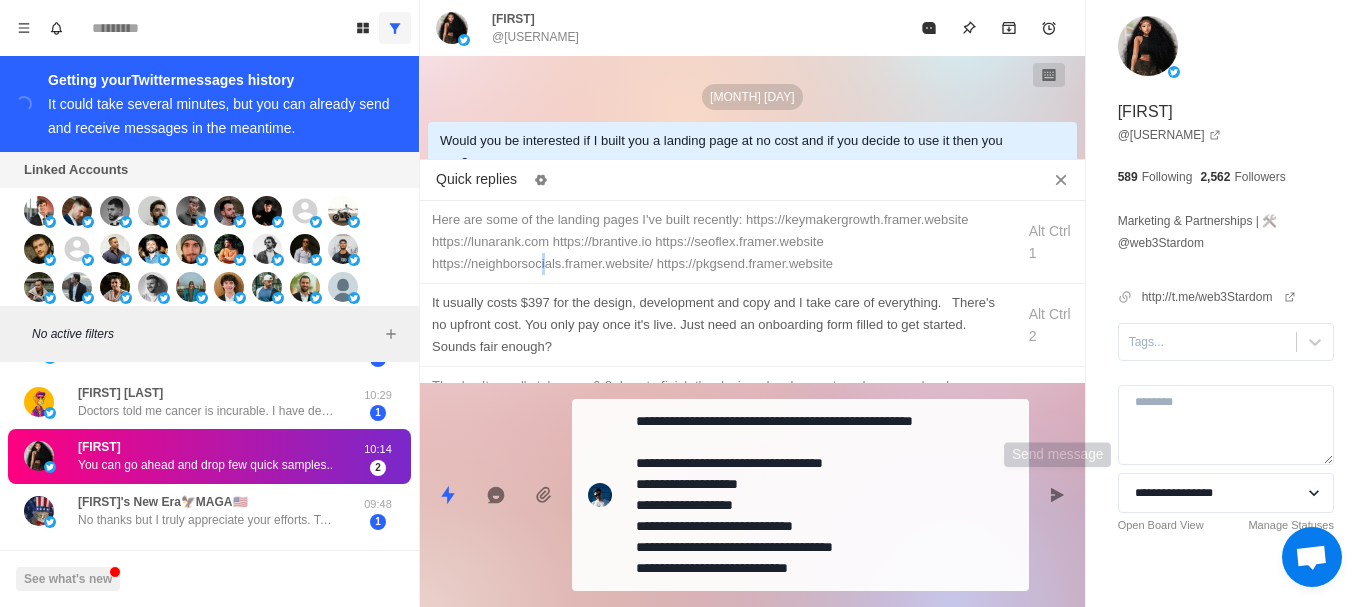 click at bounding box center (1057, 495) 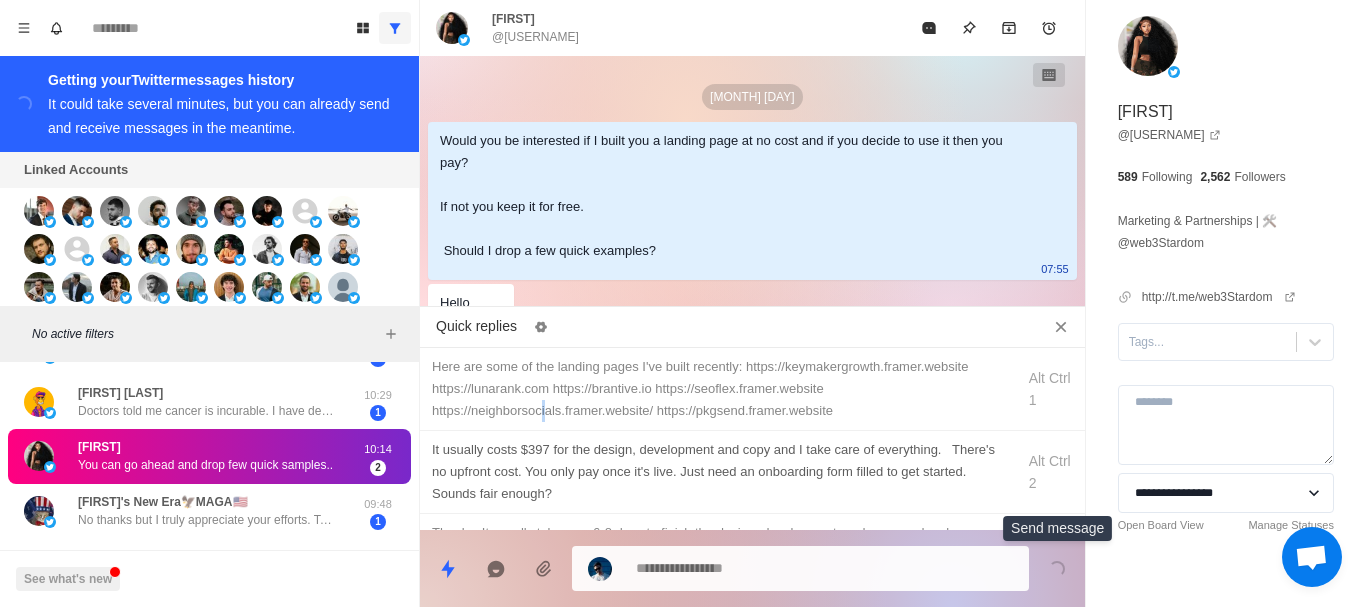 scroll, scrollTop: 330, scrollLeft: 0, axis: vertical 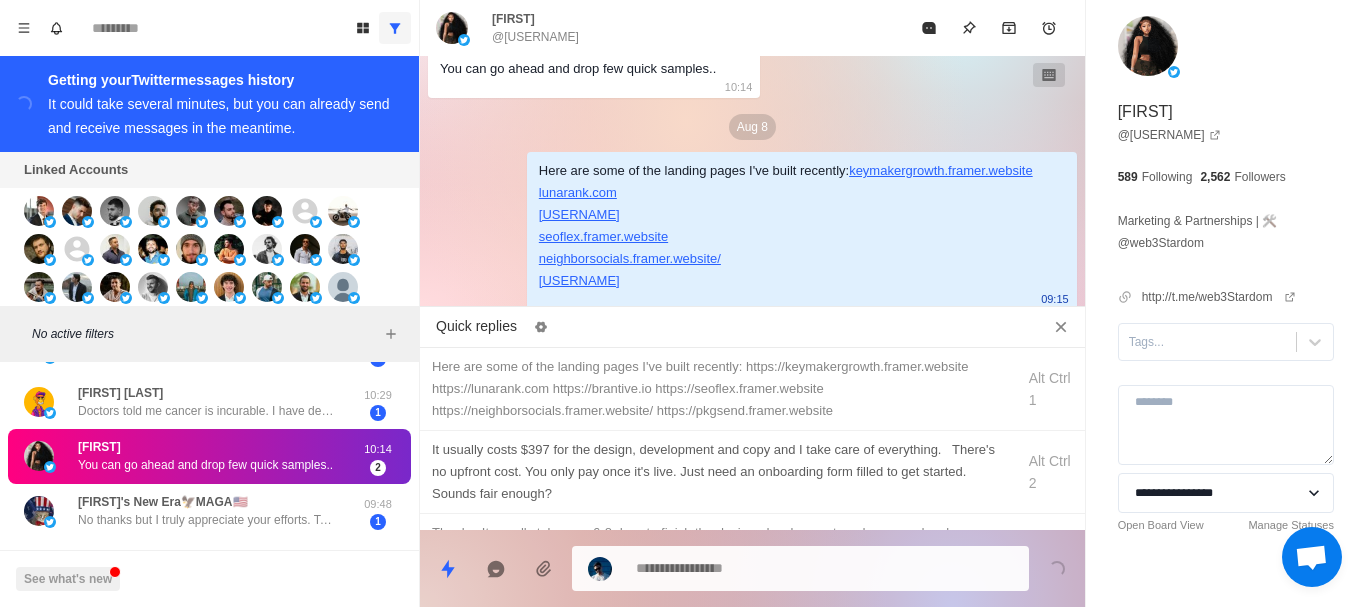click on "It usually costs $397 for the design, development and copy and I take care of everything.
There's no upfront cost. You only pay once it's live. Just need an onboarding form filled to get started. Sounds fair enough?" at bounding box center (717, 472) 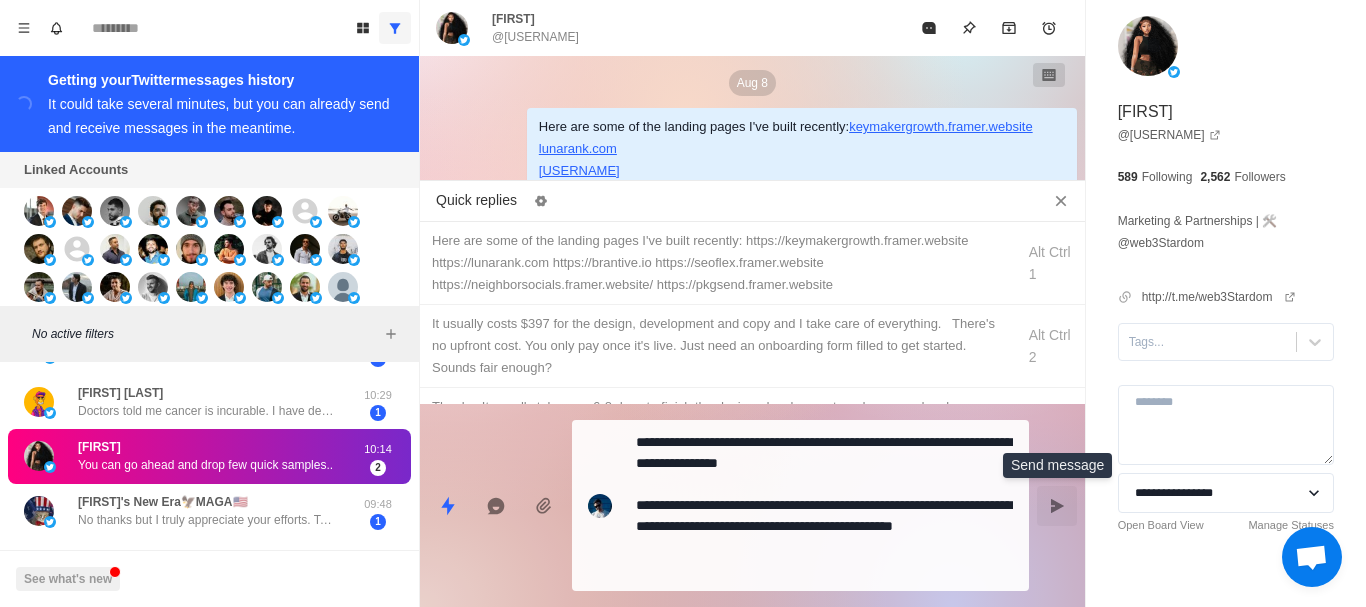 click at bounding box center (1057, 506) 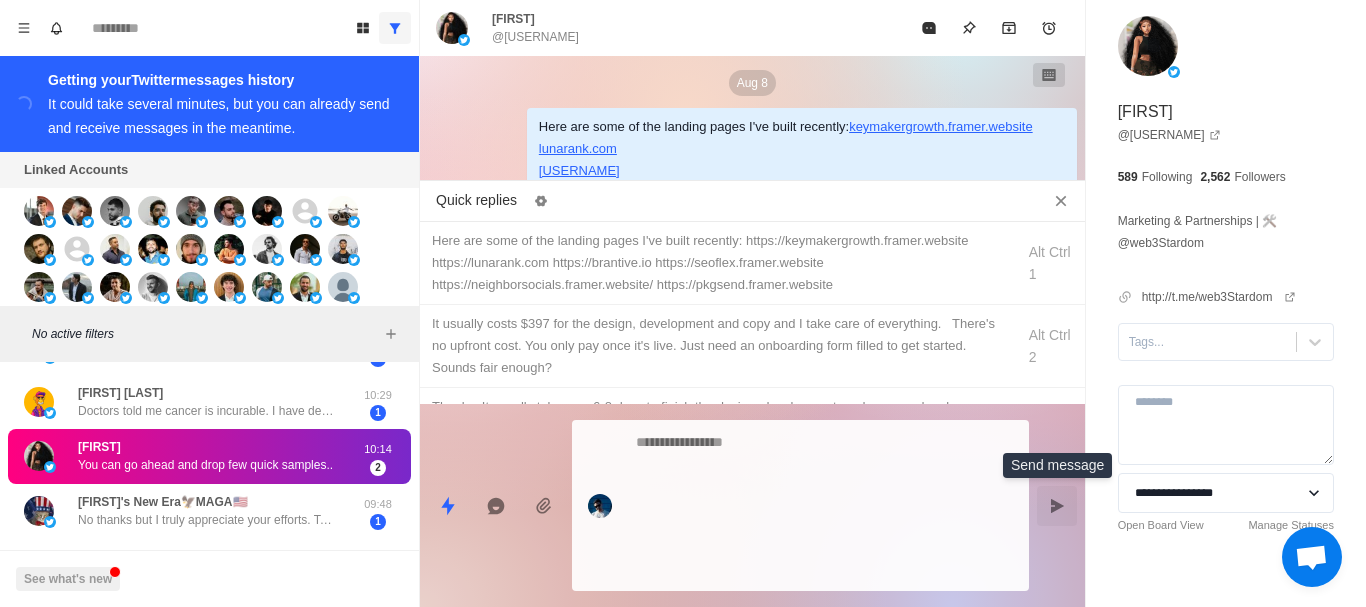 scroll, scrollTop: 448, scrollLeft: 0, axis: vertical 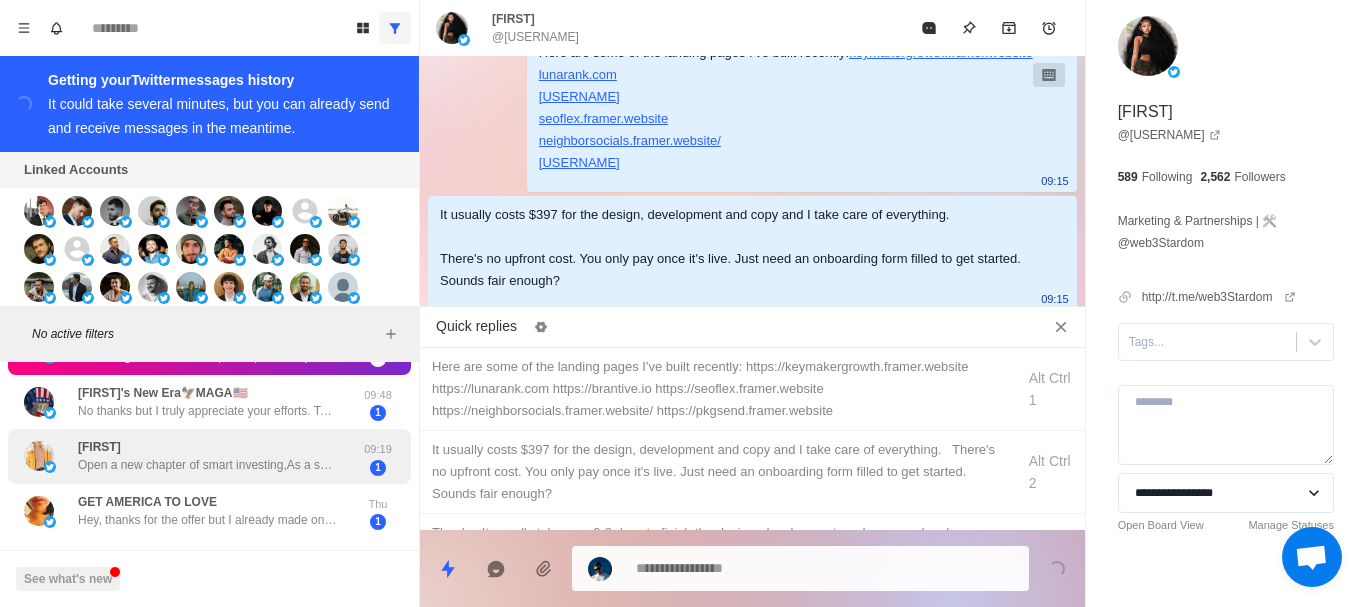 drag, startPoint x: 149, startPoint y: 476, endPoint x: 151, endPoint y: 515, distance: 39.051247 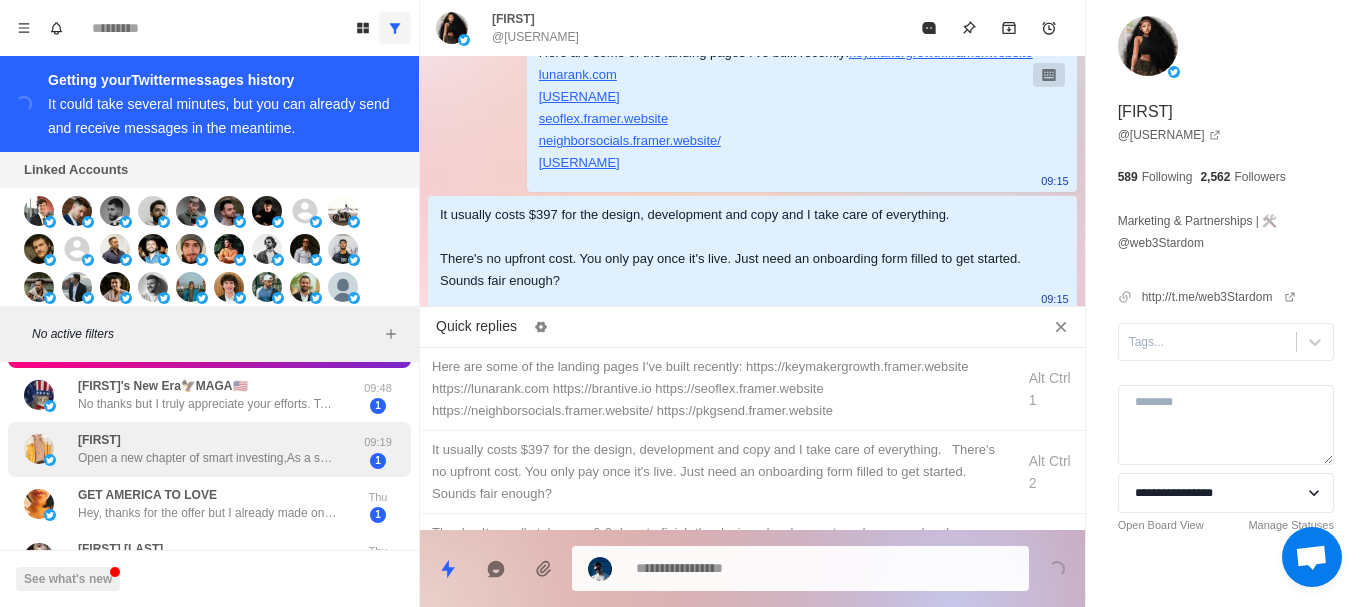 drag, startPoint x: 156, startPoint y: 514, endPoint x: 191, endPoint y: 449, distance: 73.82411 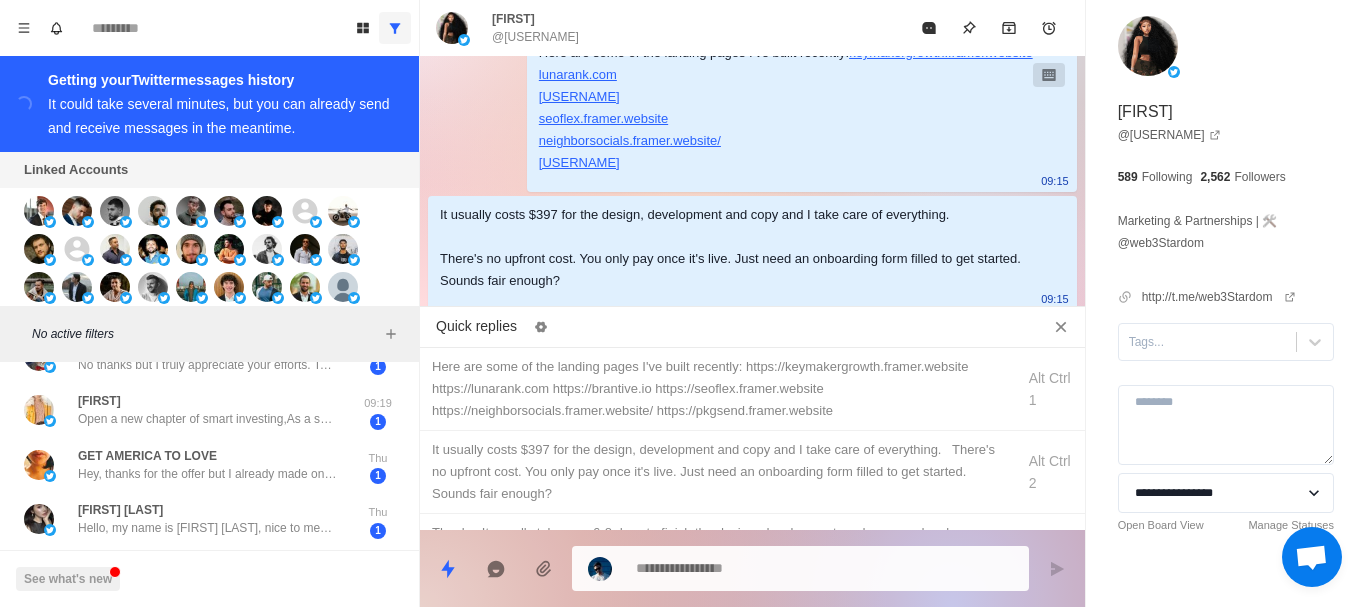 drag, startPoint x: 191, startPoint y: 449, endPoint x: 195, endPoint y: 523, distance: 74.10803 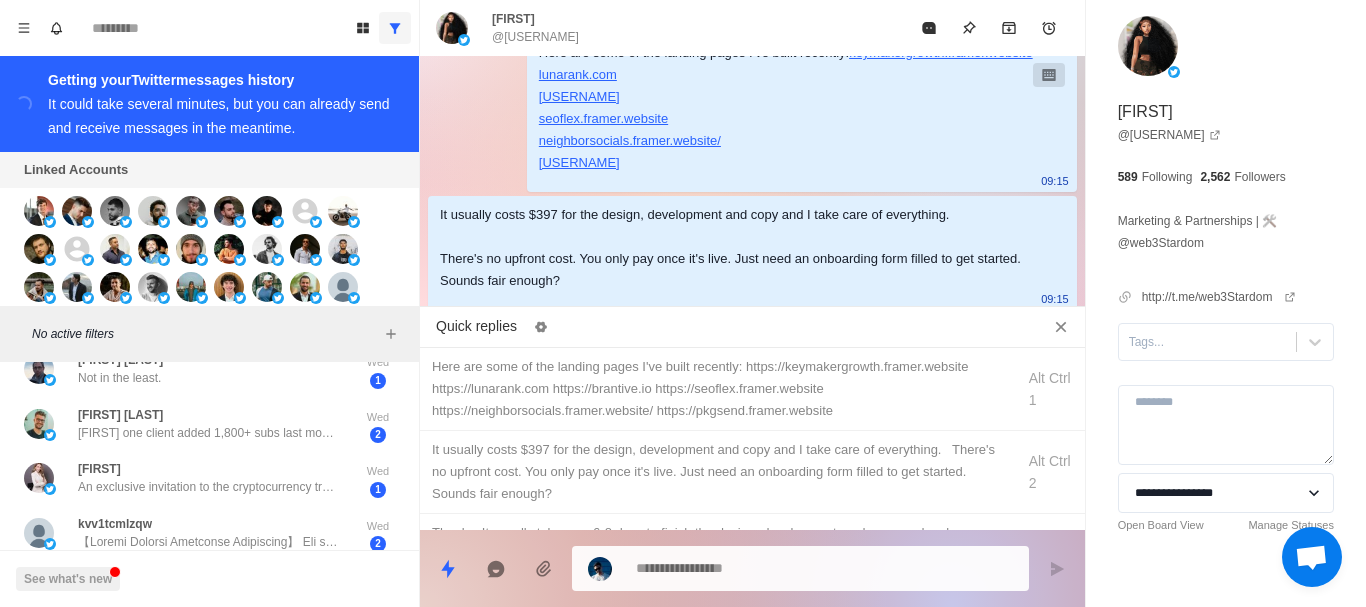 drag, startPoint x: 195, startPoint y: 515, endPoint x: 197, endPoint y: 636, distance: 121.016525 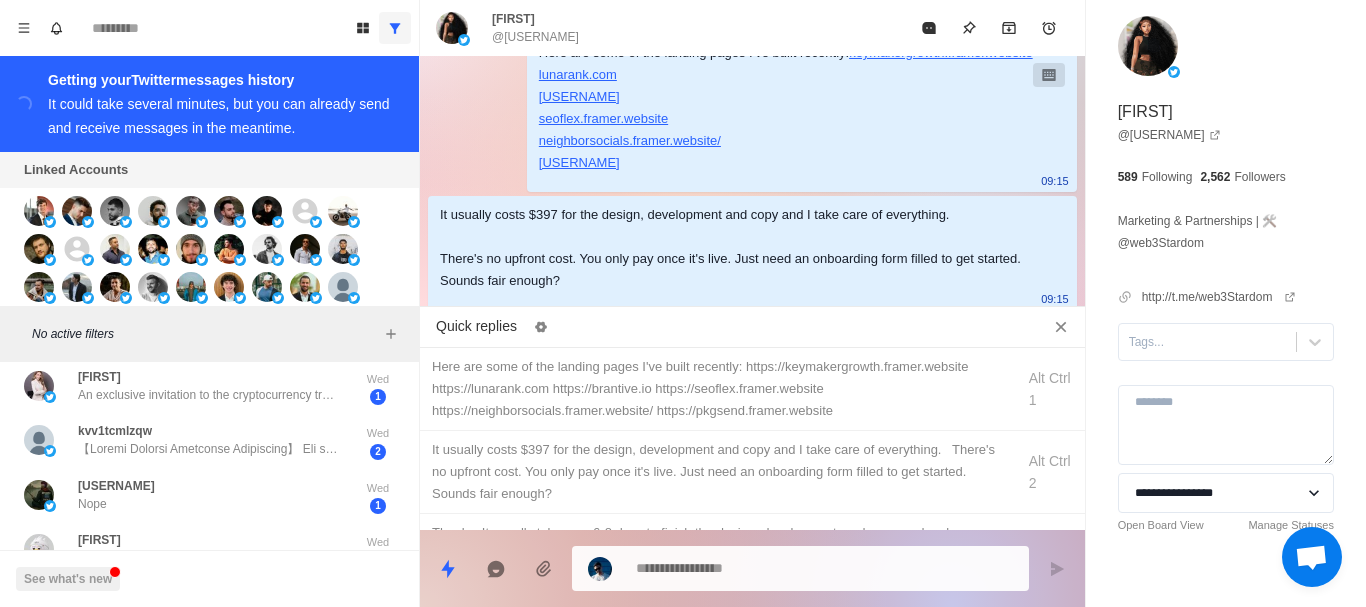 scroll, scrollTop: 2100, scrollLeft: 0, axis: vertical 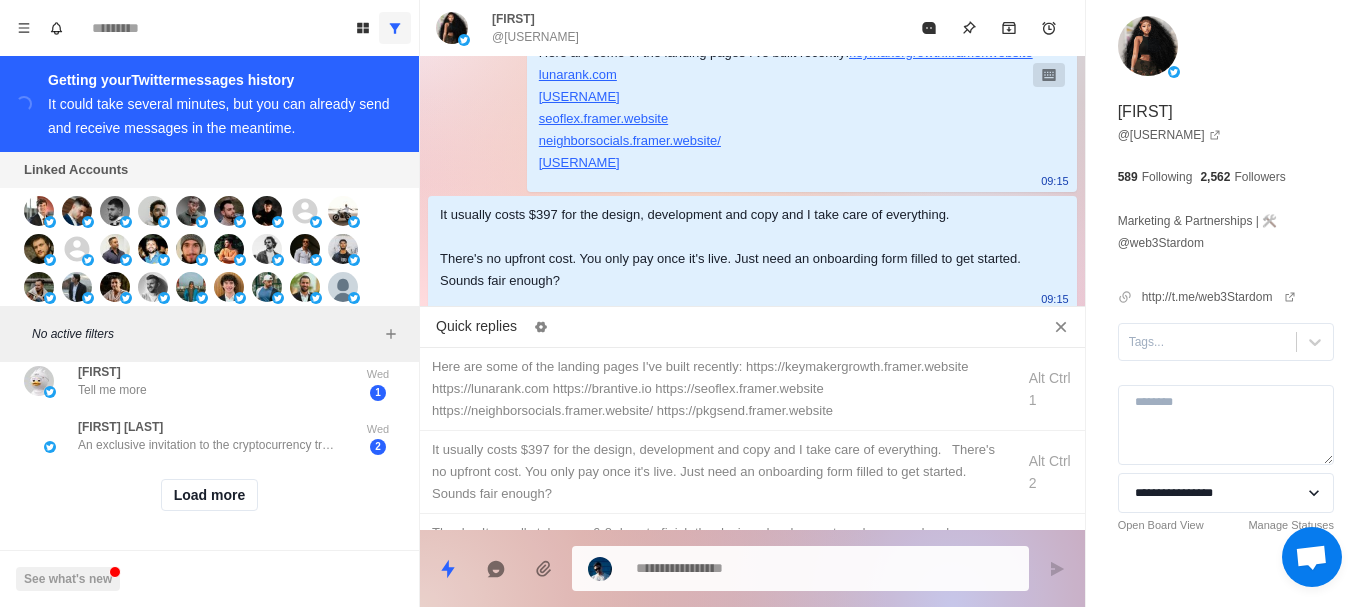 drag, startPoint x: 205, startPoint y: 528, endPoint x: 208, endPoint y: 646, distance: 118.03813 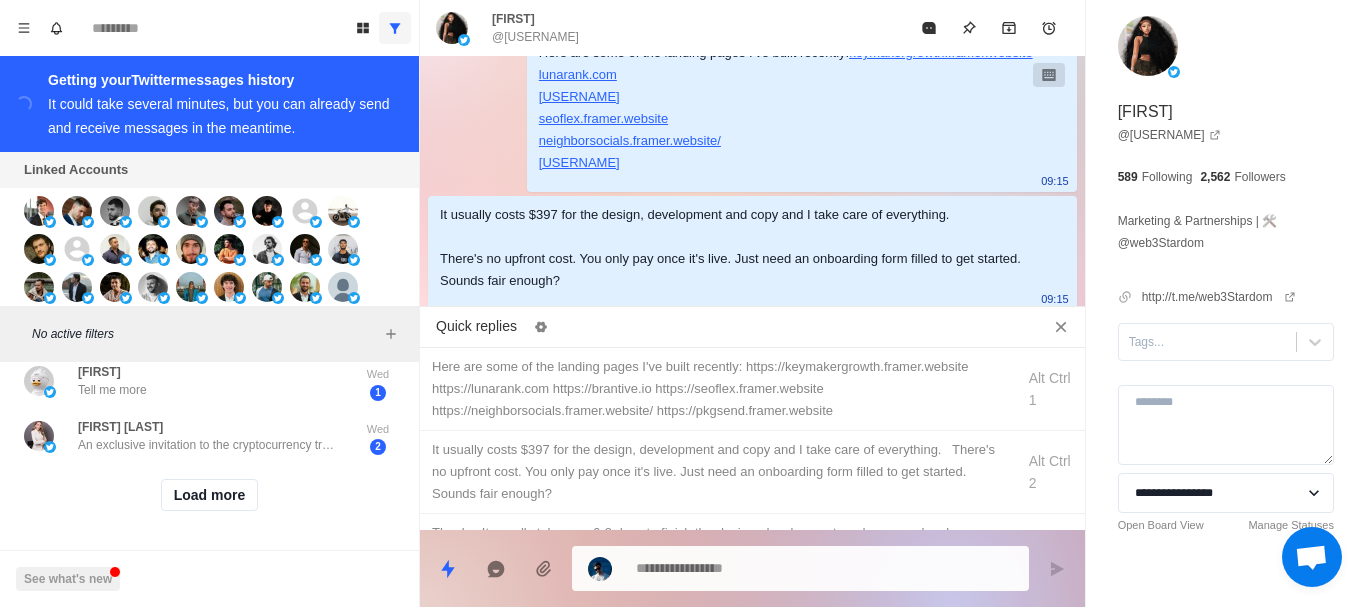 drag, startPoint x: 214, startPoint y: 445, endPoint x: 211, endPoint y: 502, distance: 57.07889 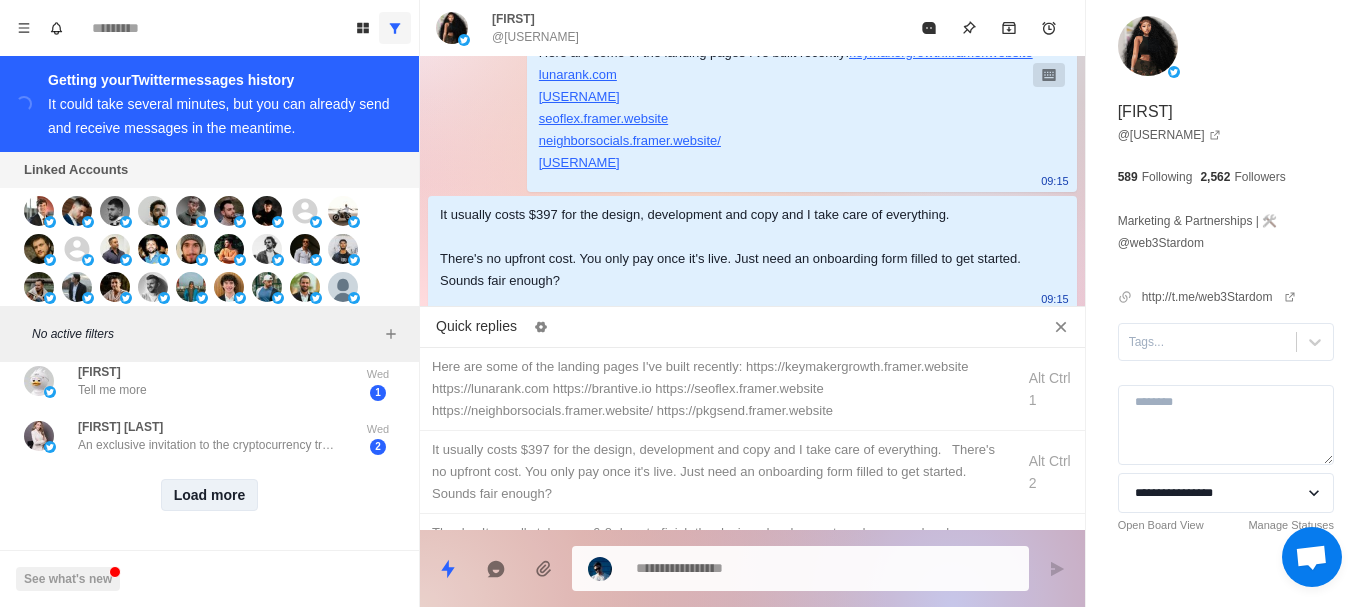 click on "Load more" at bounding box center [210, 495] 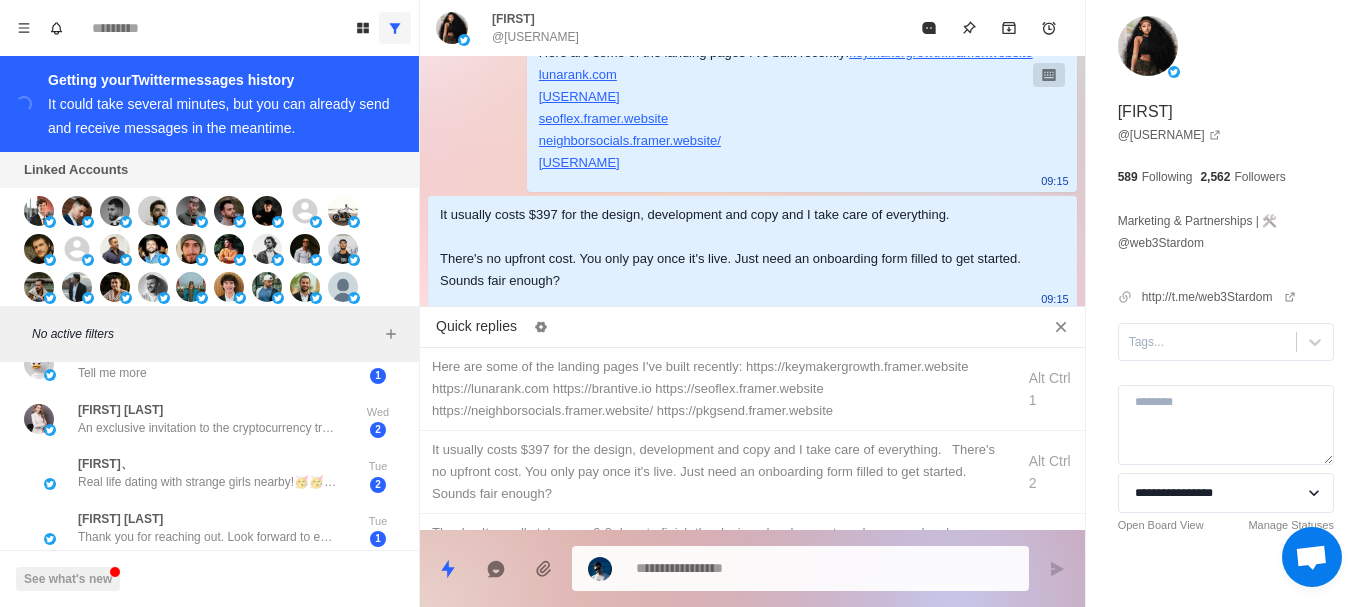 drag, startPoint x: 243, startPoint y: 447, endPoint x: 241, endPoint y: 557, distance: 110.01818 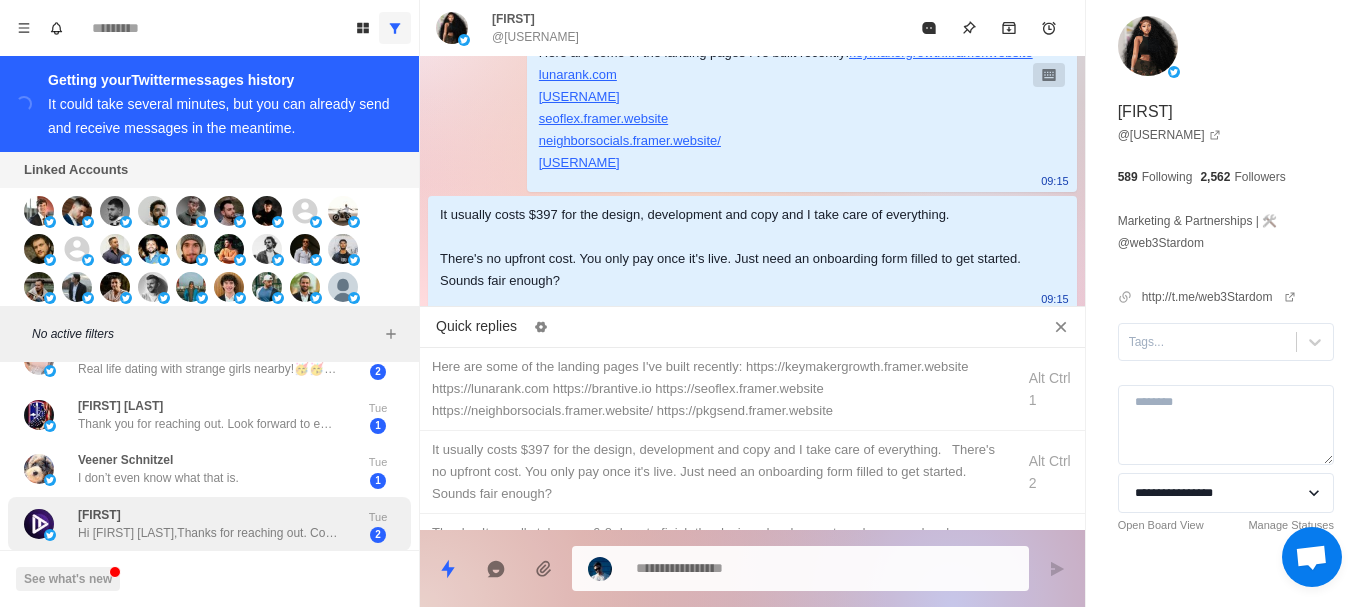 drag, startPoint x: 249, startPoint y: 474, endPoint x: 245, endPoint y: 545, distance: 71.11259 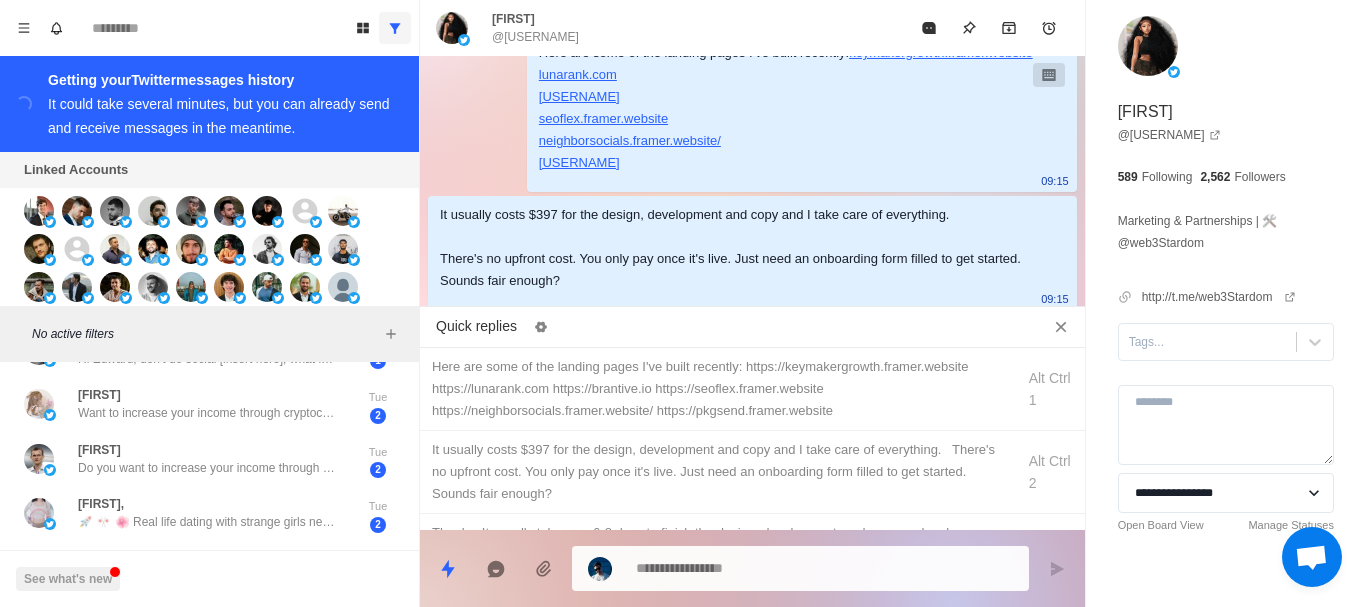 drag, startPoint x: 245, startPoint y: 448, endPoint x: 243, endPoint y: 576, distance: 128.01562 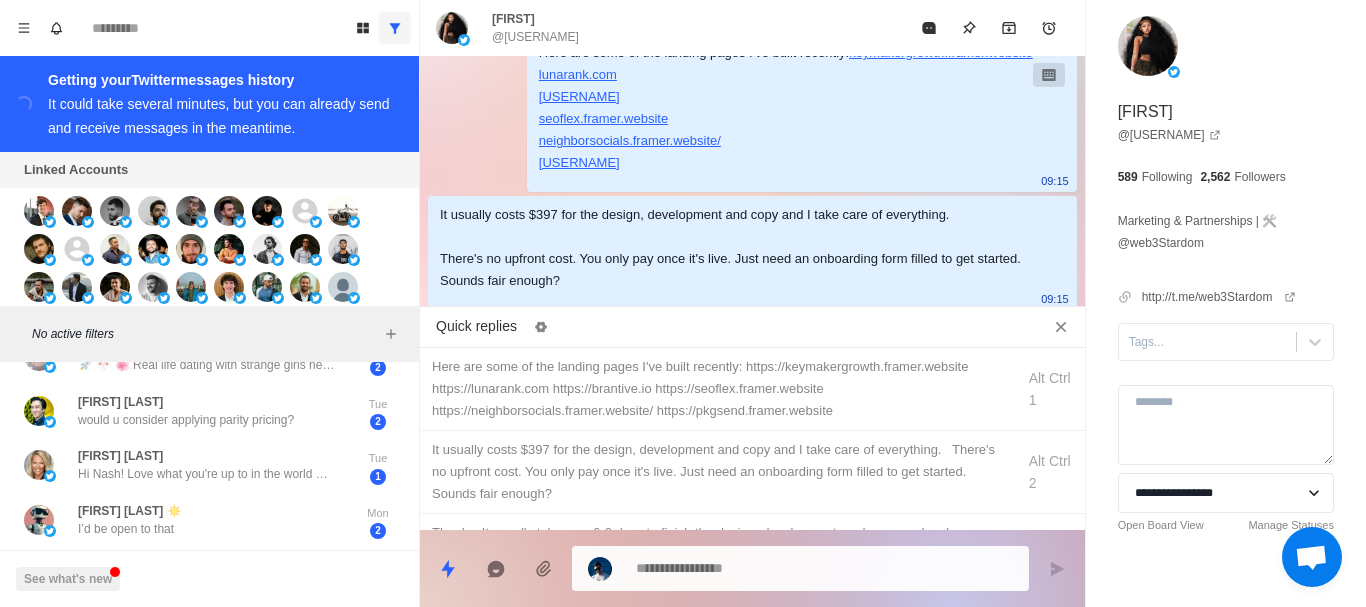 drag, startPoint x: 237, startPoint y: 512, endPoint x: 225, endPoint y: 618, distance: 106.677086 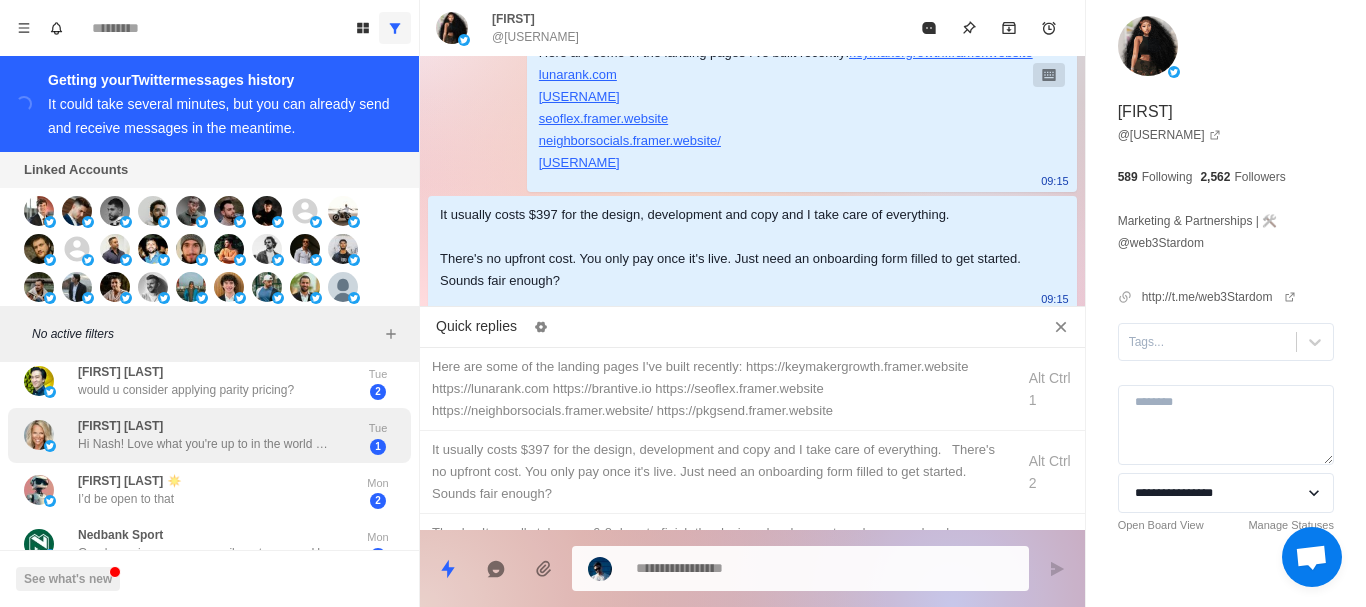 drag, startPoint x: 251, startPoint y: 432, endPoint x: 244, endPoint y: 386, distance: 46.52956 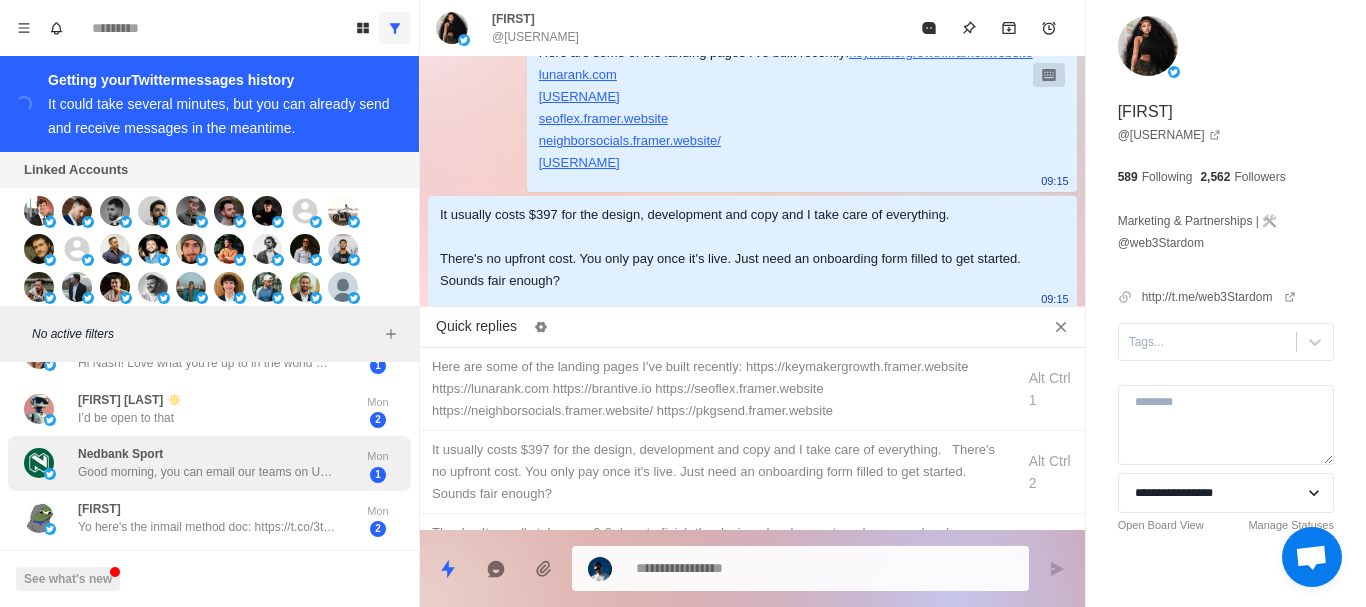 drag, startPoint x: 244, startPoint y: 386, endPoint x: 259, endPoint y: 478, distance: 93.214806 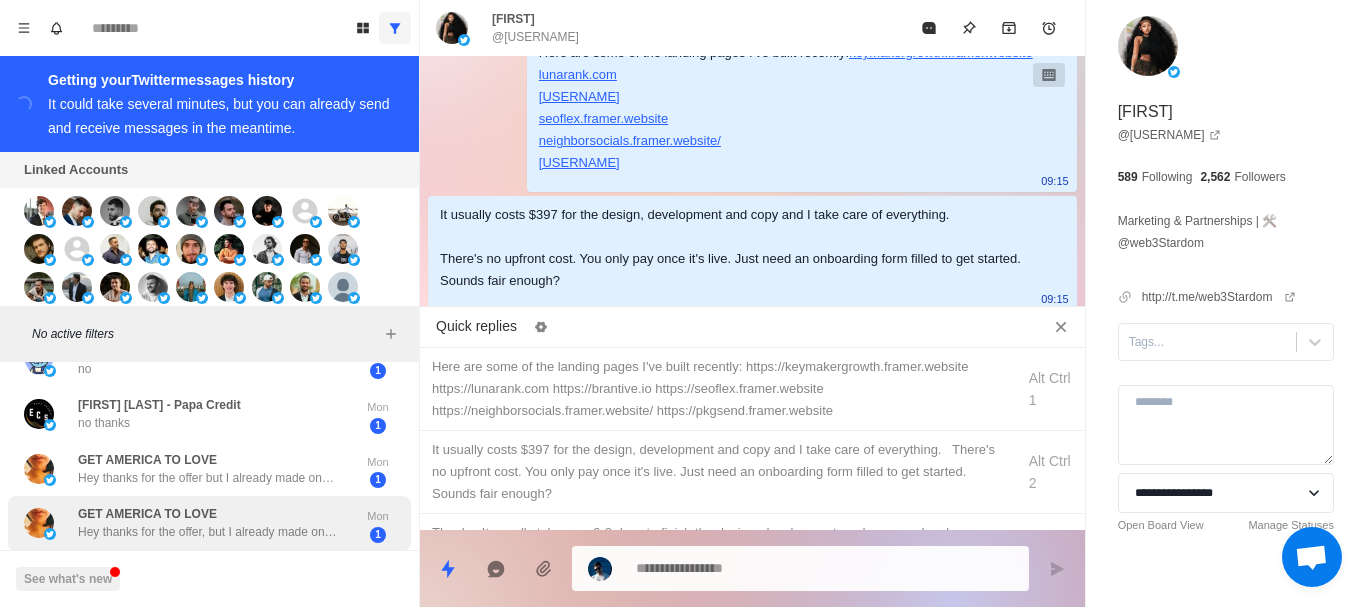 drag, startPoint x: 274, startPoint y: 453, endPoint x: 279, endPoint y: 527, distance: 74.168724 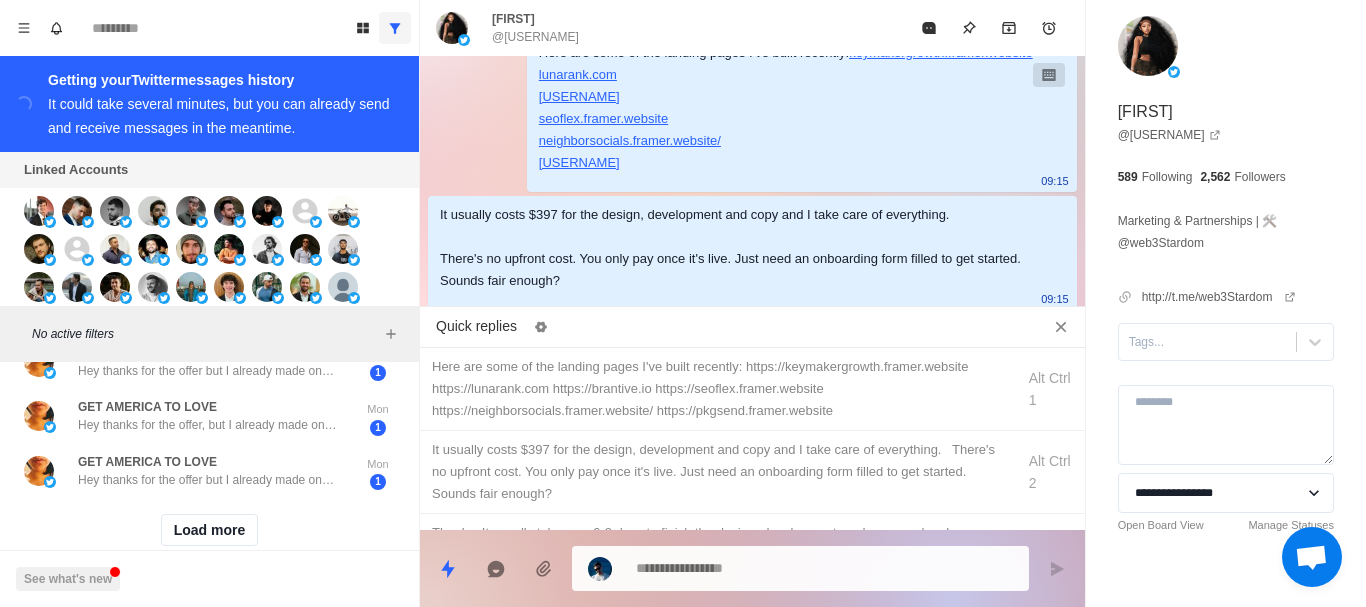 drag, startPoint x: 285, startPoint y: 429, endPoint x: 290, endPoint y: 530, distance: 101.12369 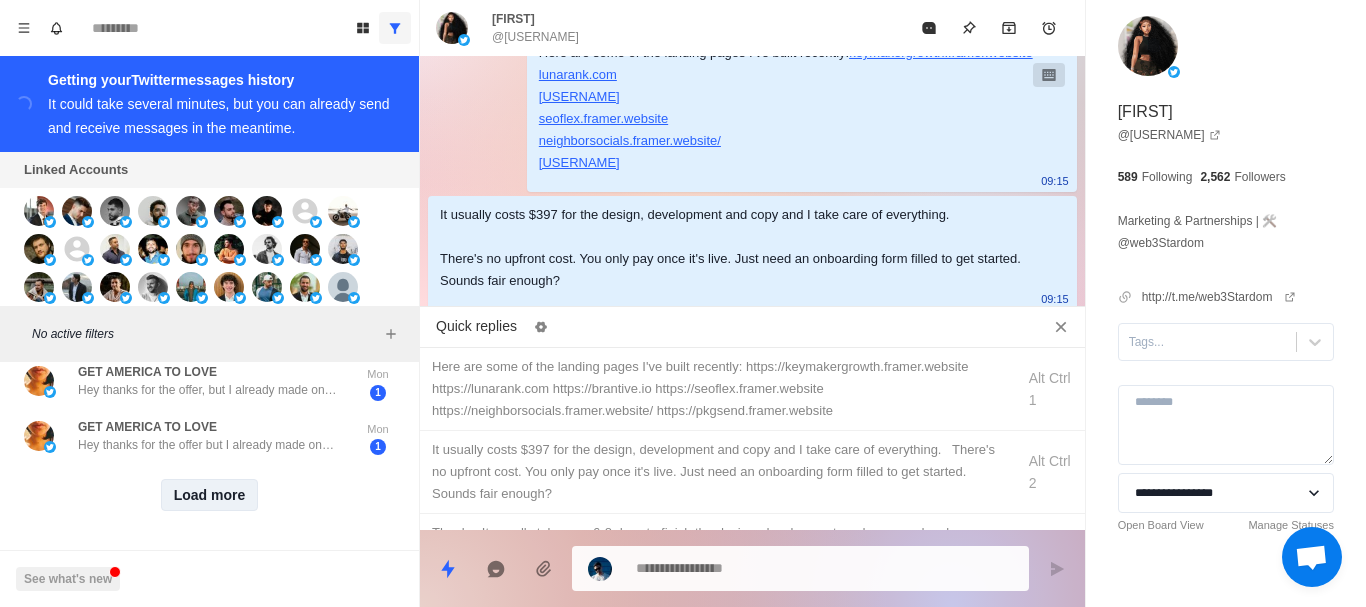 click on "Load more" at bounding box center (210, 495) 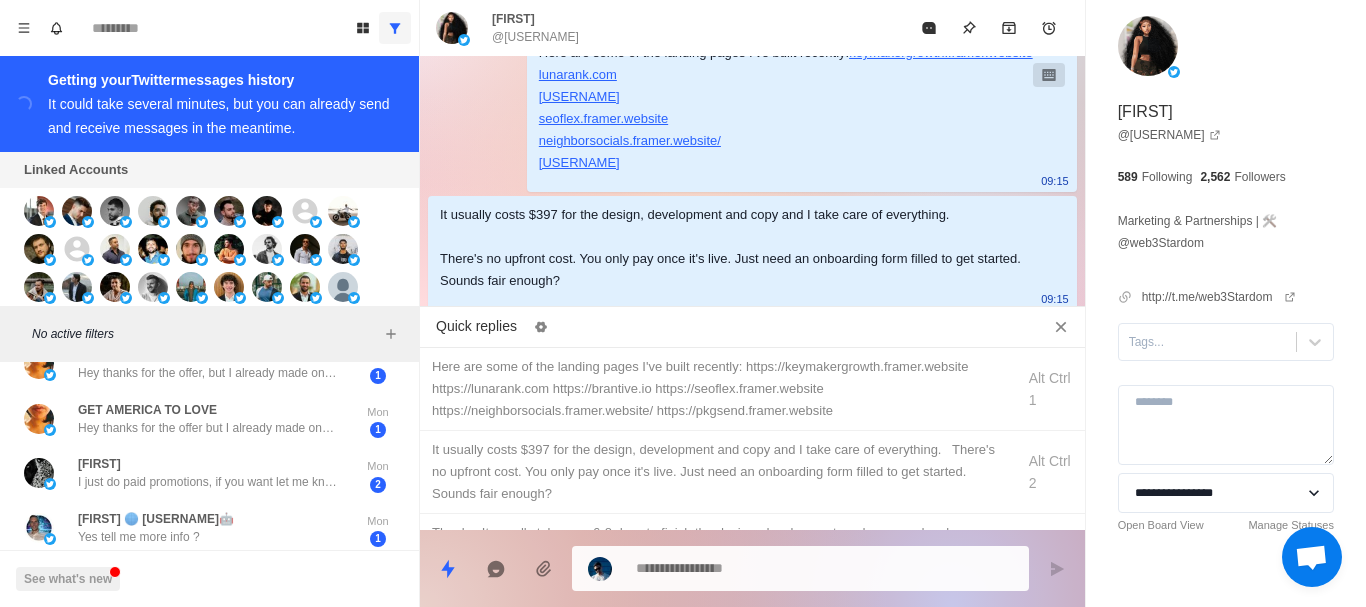 drag, startPoint x: 197, startPoint y: 560, endPoint x: 233, endPoint y: 335, distance: 227.8618 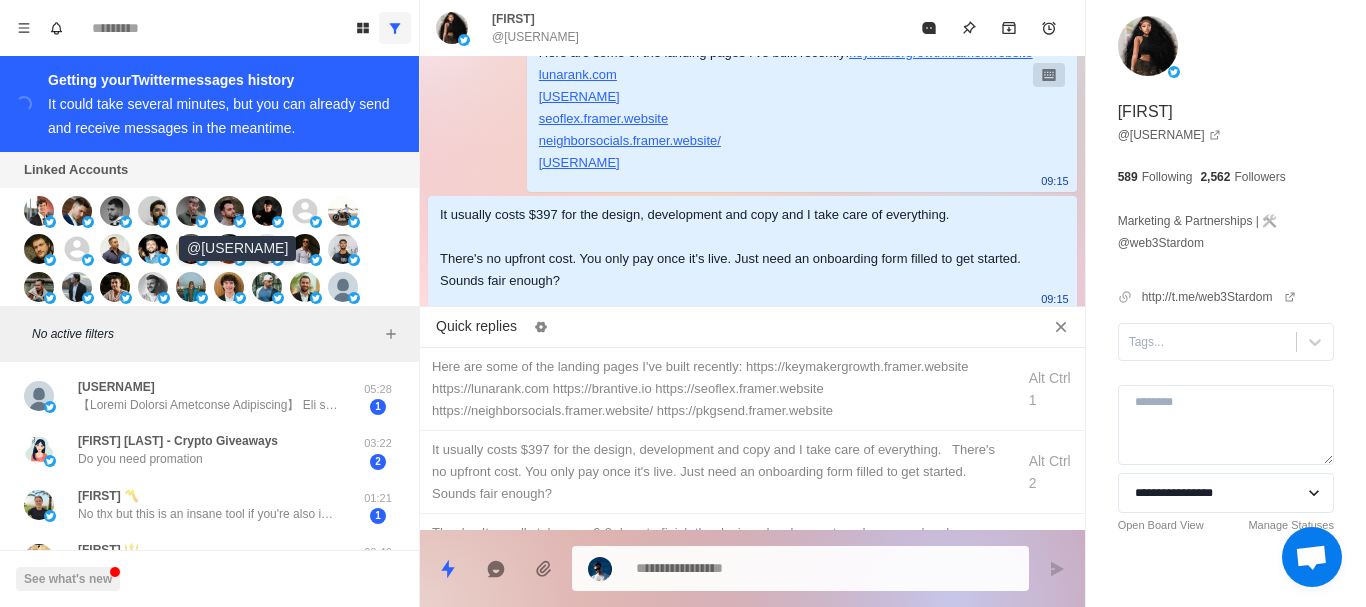 scroll, scrollTop: 0, scrollLeft: 0, axis: both 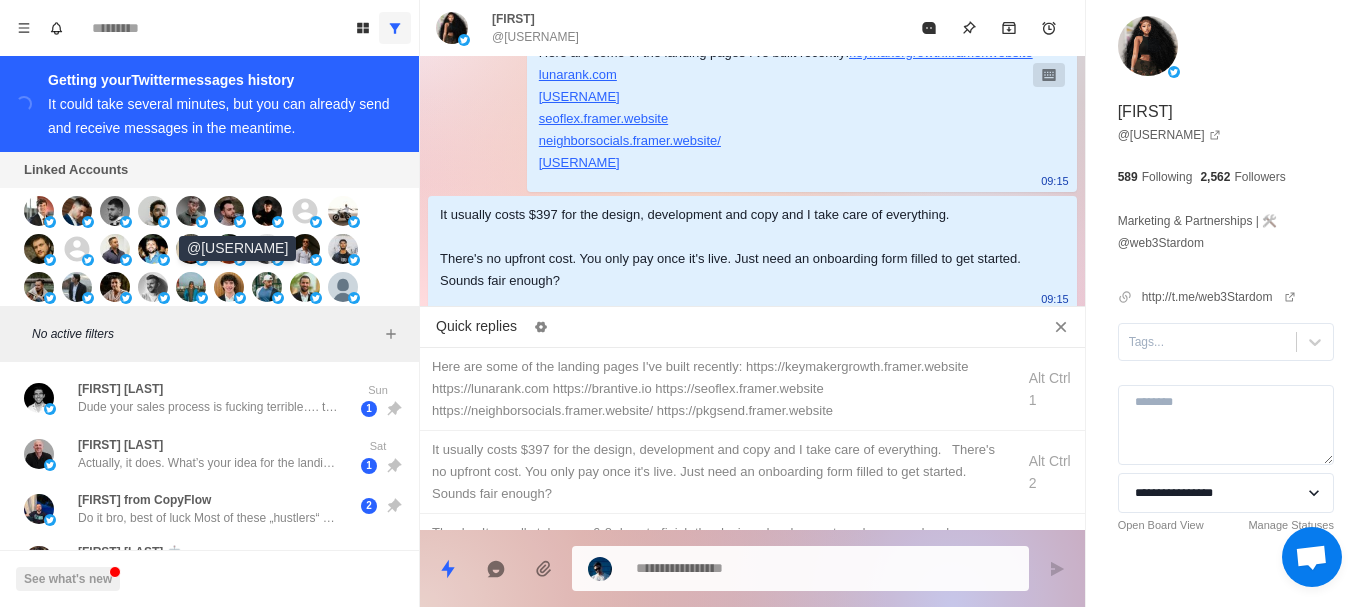 drag, startPoint x: 238, startPoint y: 413, endPoint x: 251, endPoint y: 197, distance: 216.39085 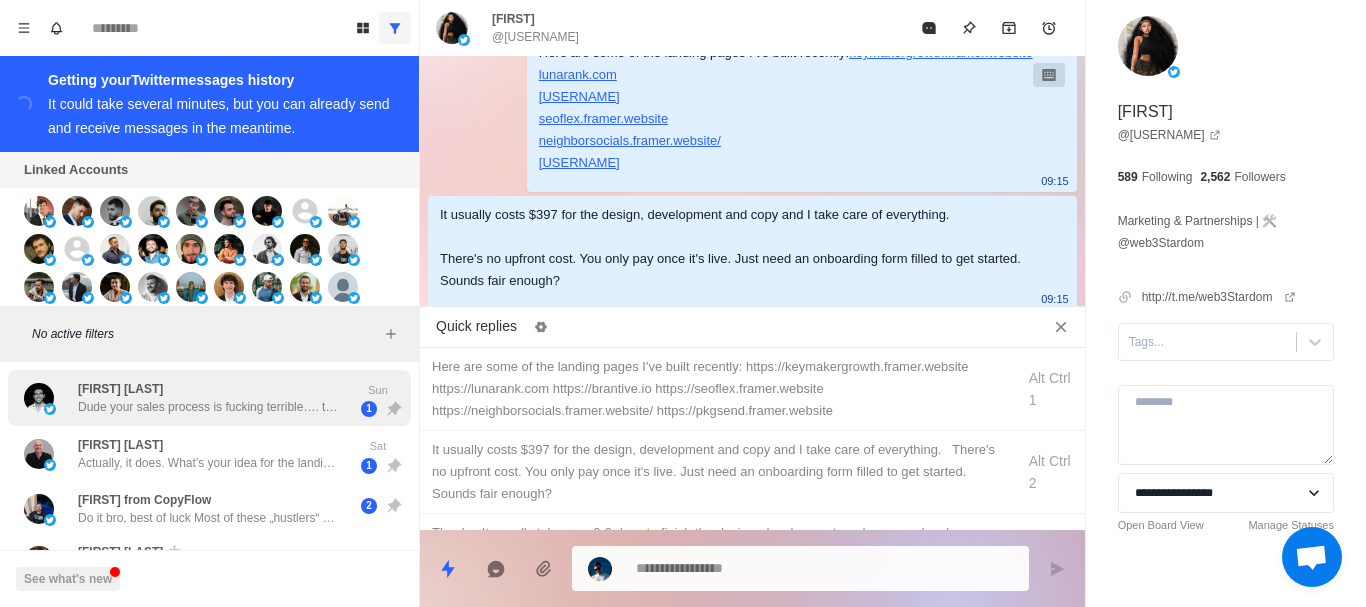 click on "[FIRST] [LAST] Dude your sales process is fucking terrible…. tell me about my business and why I need you…. so generic LMFAO" at bounding box center (208, 398) 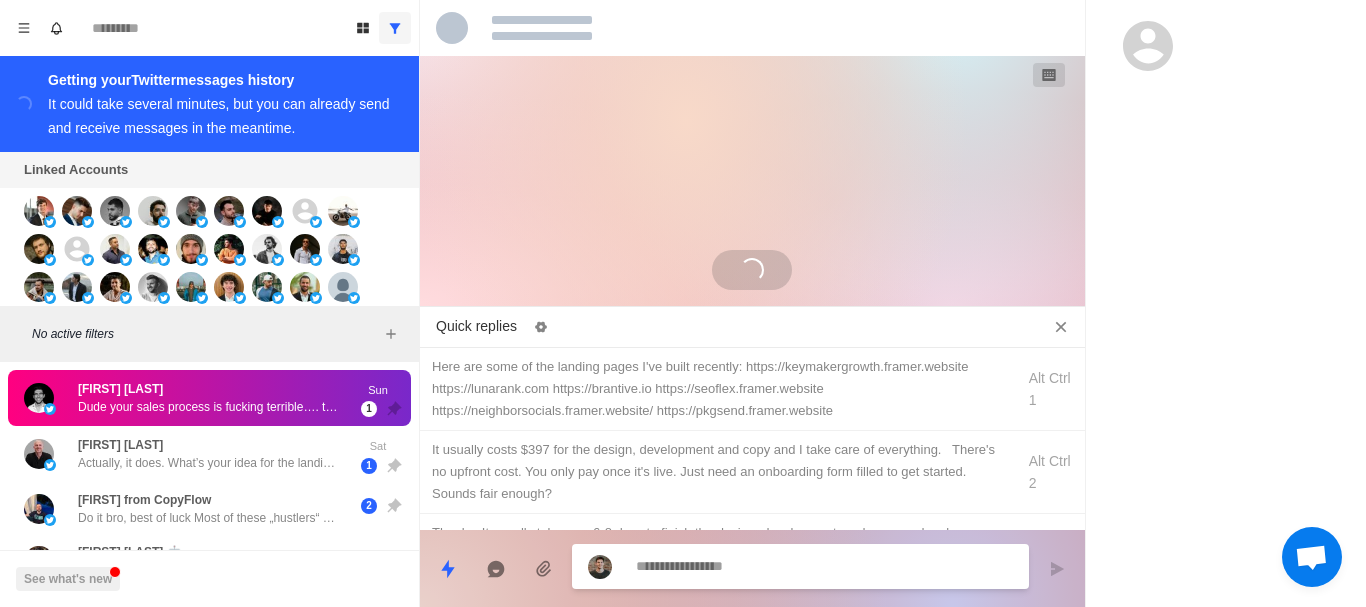 scroll, scrollTop: 432, scrollLeft: 0, axis: vertical 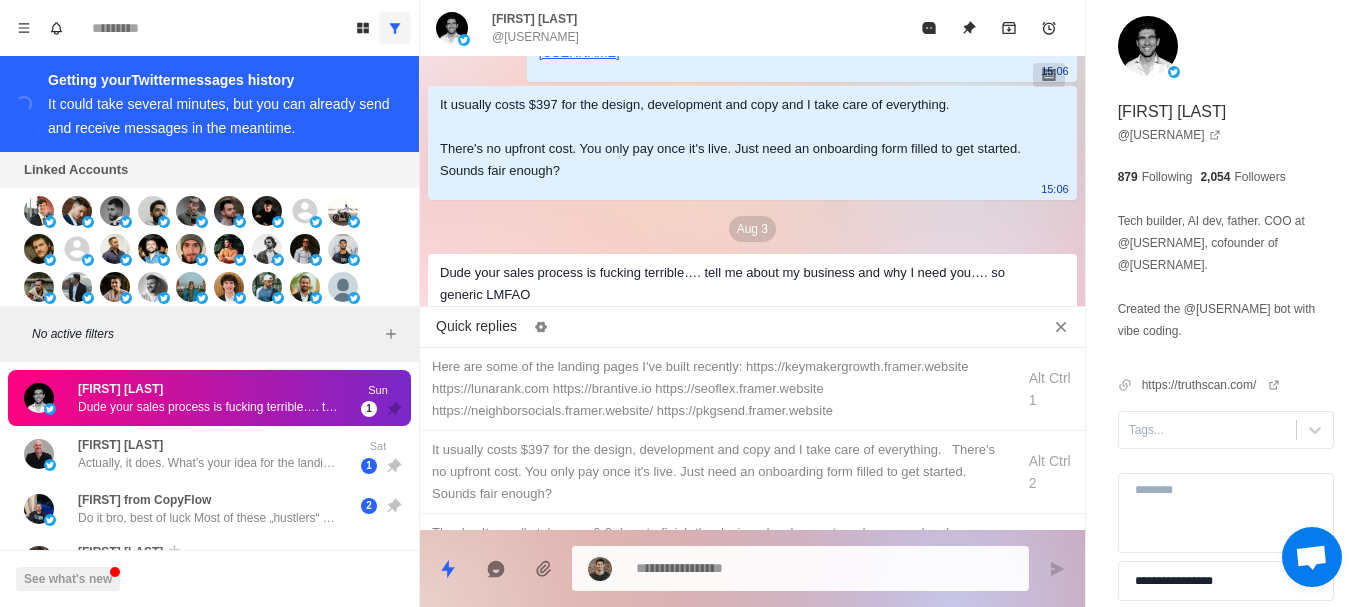 drag, startPoint x: 807, startPoint y: 205, endPoint x: 817, endPoint y: 151, distance: 54.91812 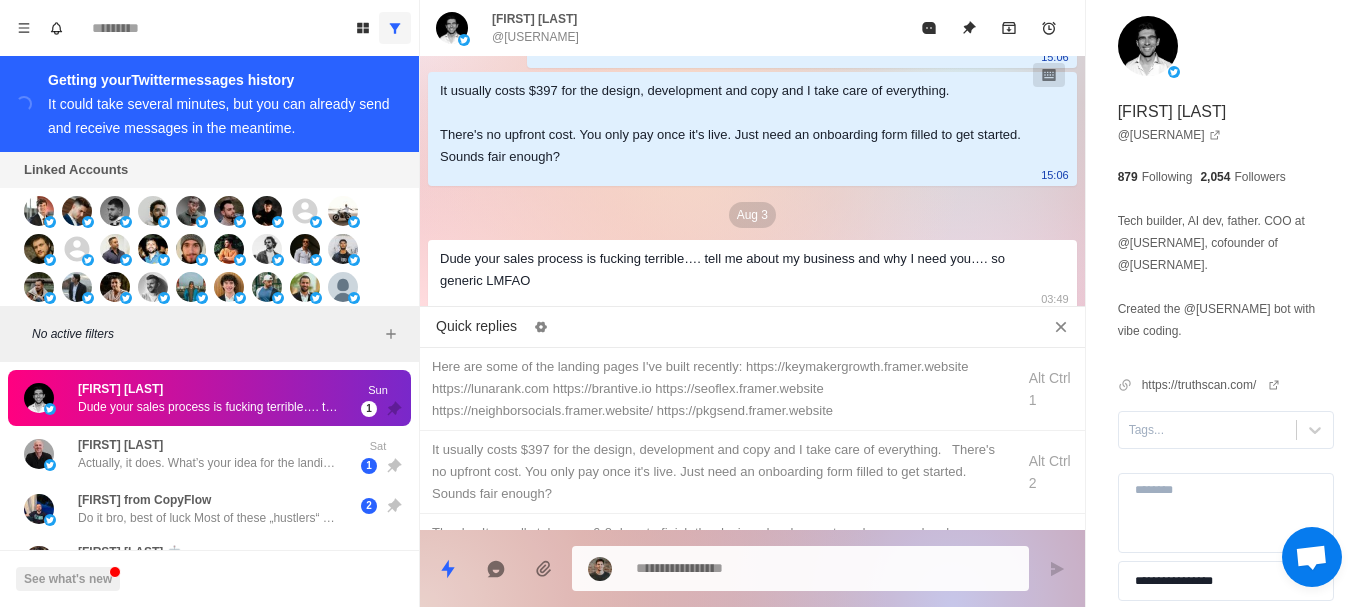 scroll, scrollTop: 432, scrollLeft: 0, axis: vertical 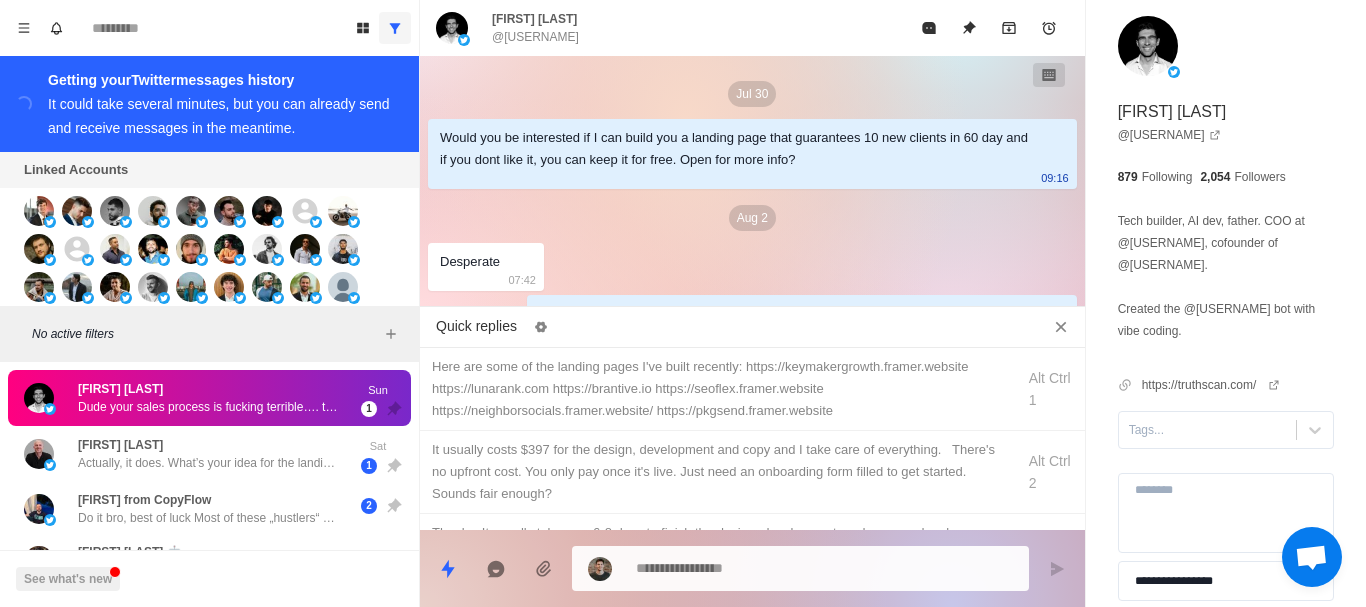 drag, startPoint x: 841, startPoint y: 248, endPoint x: 856, endPoint y: 124, distance: 124.90396 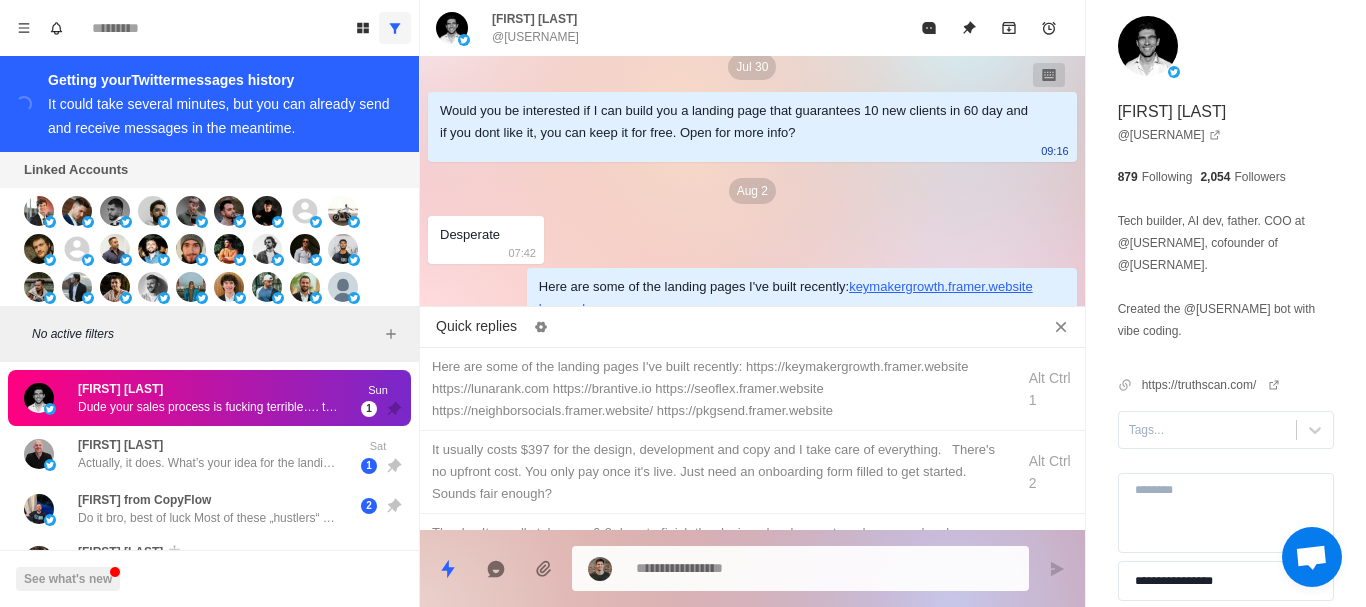 drag, startPoint x: 862, startPoint y: 169, endPoint x: 867, endPoint y: 199, distance: 30.413813 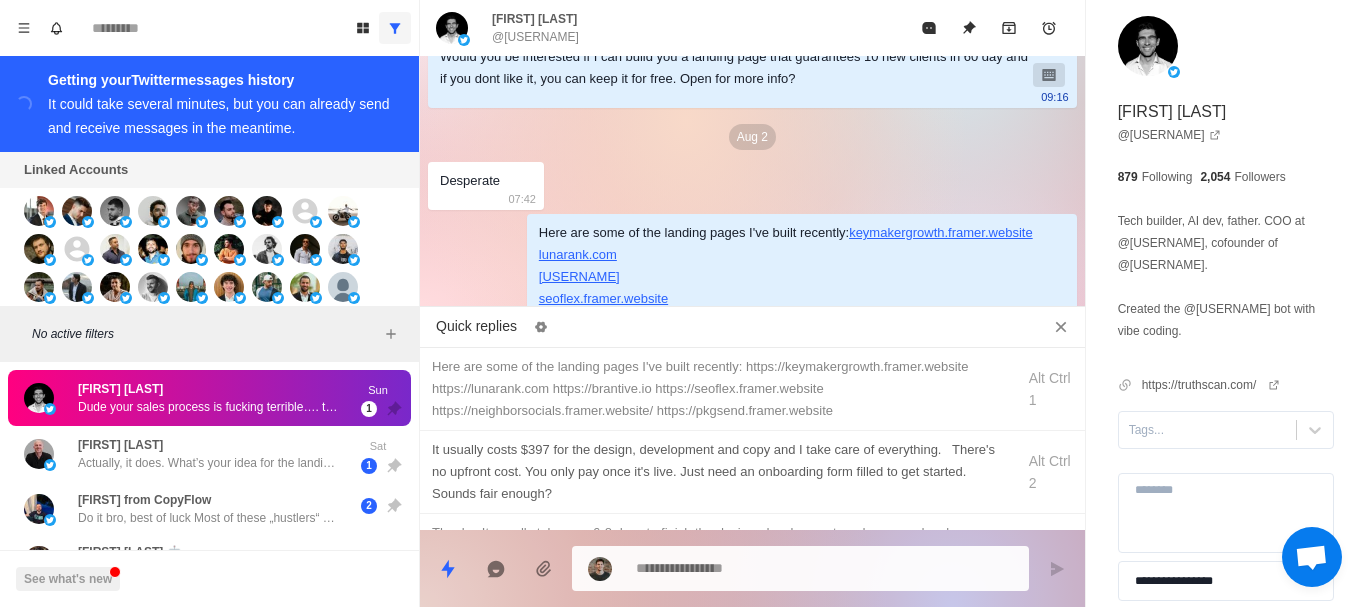 scroll, scrollTop: 432, scrollLeft: 0, axis: vertical 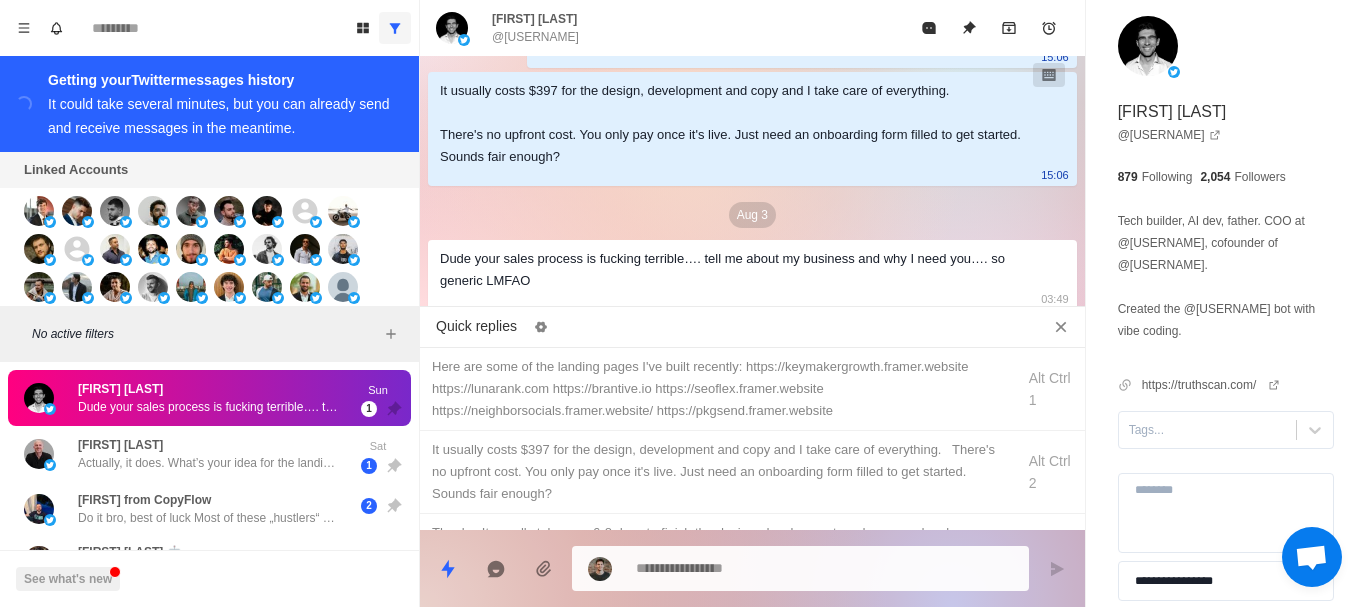 drag, startPoint x: 688, startPoint y: 216, endPoint x: 940, endPoint y: 277, distance: 259.27783 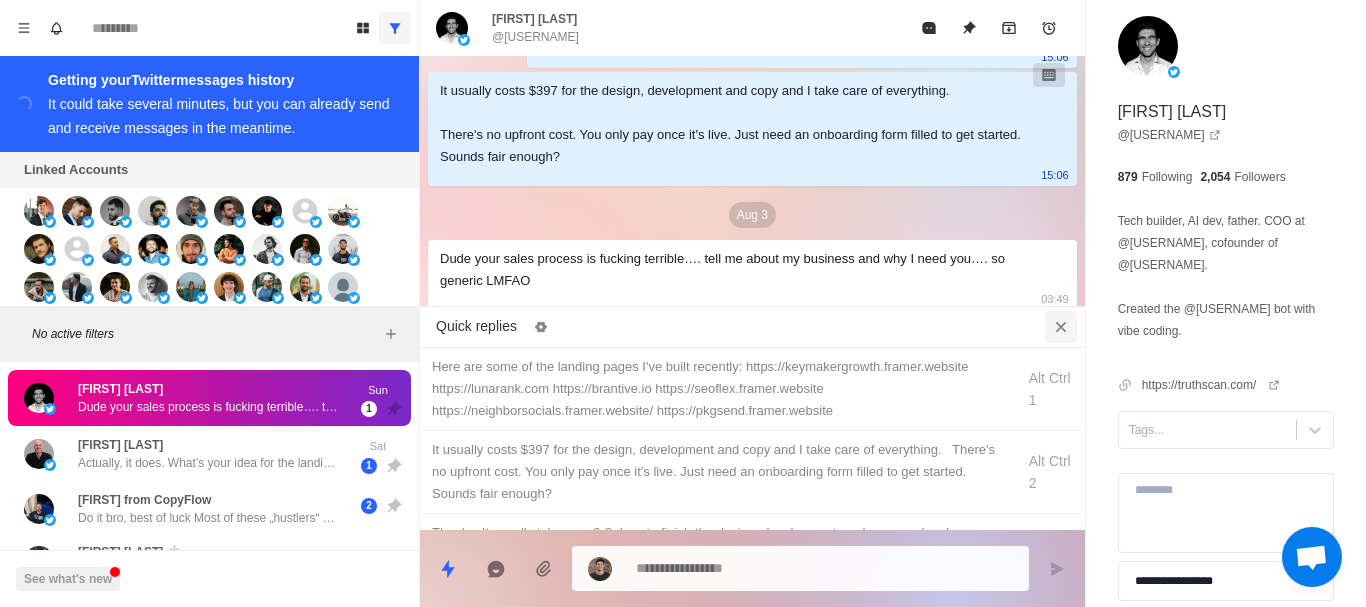 click 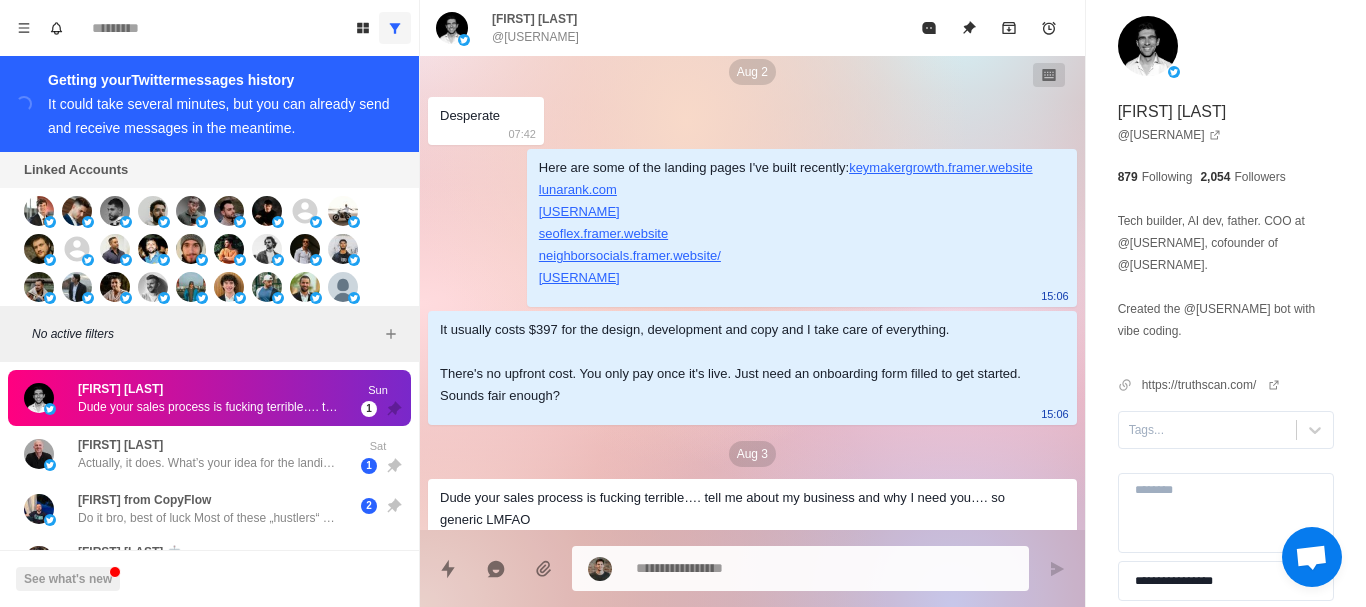 scroll, scrollTop: 0, scrollLeft: 0, axis: both 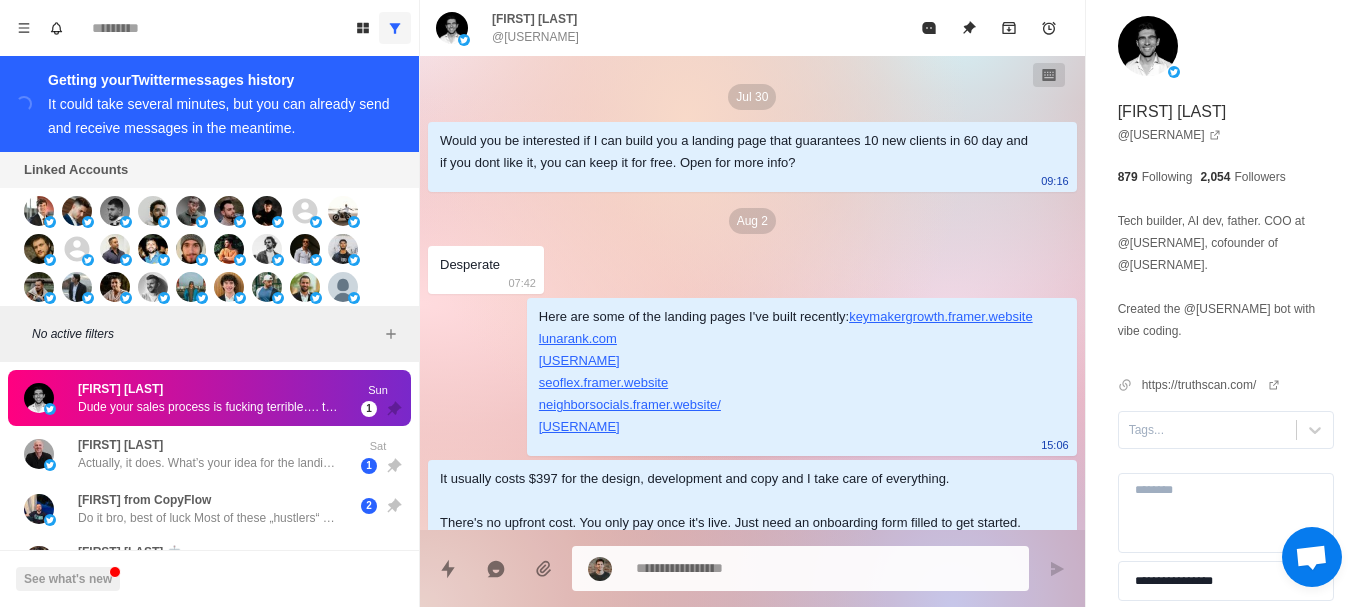 drag, startPoint x: 953, startPoint y: 316, endPoint x: 952, endPoint y: 169, distance: 147.0034 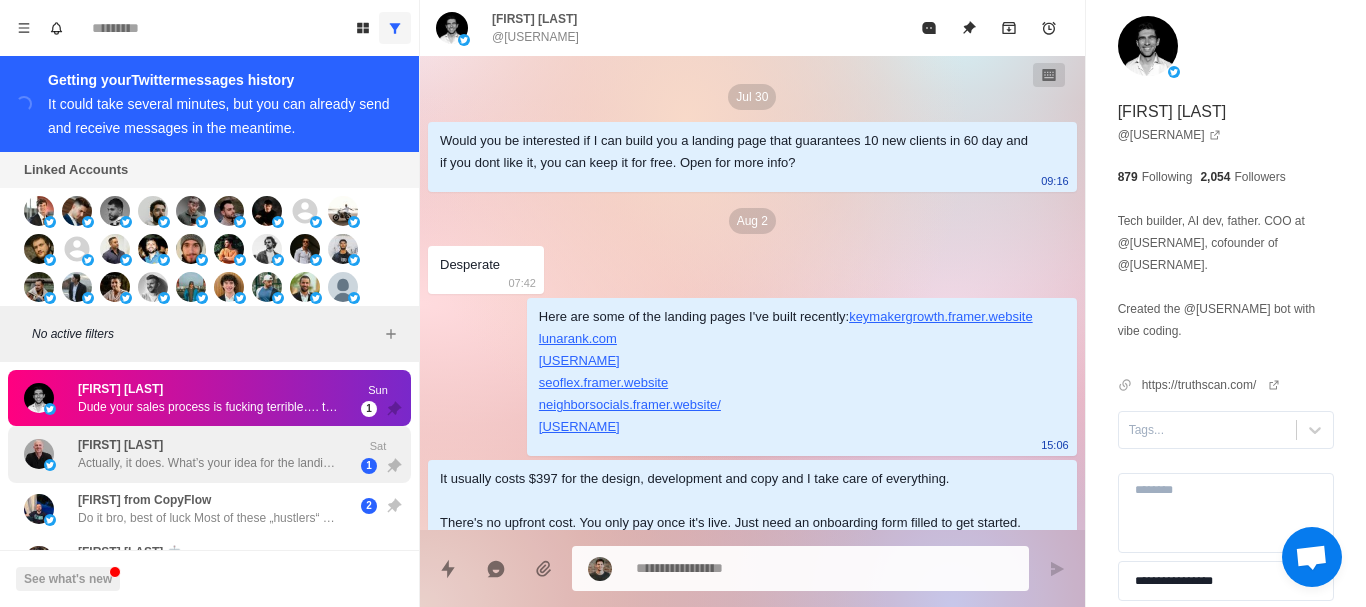 click on "Actually, it does. What’s your idea for the landing page?" at bounding box center [208, 463] 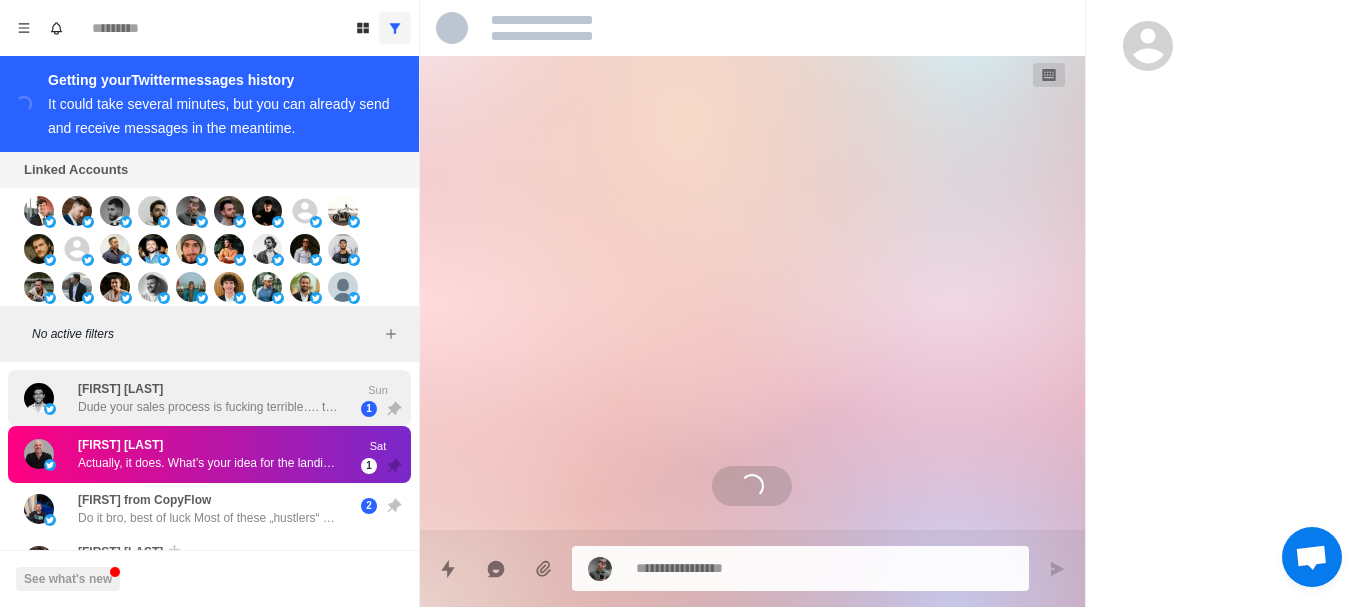 click on "Ben Miller Dude your sales process is fucking terrible…. tell me about my business and why I need you…. so generic LMFAO Sun 1" at bounding box center (209, 398) 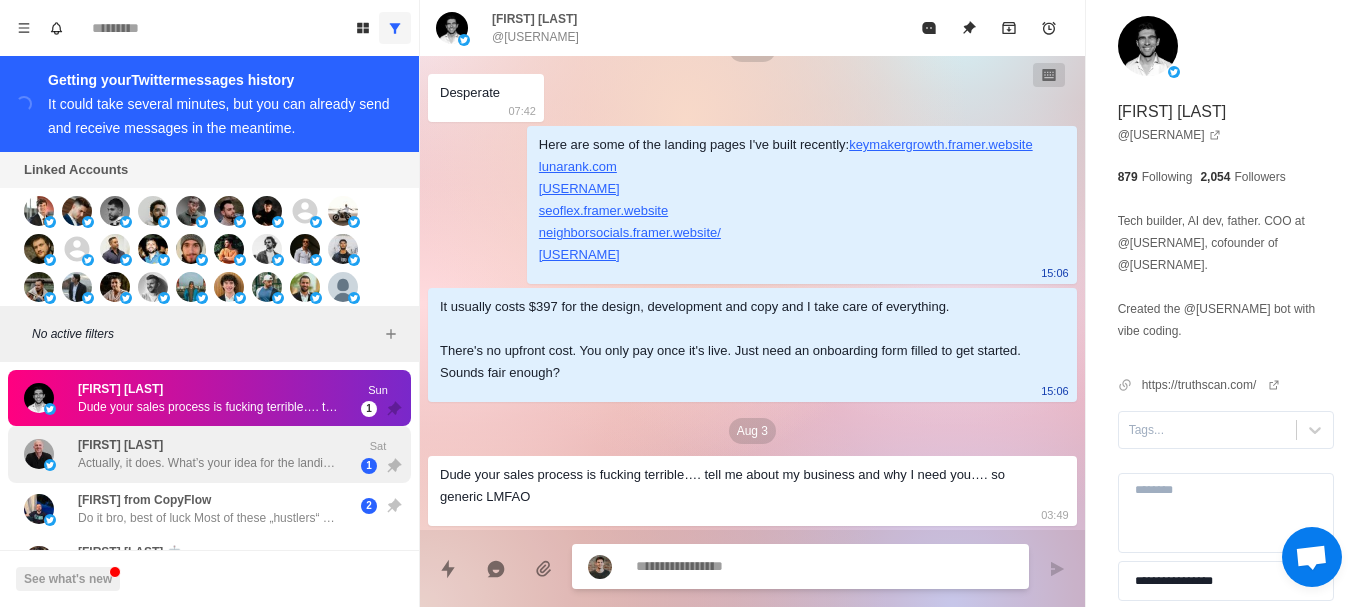 click on "Actually, it does. What’s your idea for the landing page?" at bounding box center [208, 463] 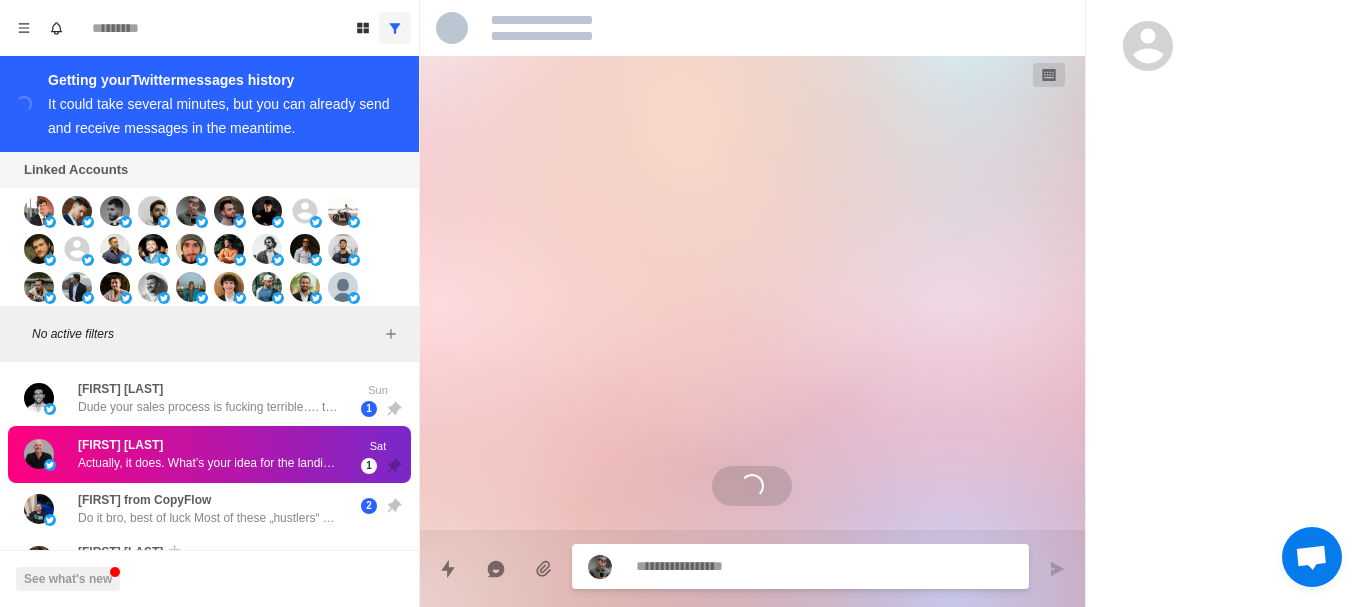 scroll, scrollTop: 182, scrollLeft: 0, axis: vertical 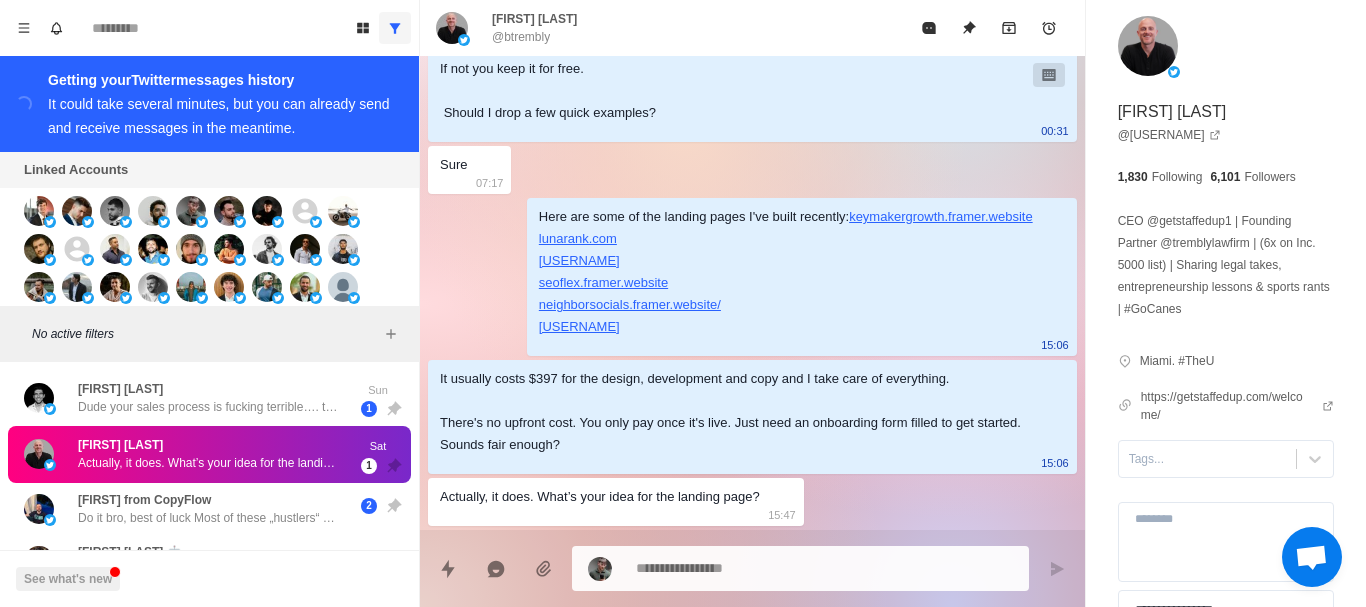drag, startPoint x: 612, startPoint y: 330, endPoint x: 618, endPoint y: 376, distance: 46.389652 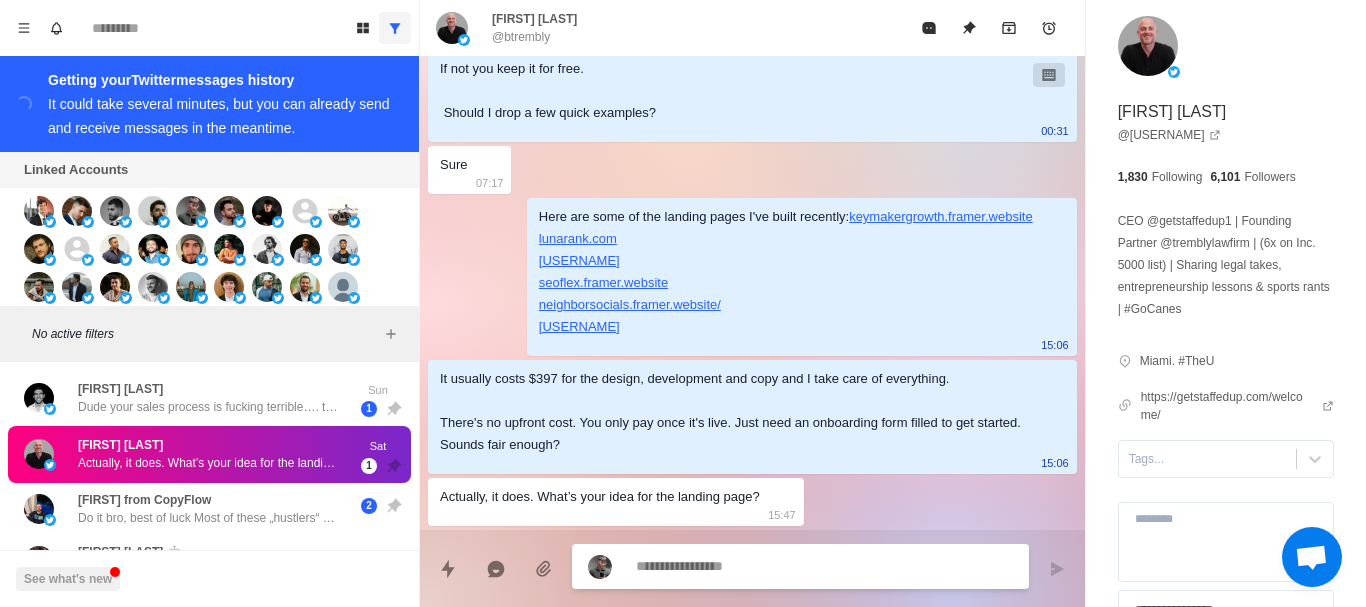 click at bounding box center [824, 566] 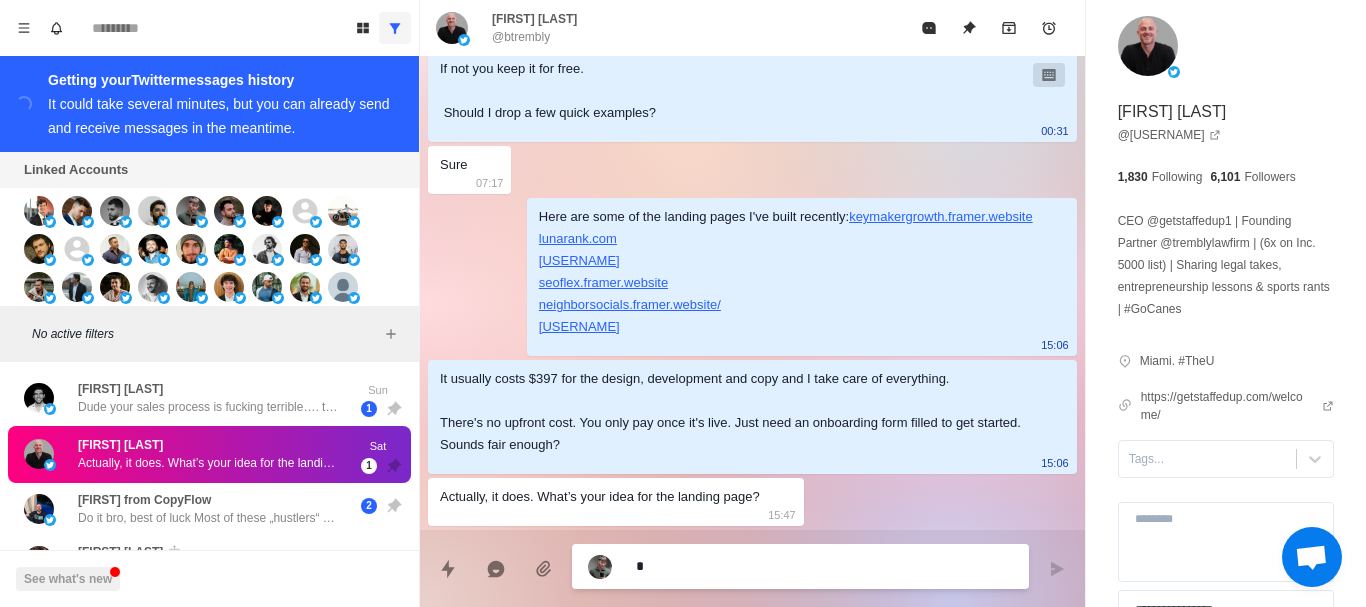 type on "*" 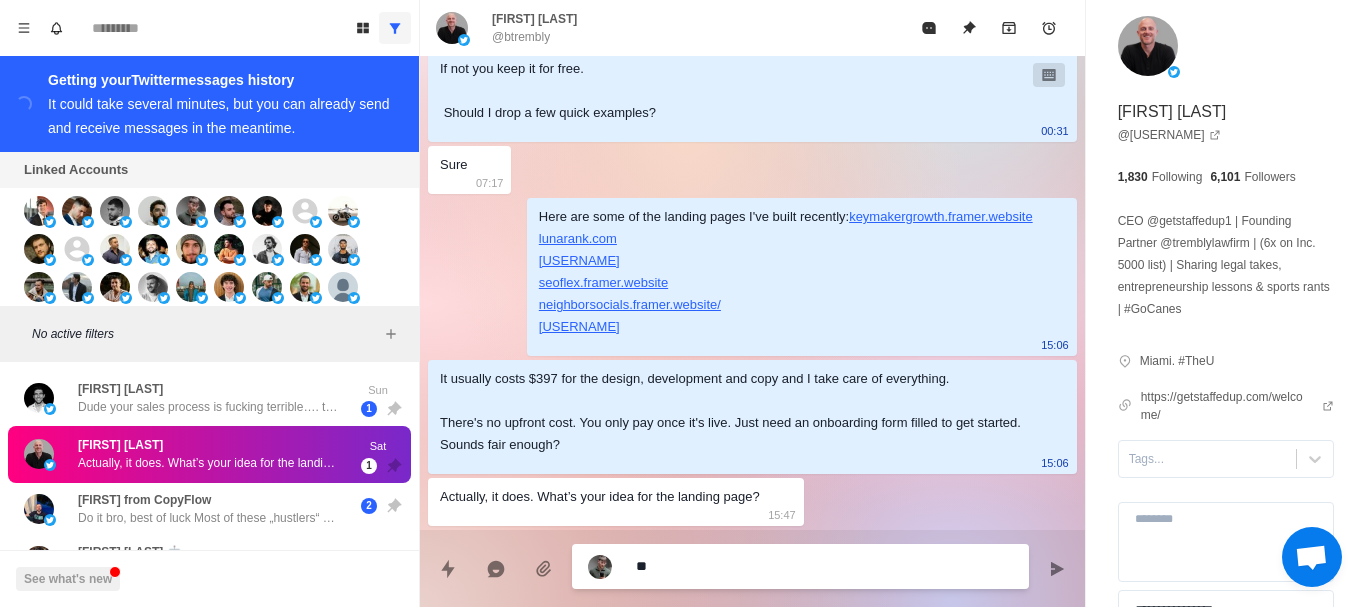type on "*" 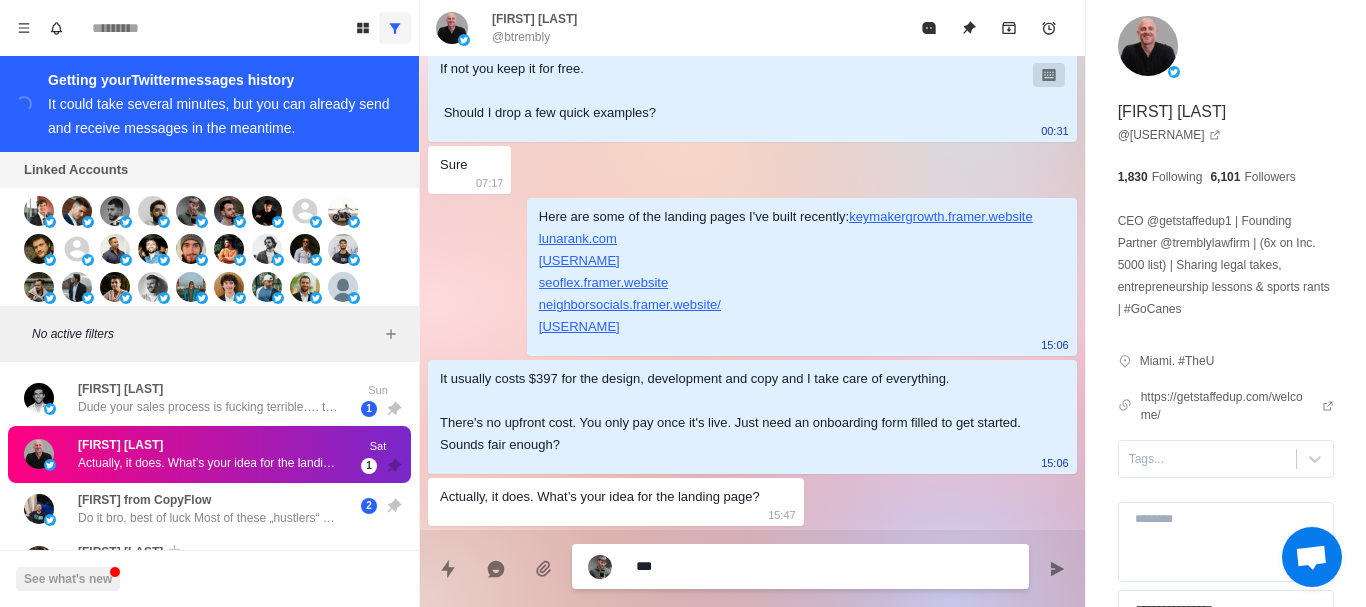 type on "*" 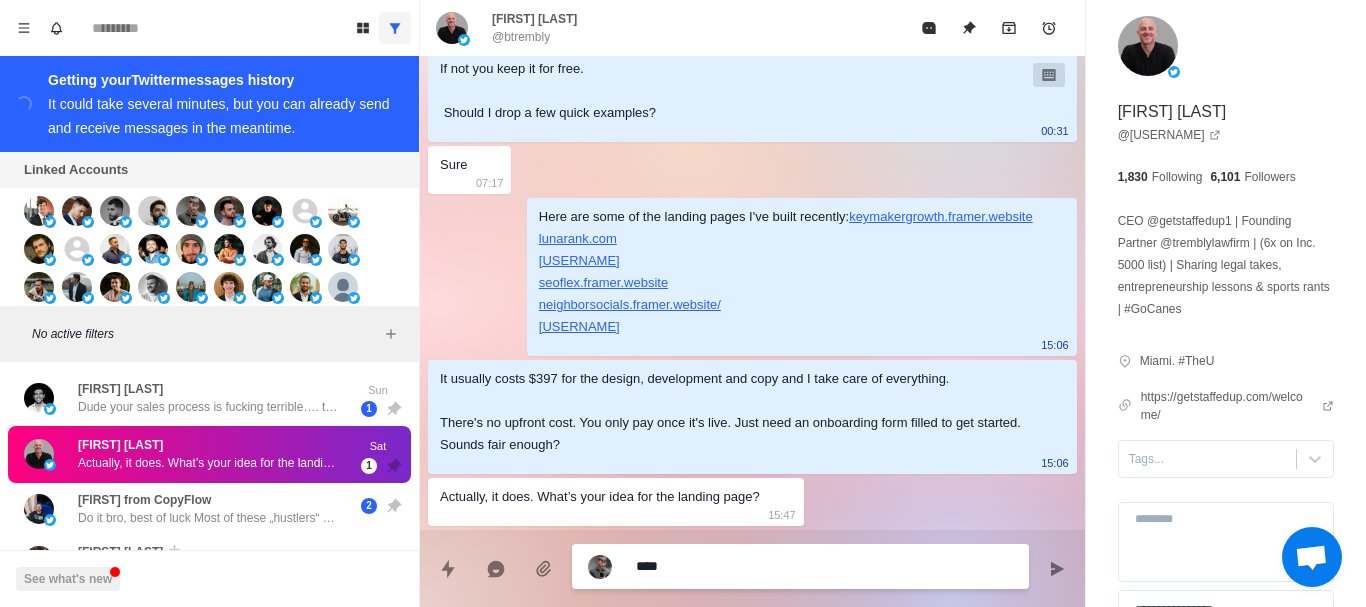 type on "*" 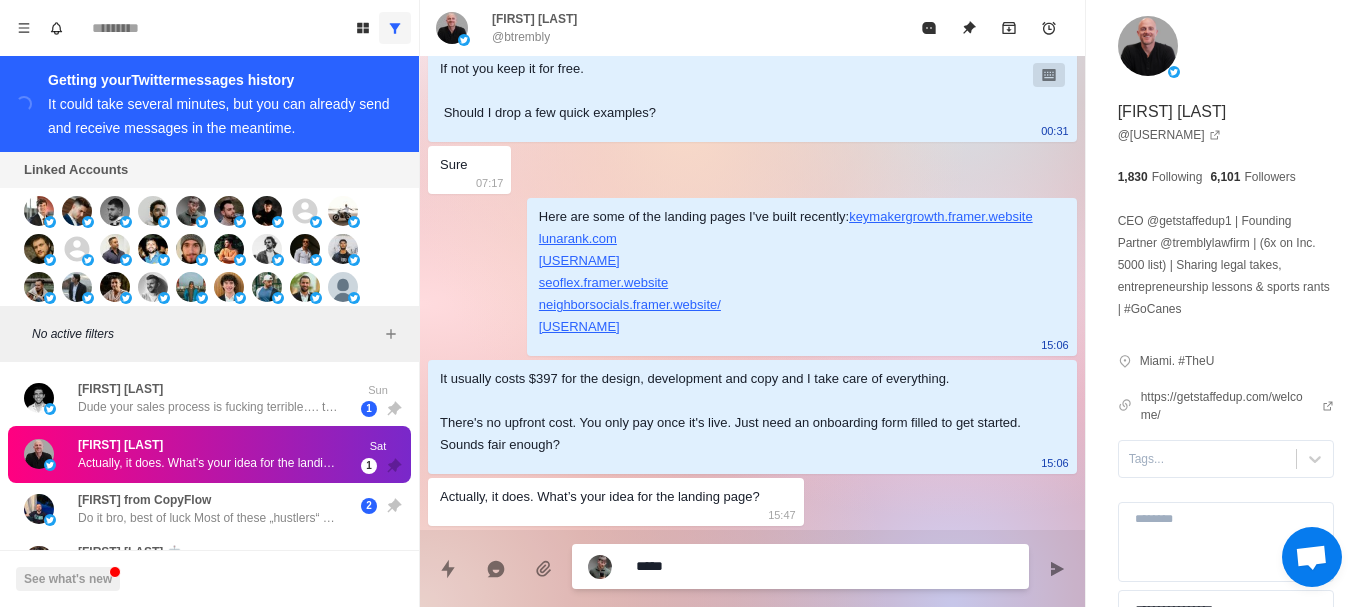 type on "*" 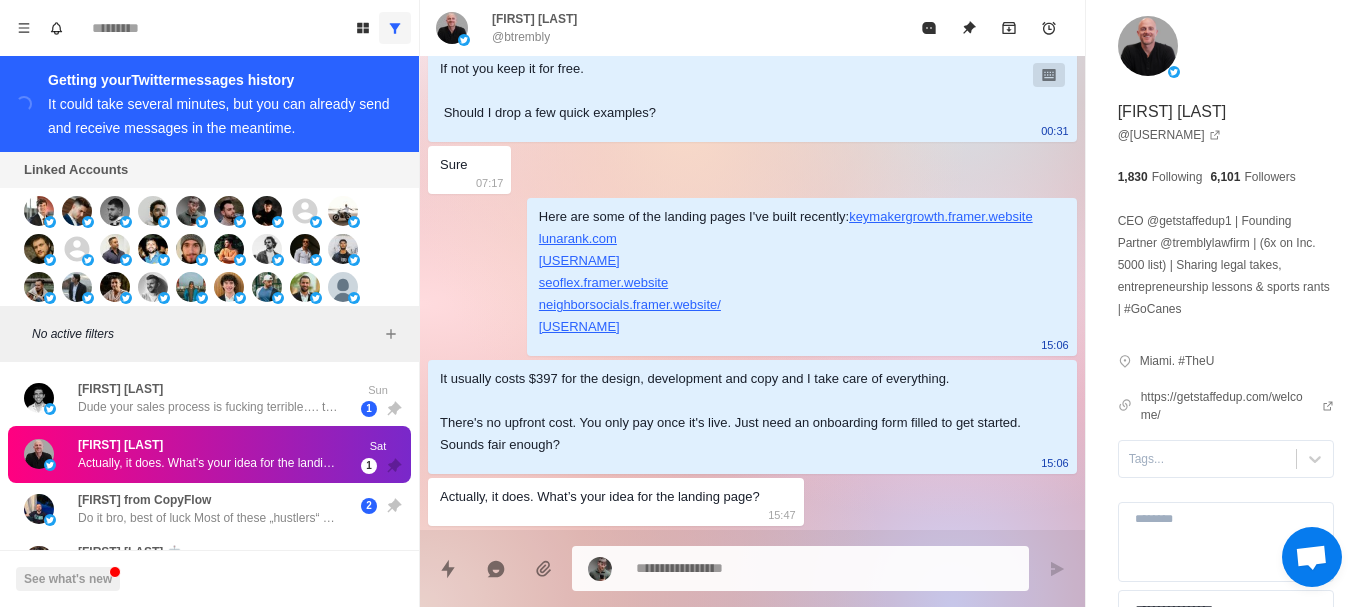 type on "*" 